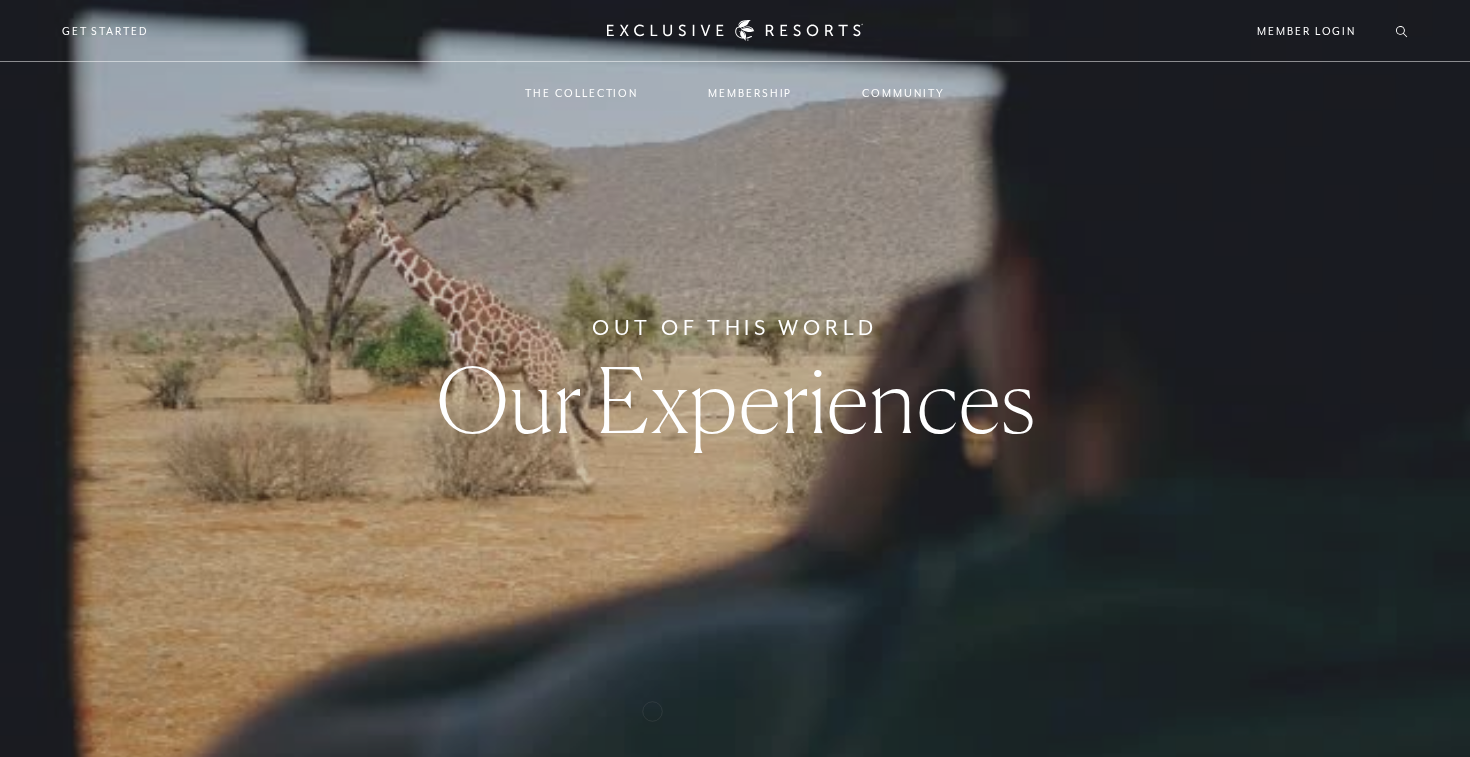 scroll, scrollTop: 0, scrollLeft: 0, axis: both 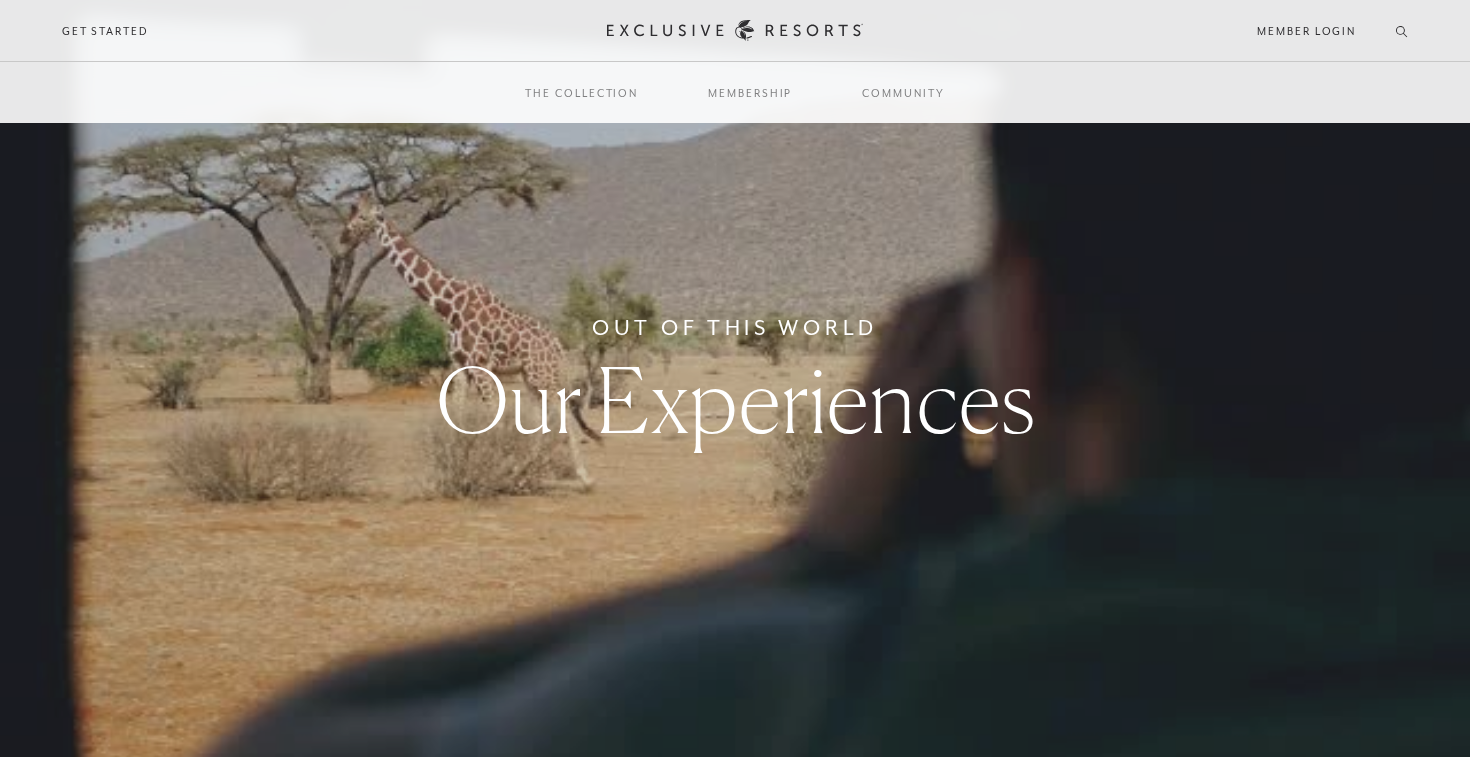 type 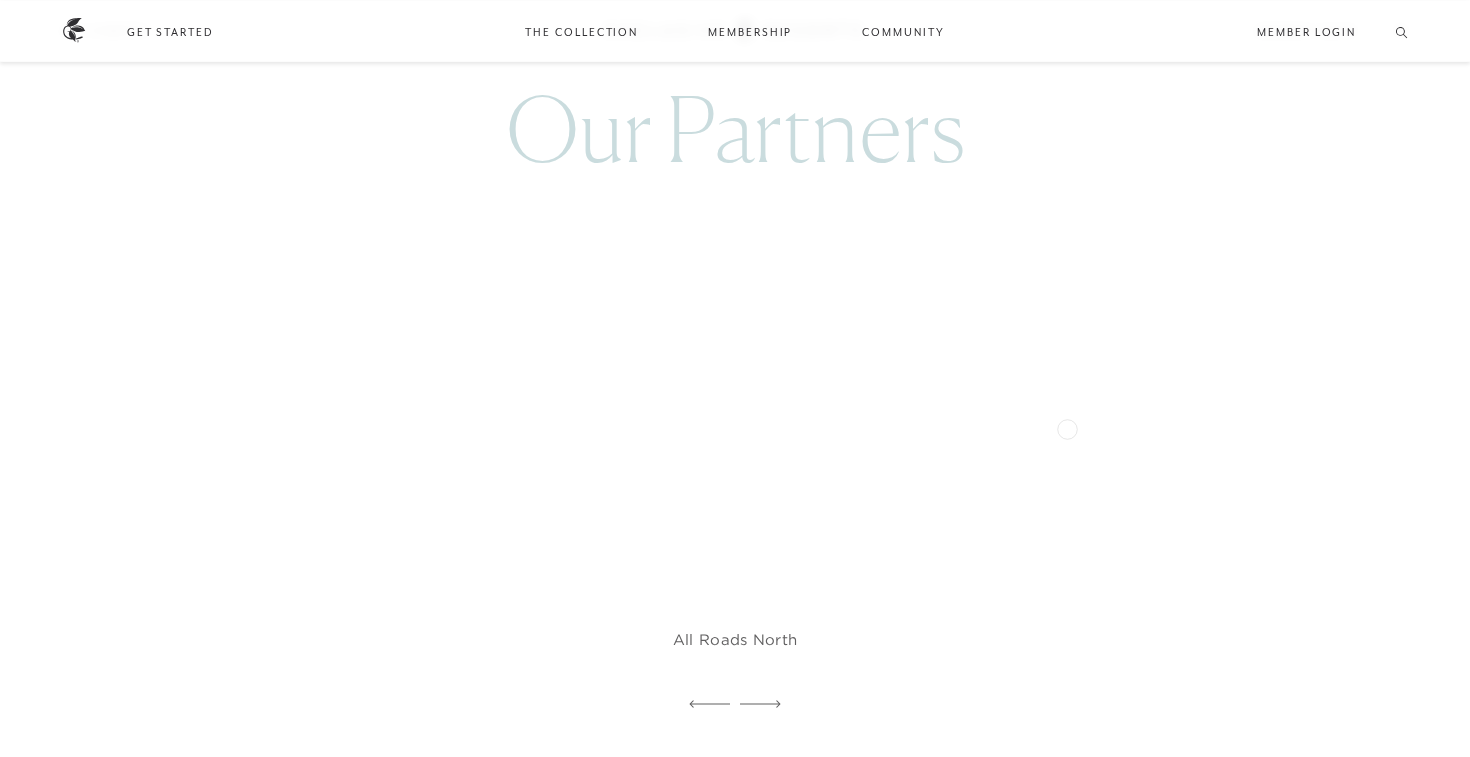 scroll, scrollTop: 5598, scrollLeft: 0, axis: vertical 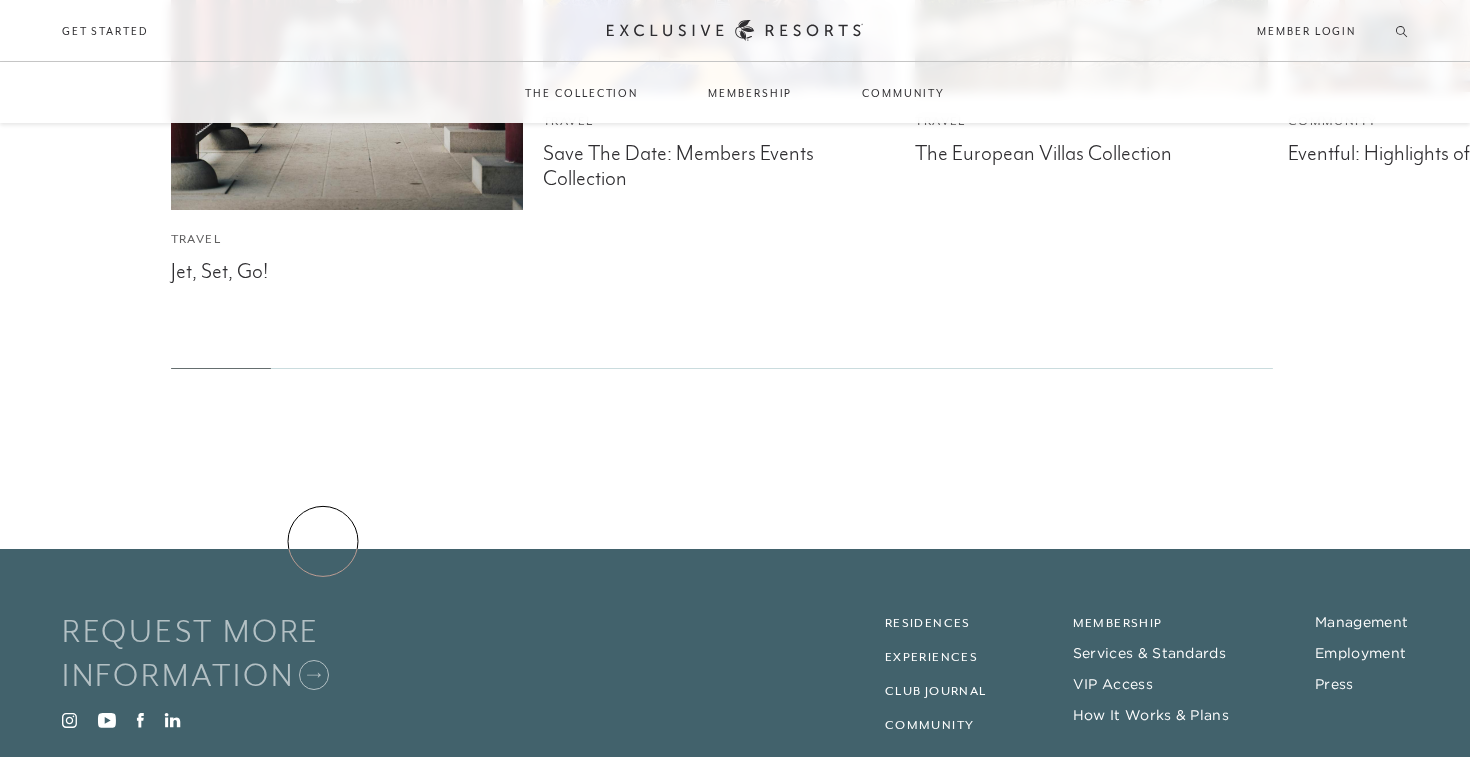 click 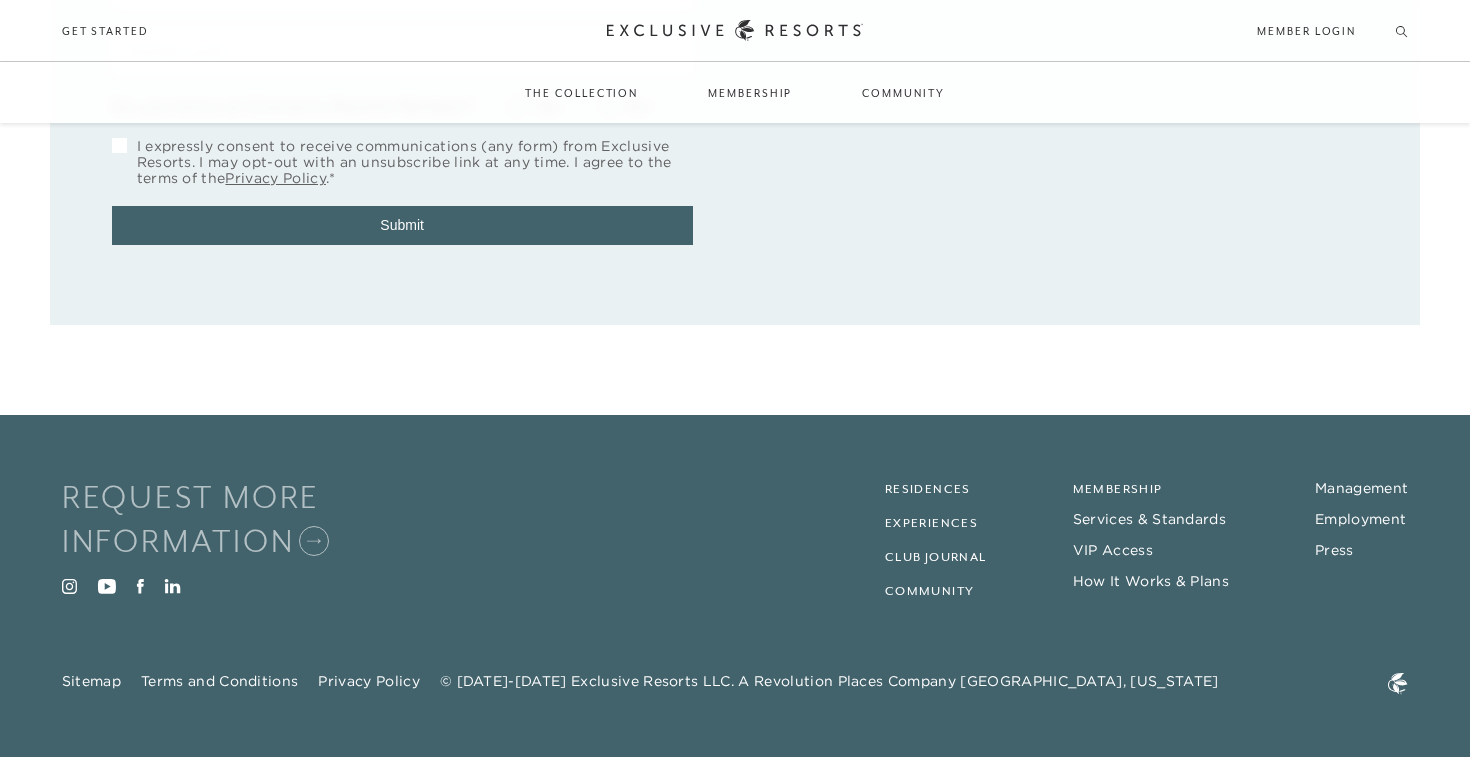 scroll, scrollTop: 0, scrollLeft: 0, axis: both 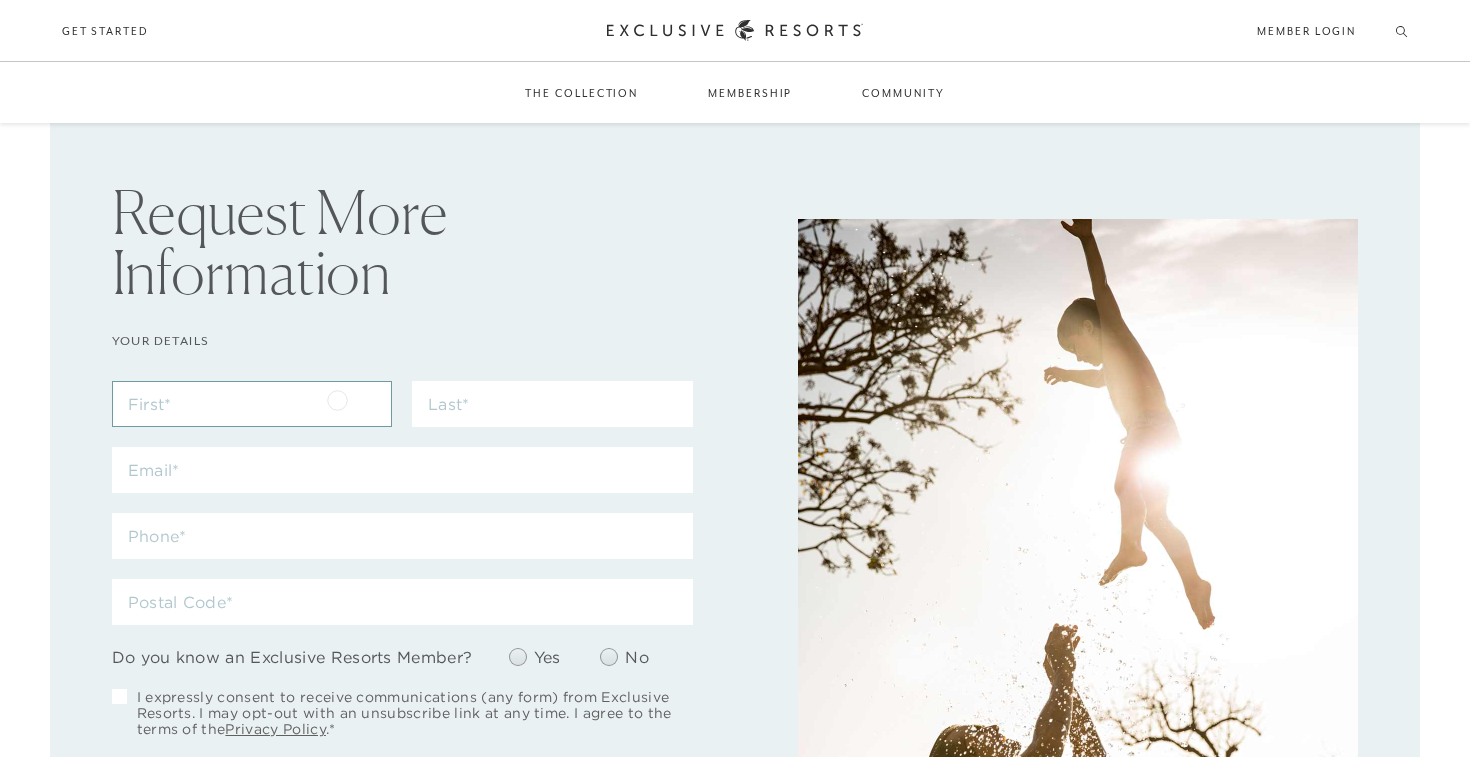 type on "Malthe" 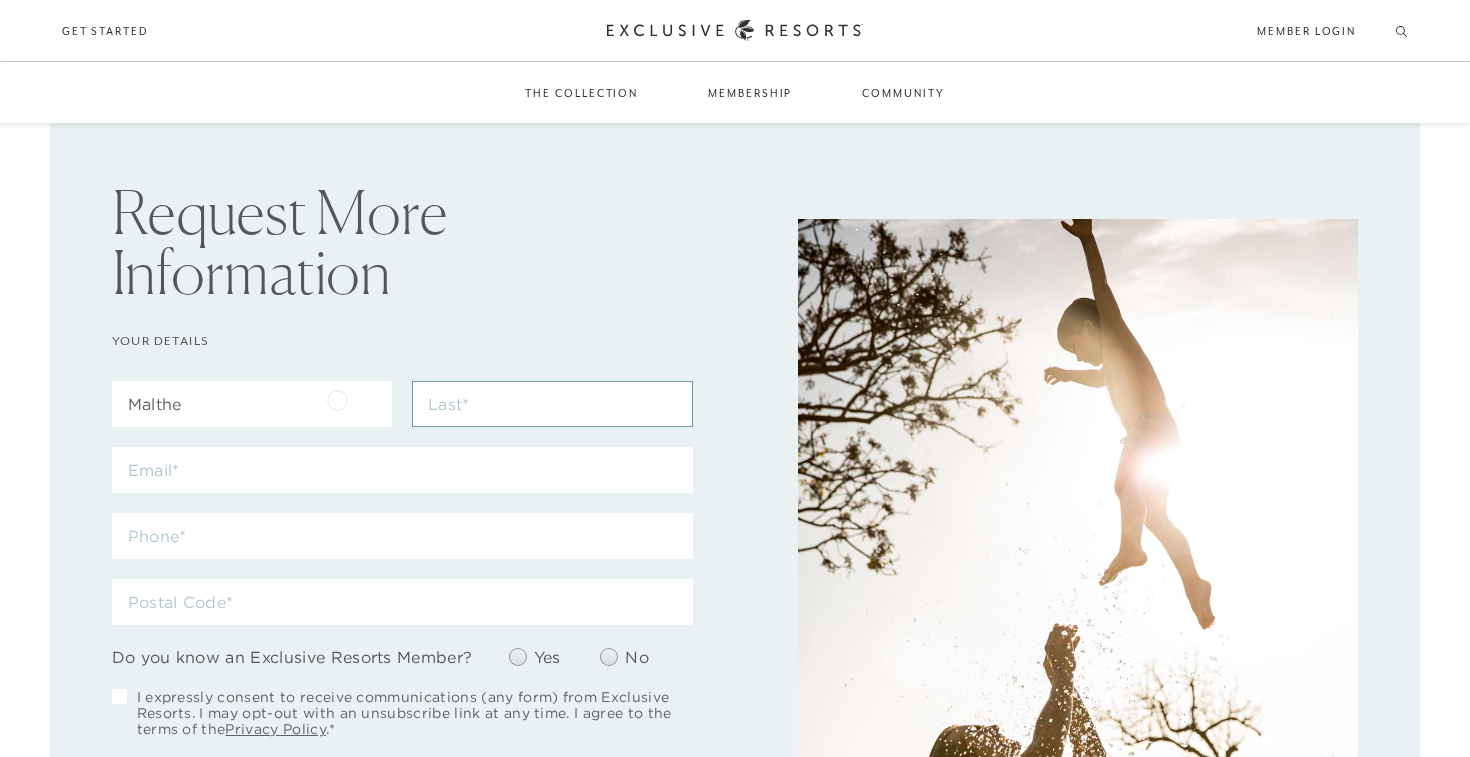 type on "Sigurdsson" 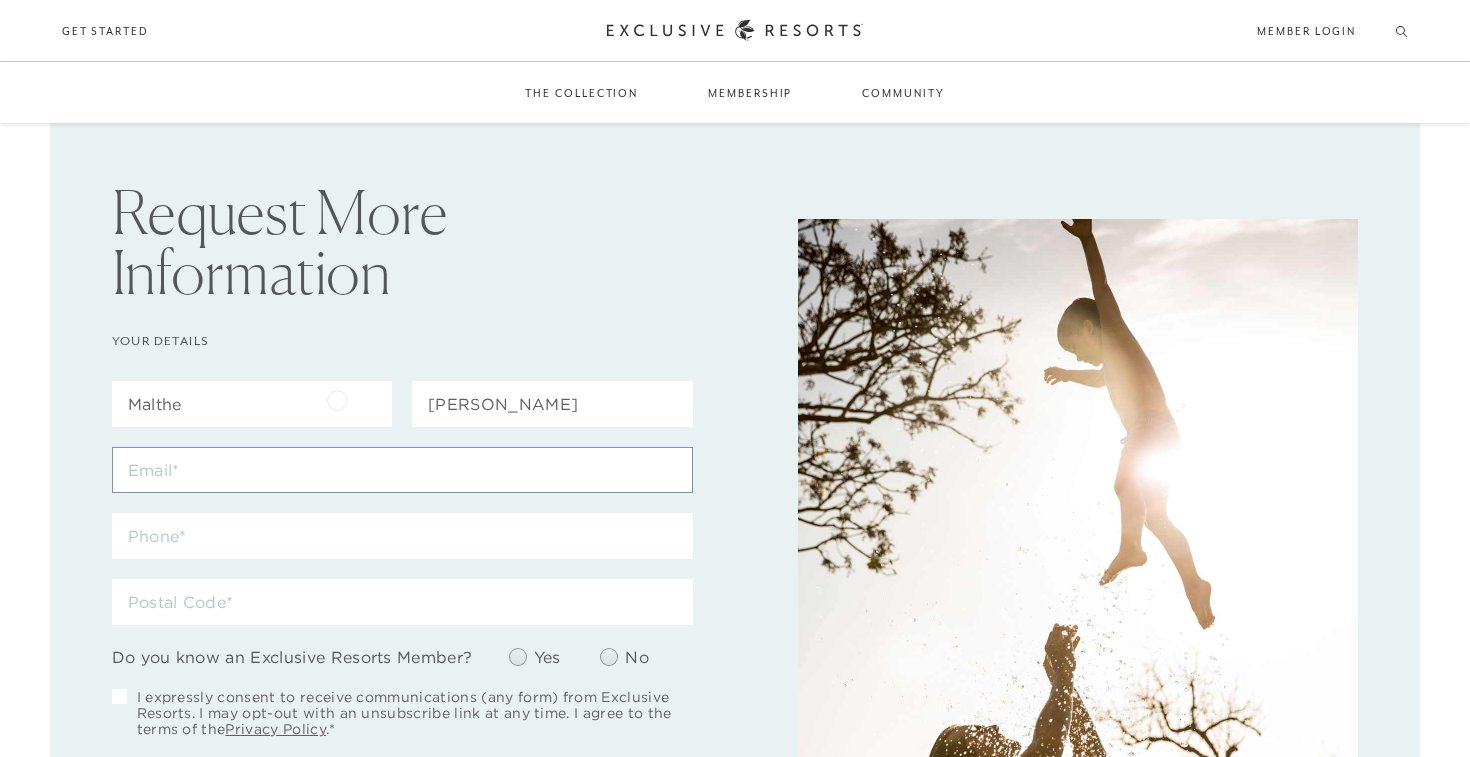 type on "malthe@sigurdsson.dk" 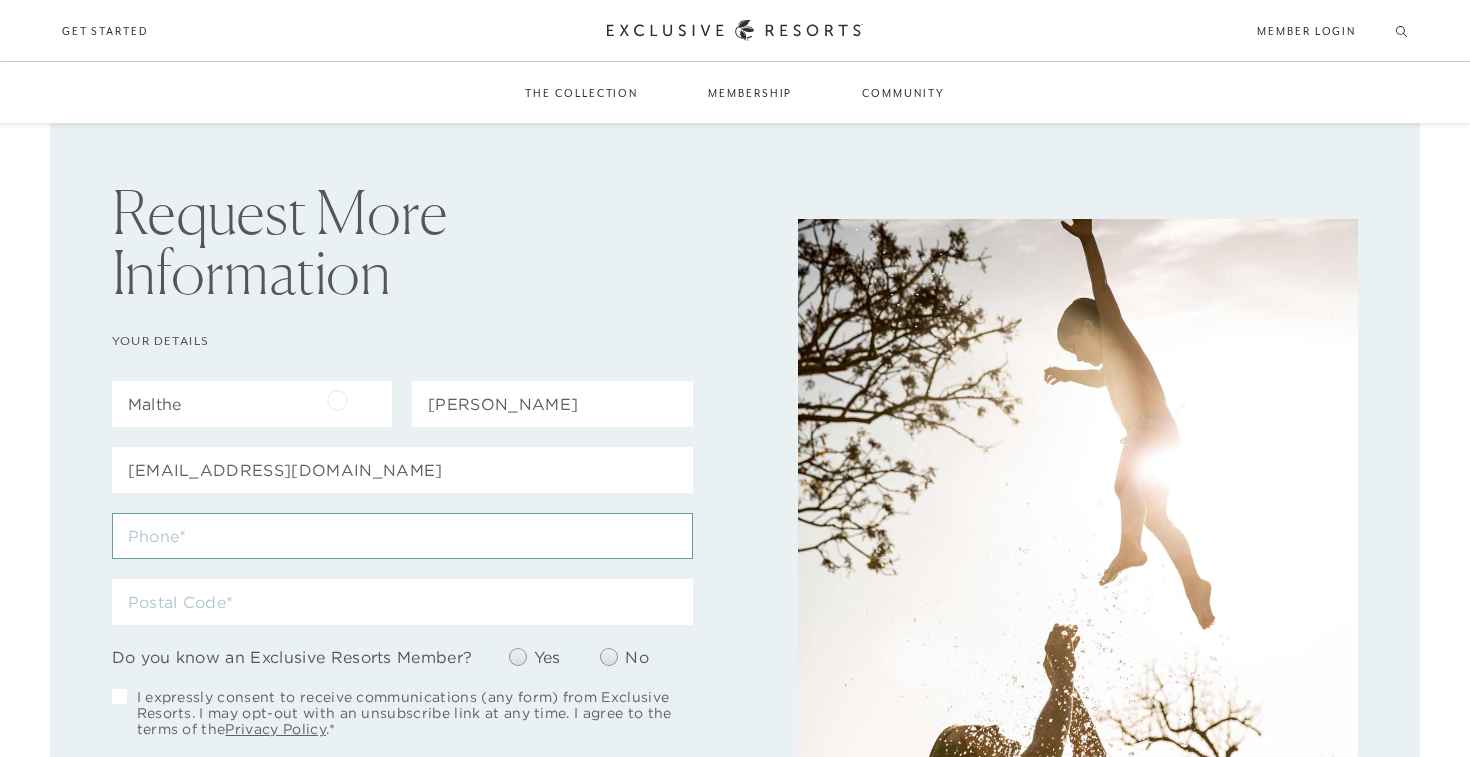 type on "4159397617" 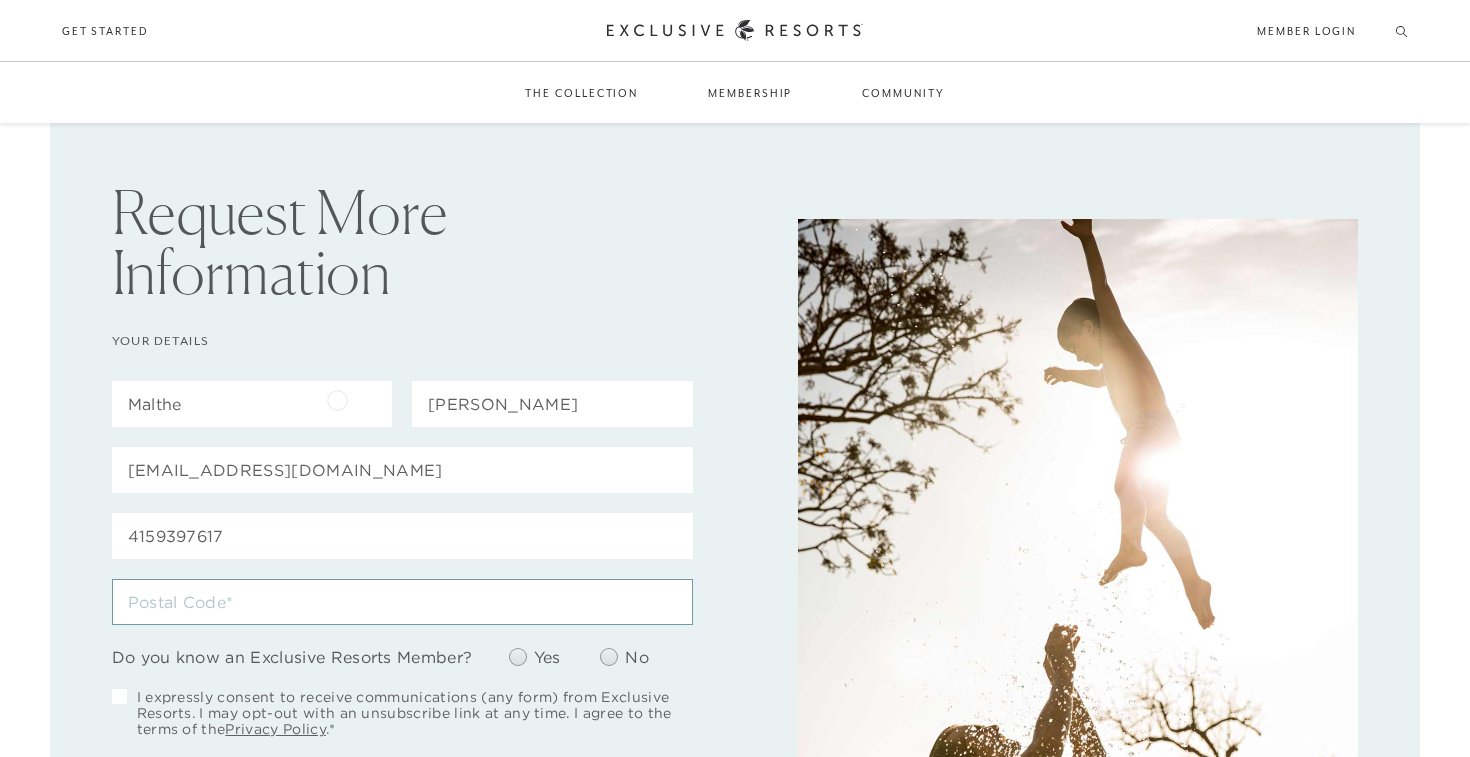 type on "94941" 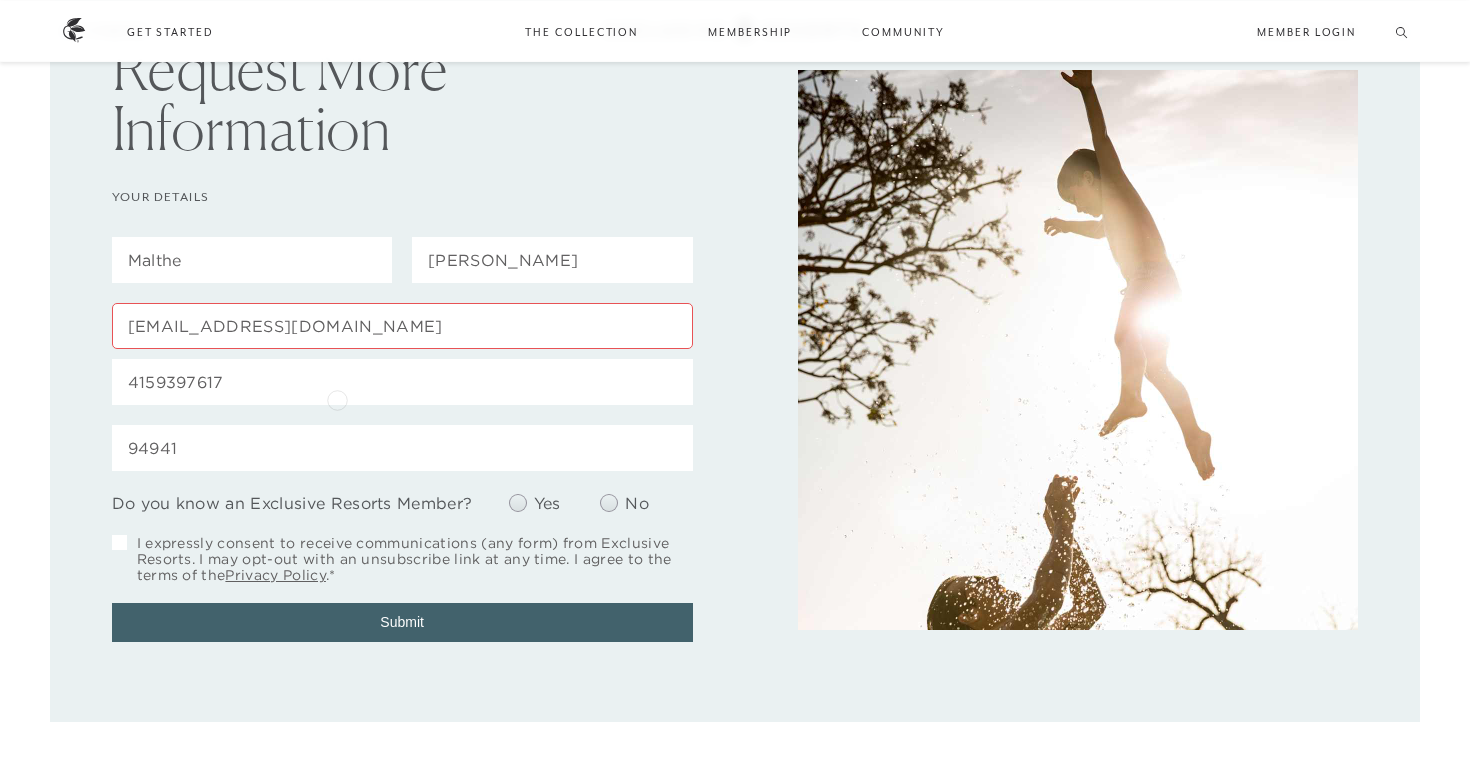 scroll, scrollTop: 146, scrollLeft: 0, axis: vertical 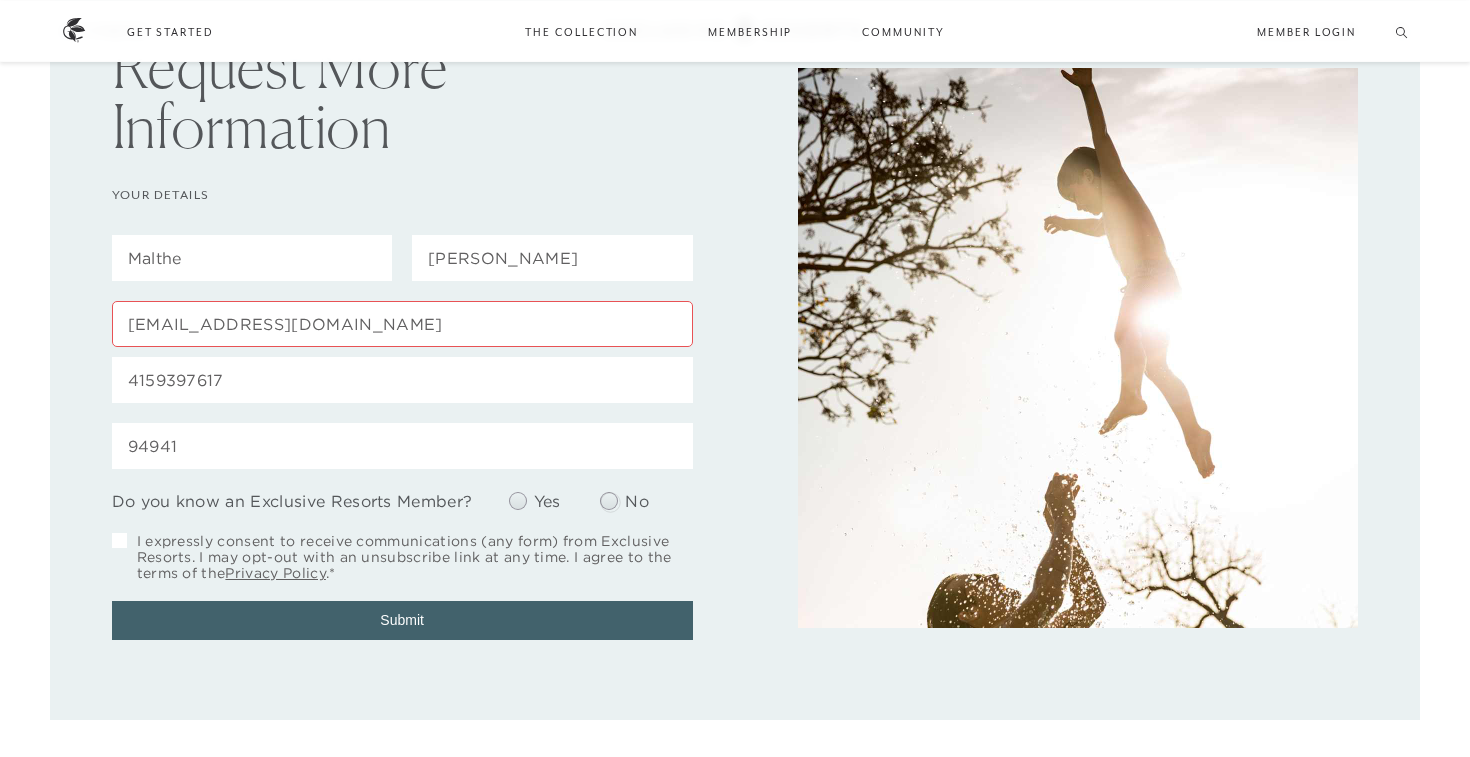 click at bounding box center (609, 501) 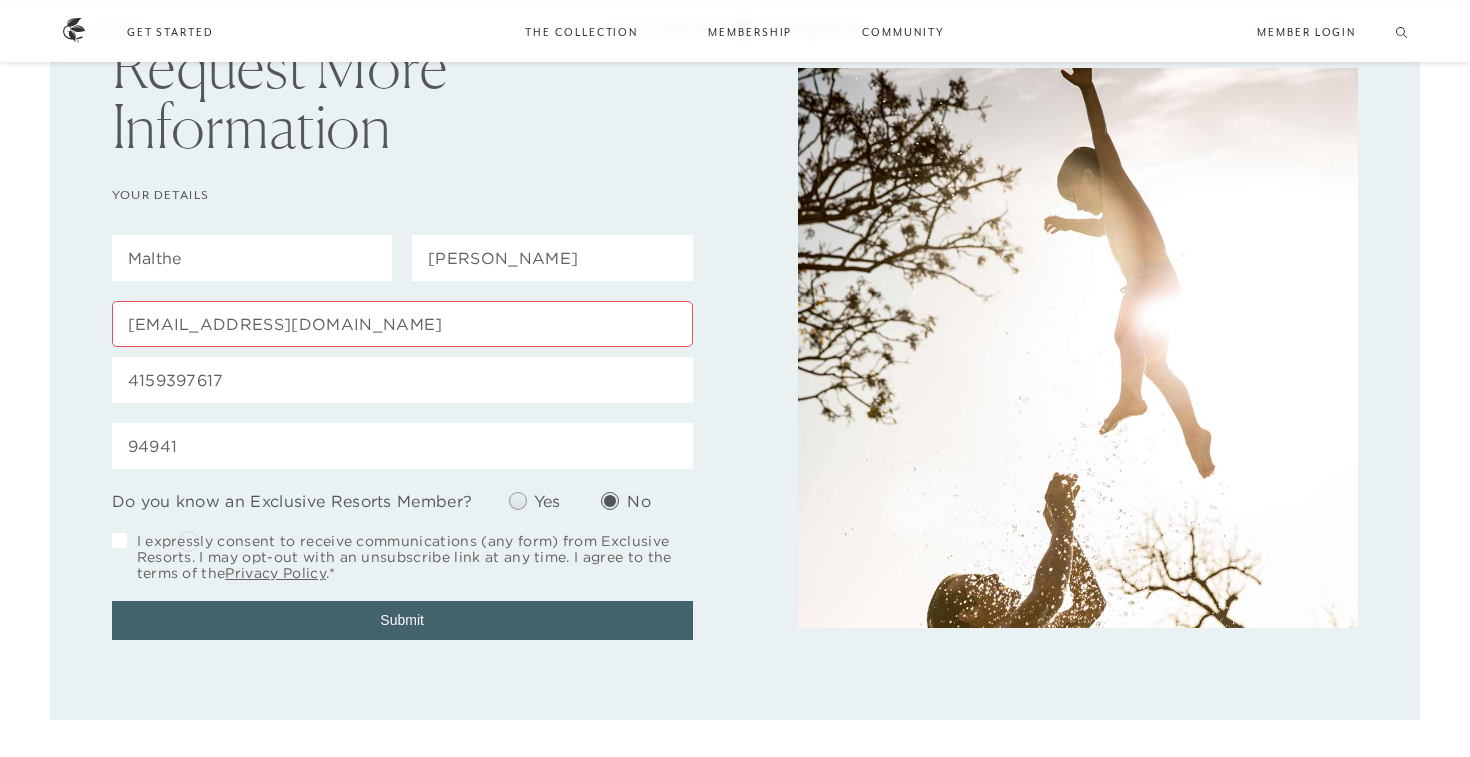 click on "I expressly consent to receive communications (any form) from Exclusive Resorts. I may opt-out with an unsubscribe link at any time. I agree to the terms of the  Privacy Policy .*" at bounding box center [415, 557] 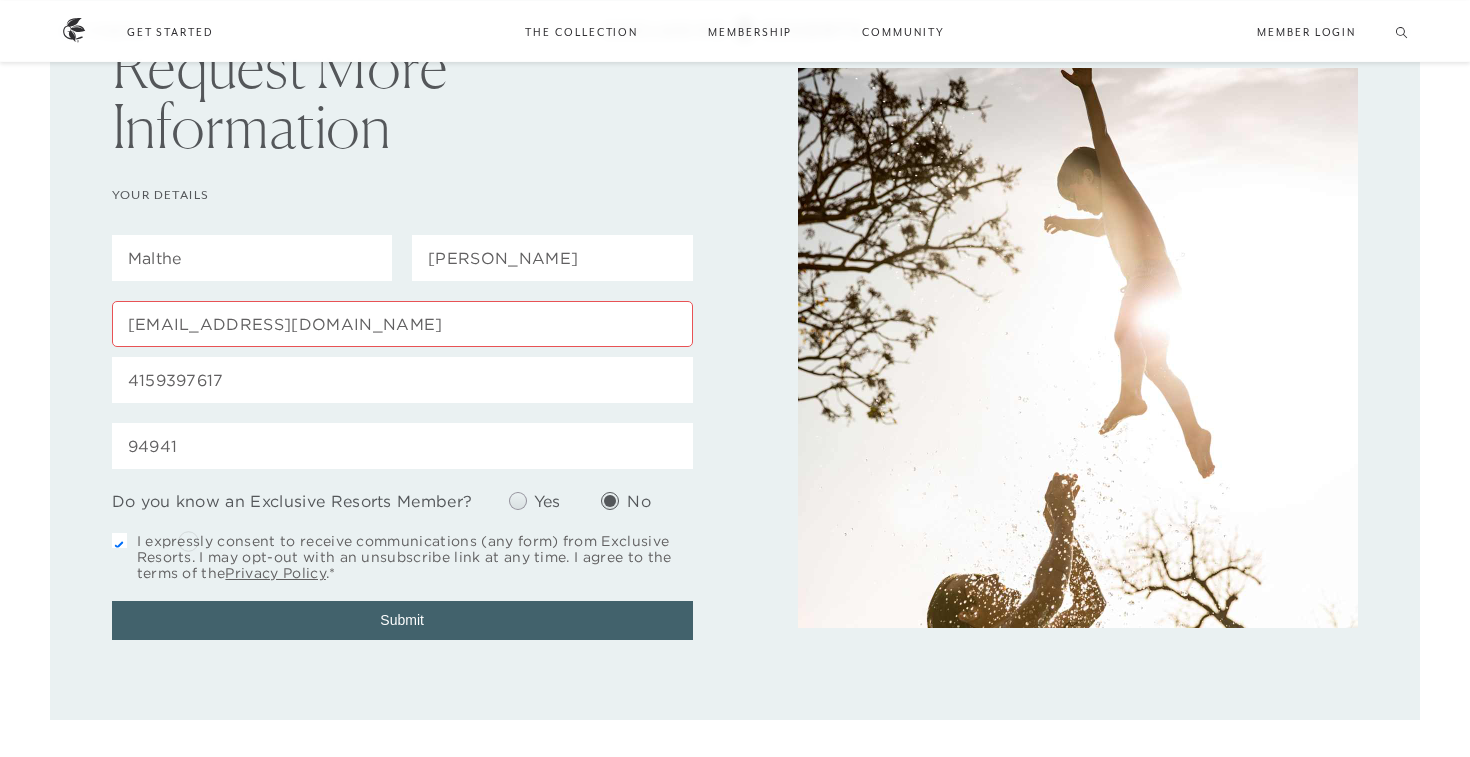checkbox on "true" 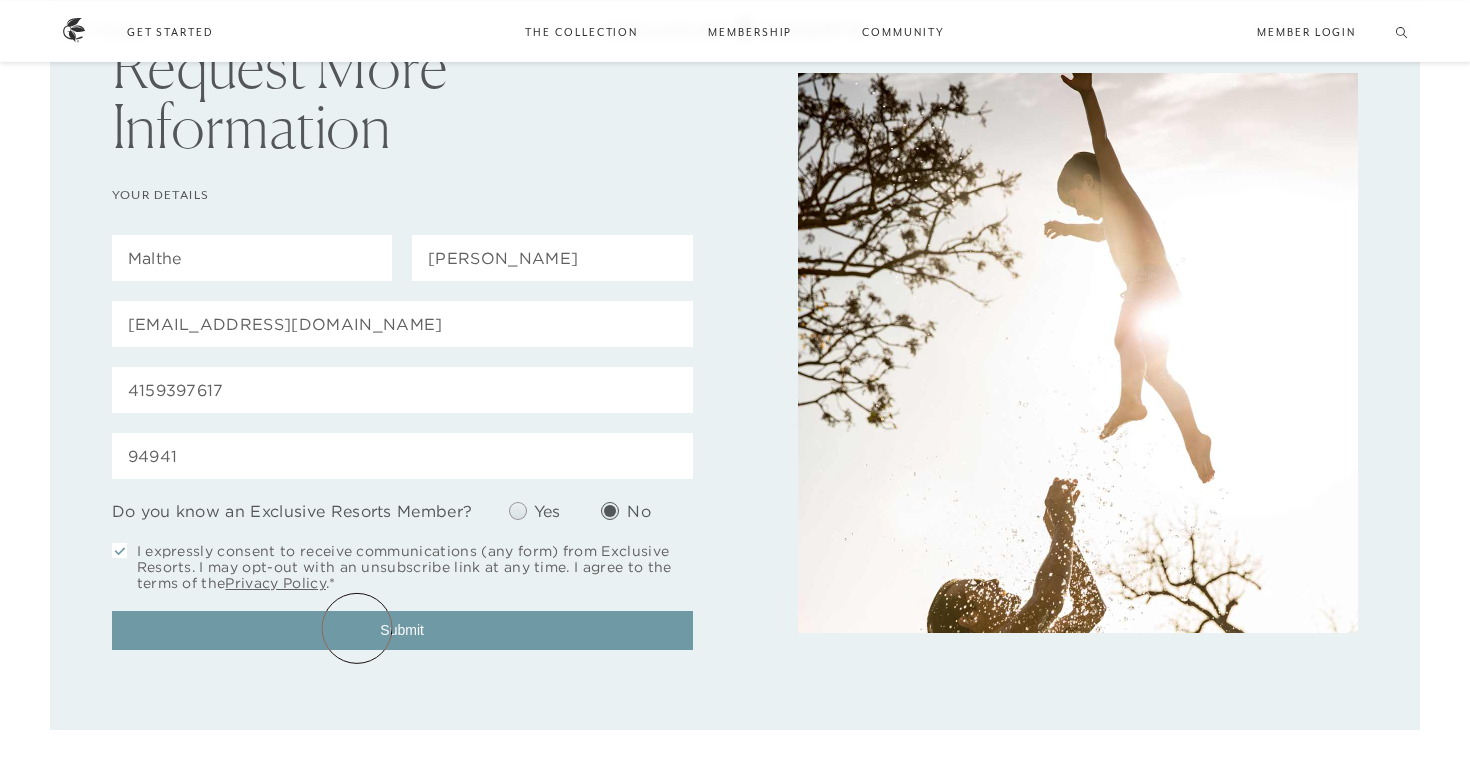 click on "Submit" at bounding box center (402, 630) 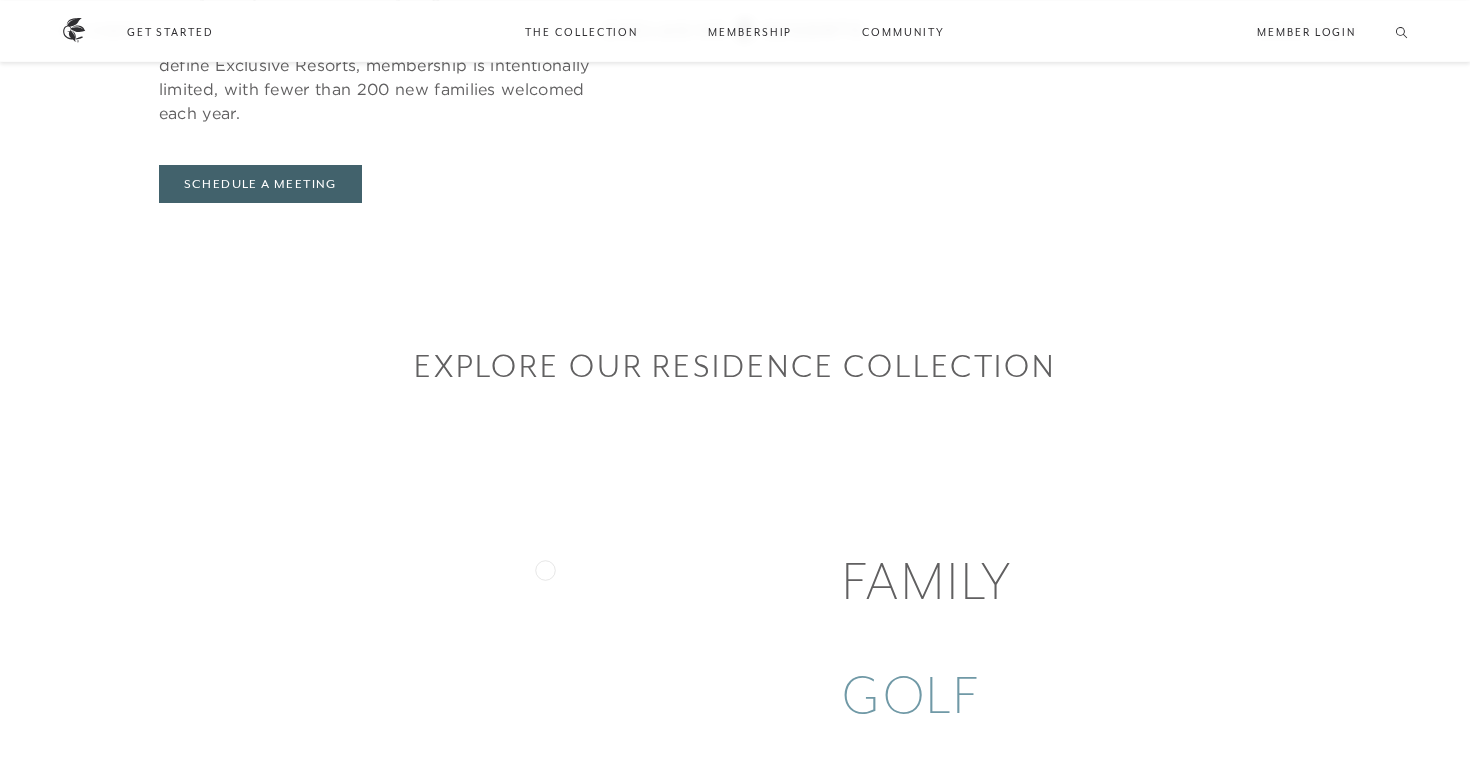 scroll, scrollTop: 0, scrollLeft: 0, axis: both 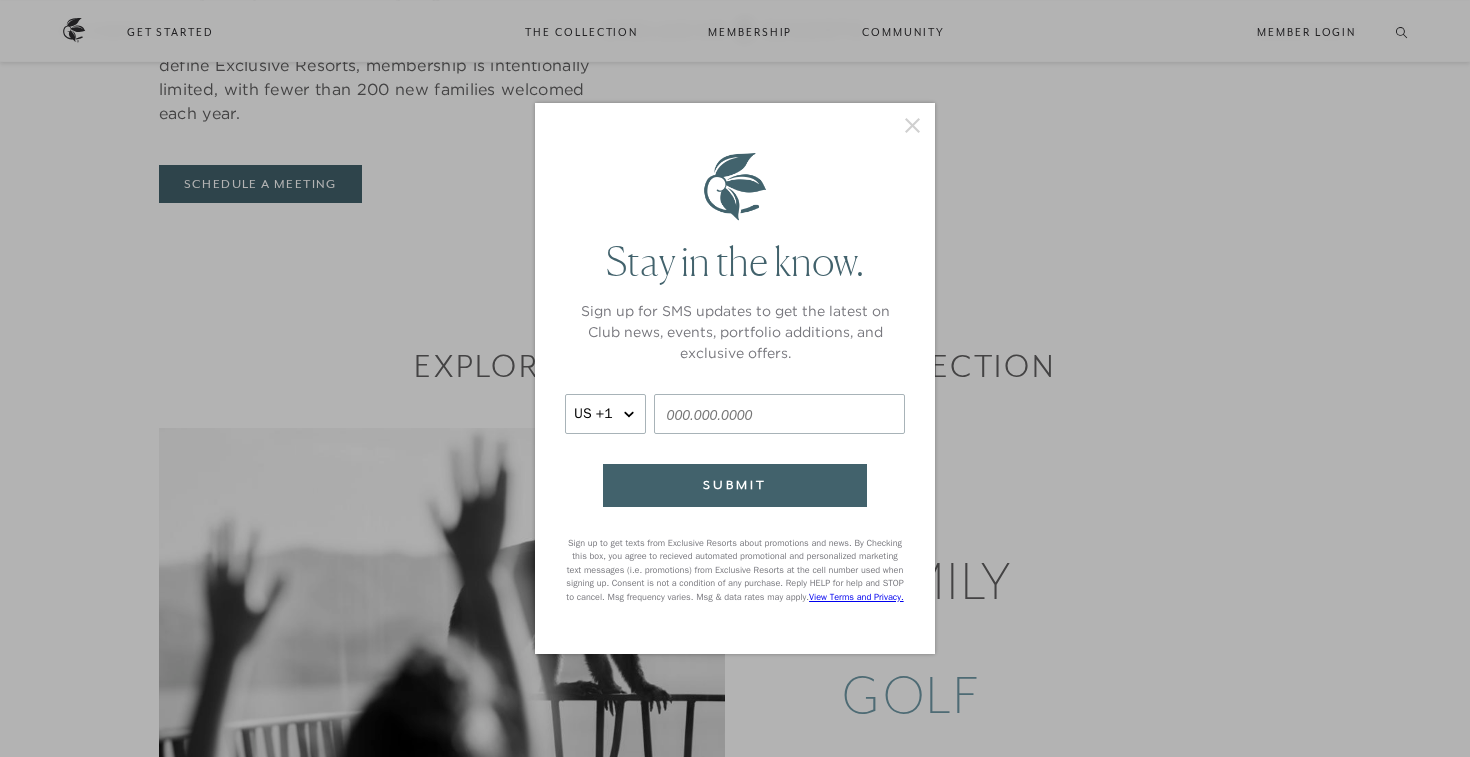 click 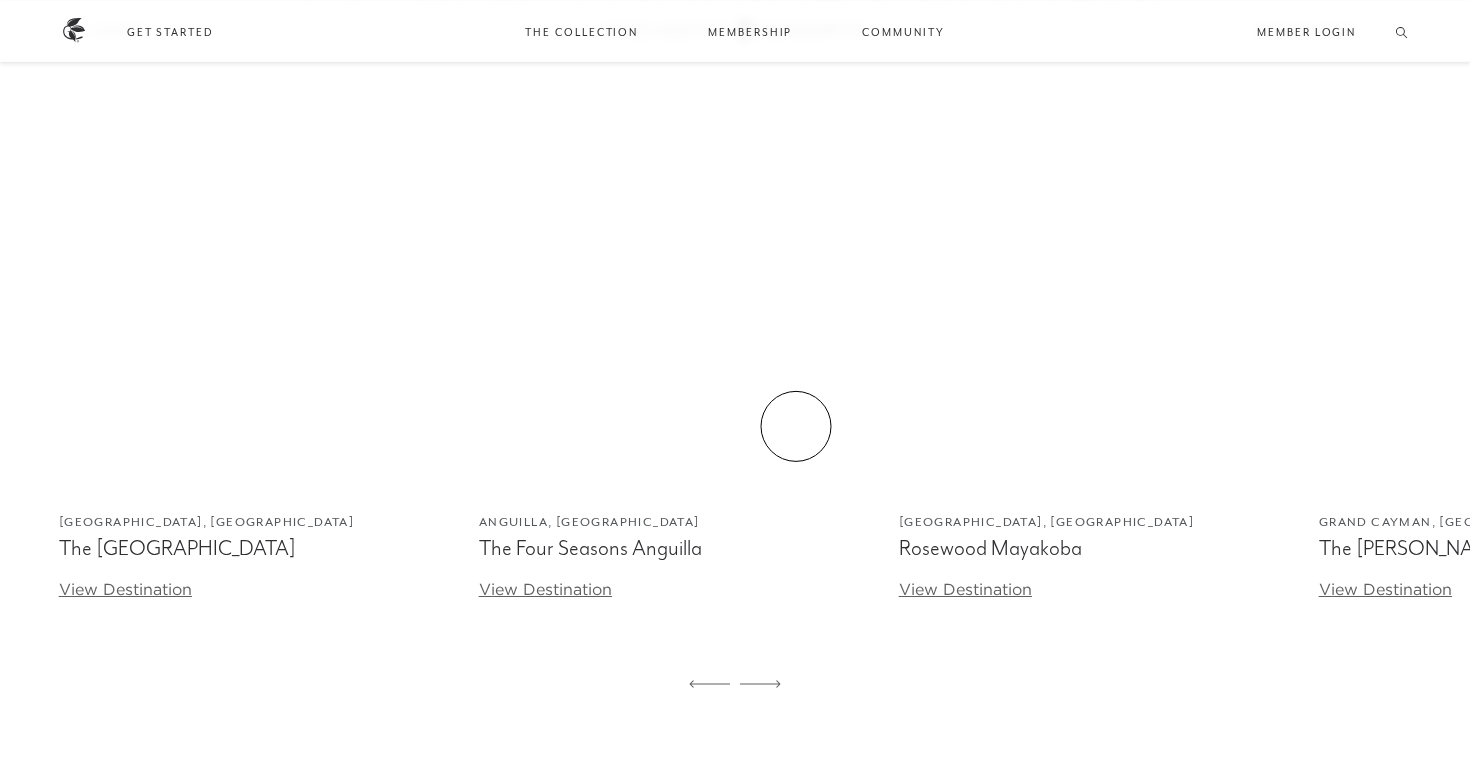 scroll, scrollTop: 3469, scrollLeft: 0, axis: vertical 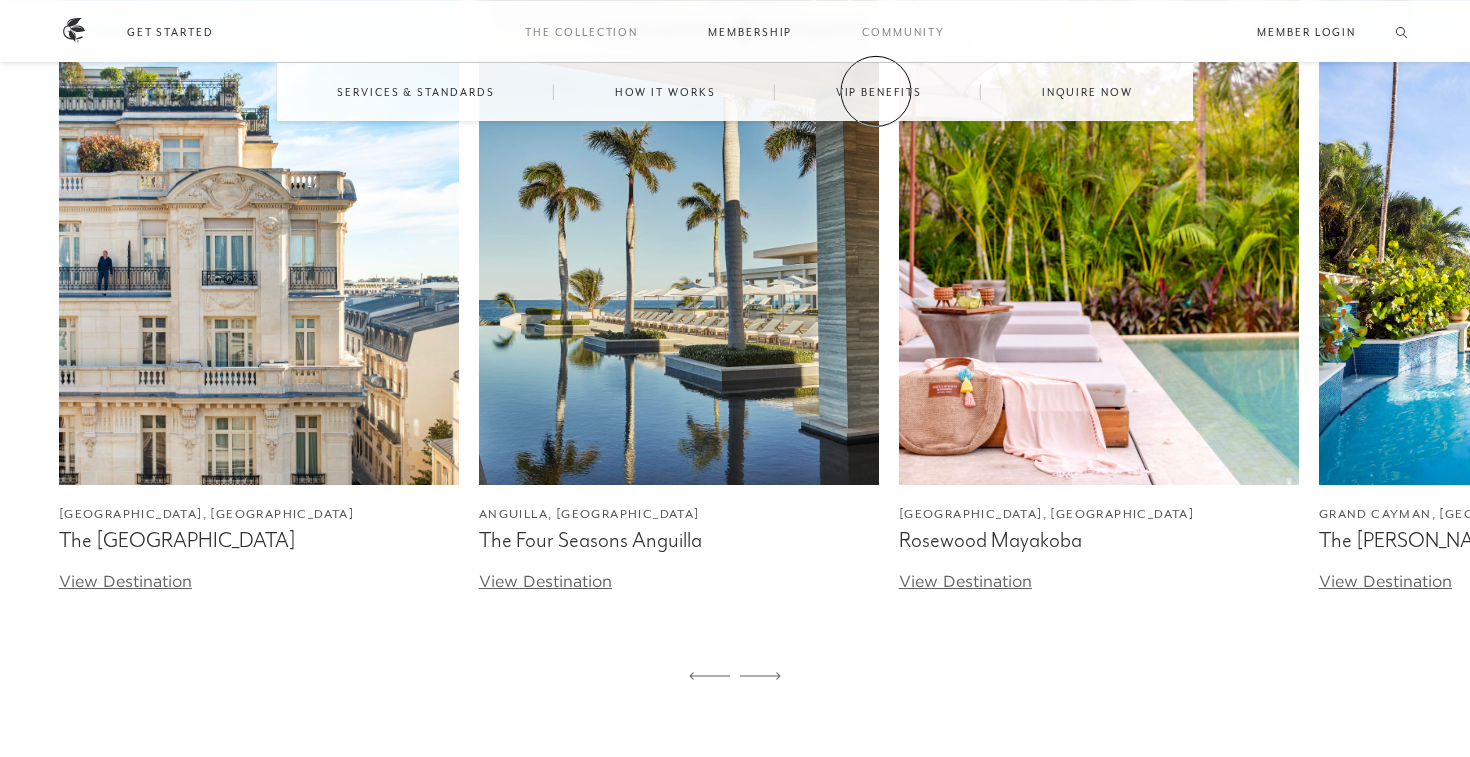 click on "VIP Benefits" at bounding box center [879, 92] 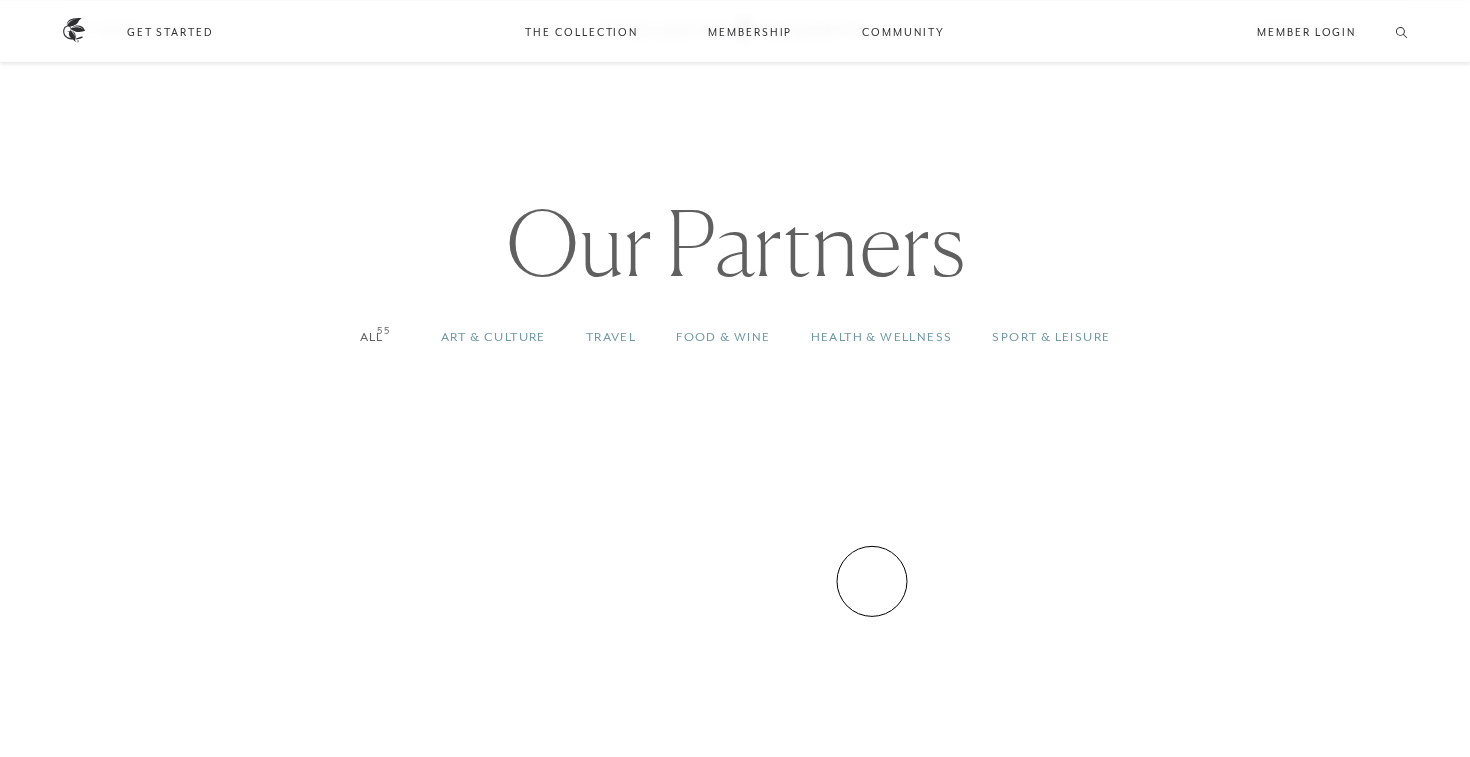 scroll, scrollTop: 1682, scrollLeft: 0, axis: vertical 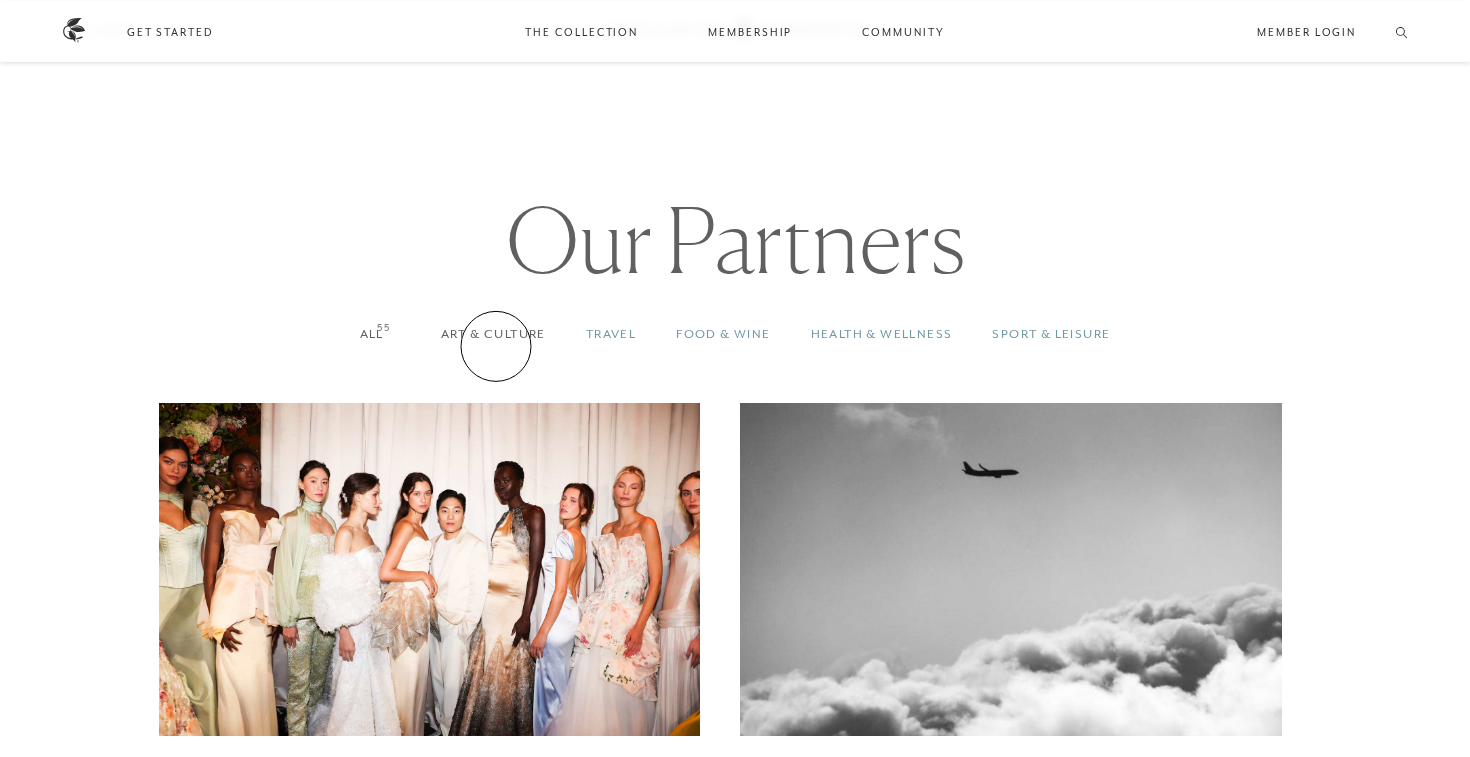 click on "Art & Culture  55" 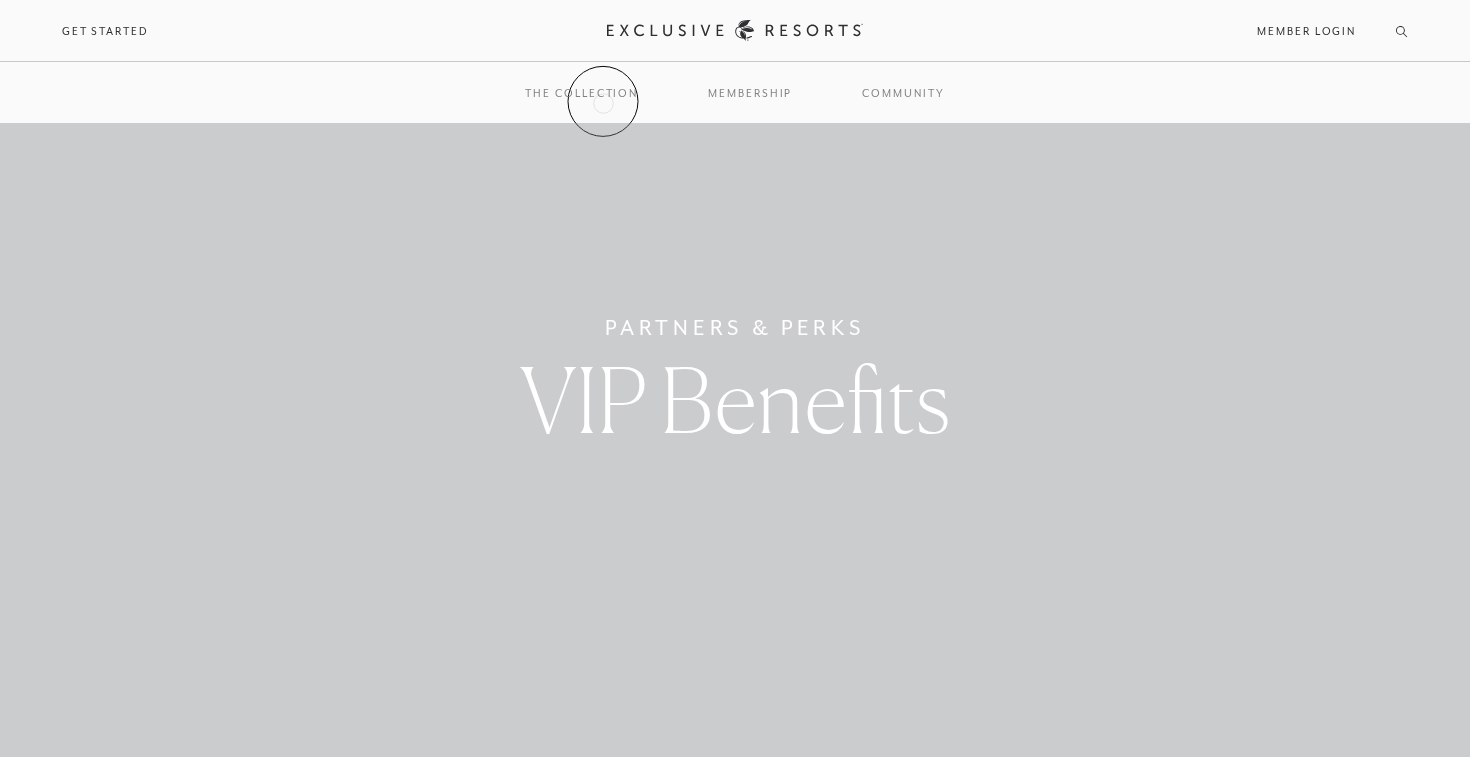 scroll, scrollTop: 0, scrollLeft: 0, axis: both 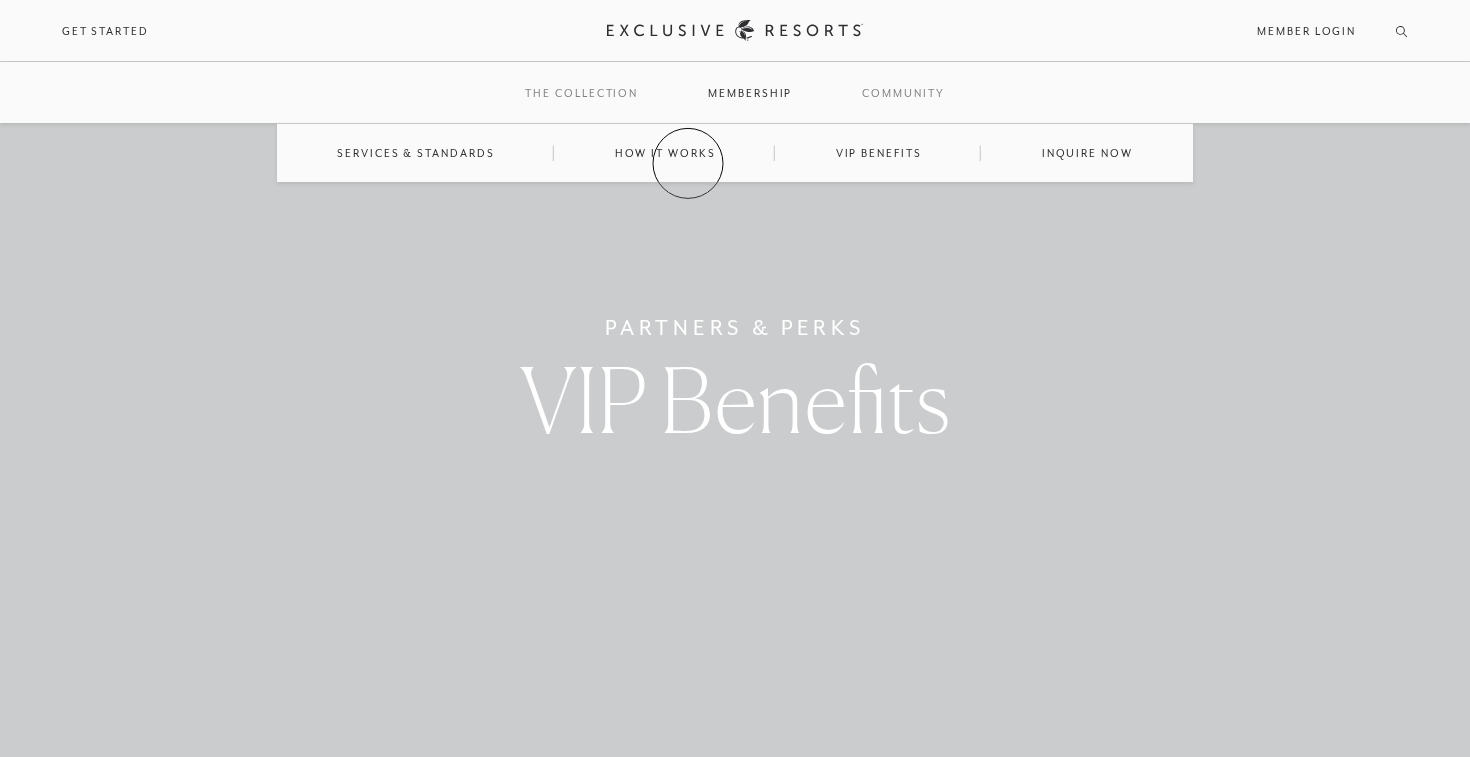 click on "How it works" at bounding box center (665, 153) 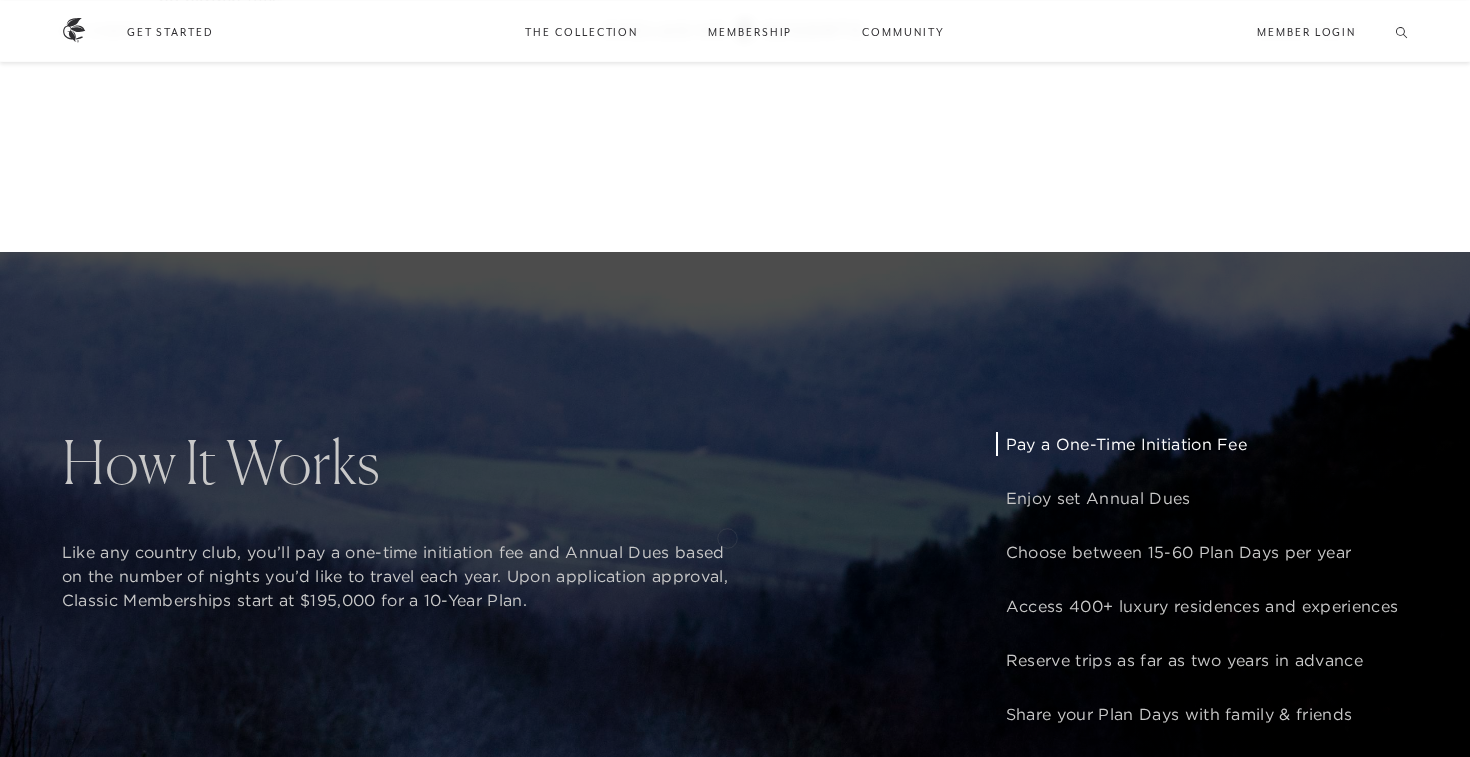 scroll, scrollTop: 1320, scrollLeft: 0, axis: vertical 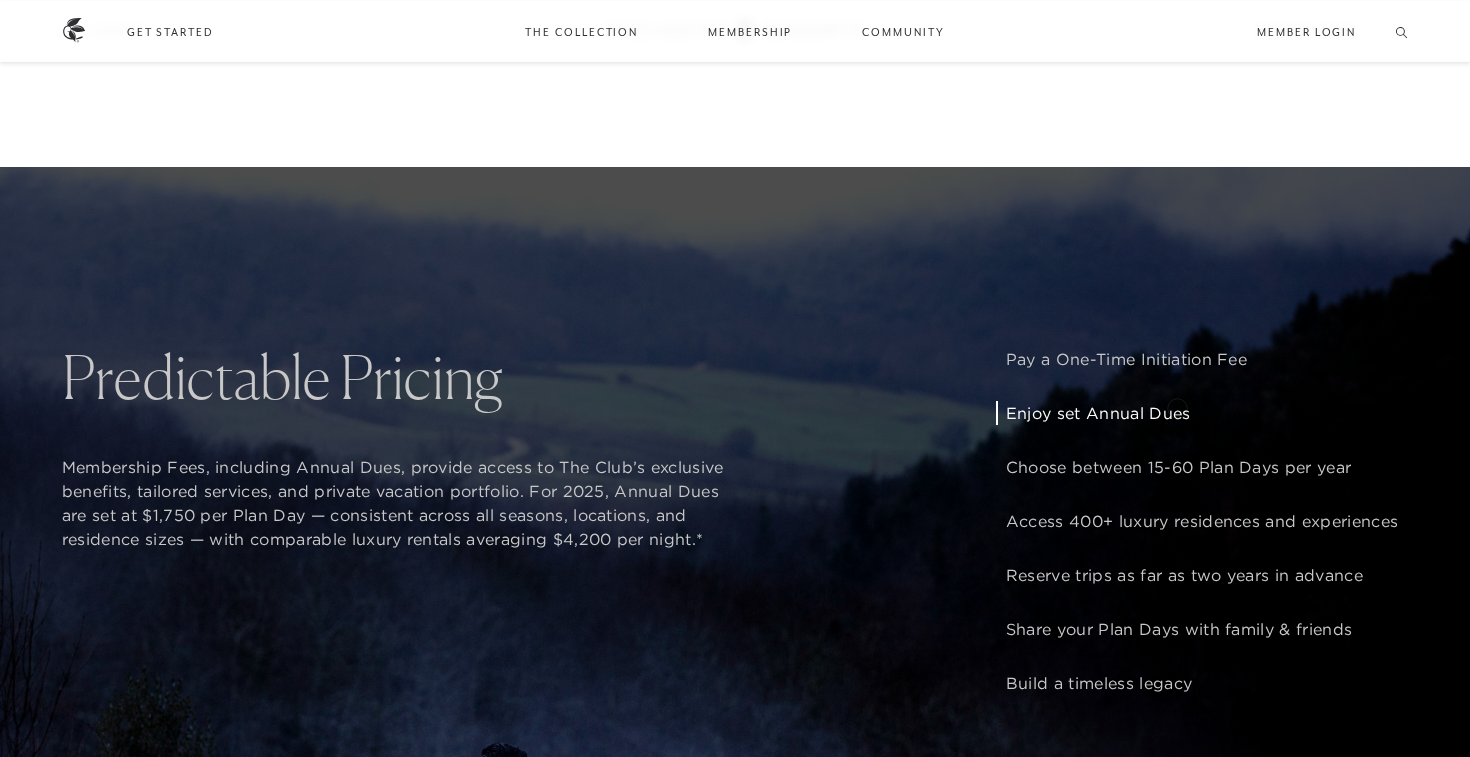 click on "Enjoy set Annual Dues" at bounding box center [1202, 413] 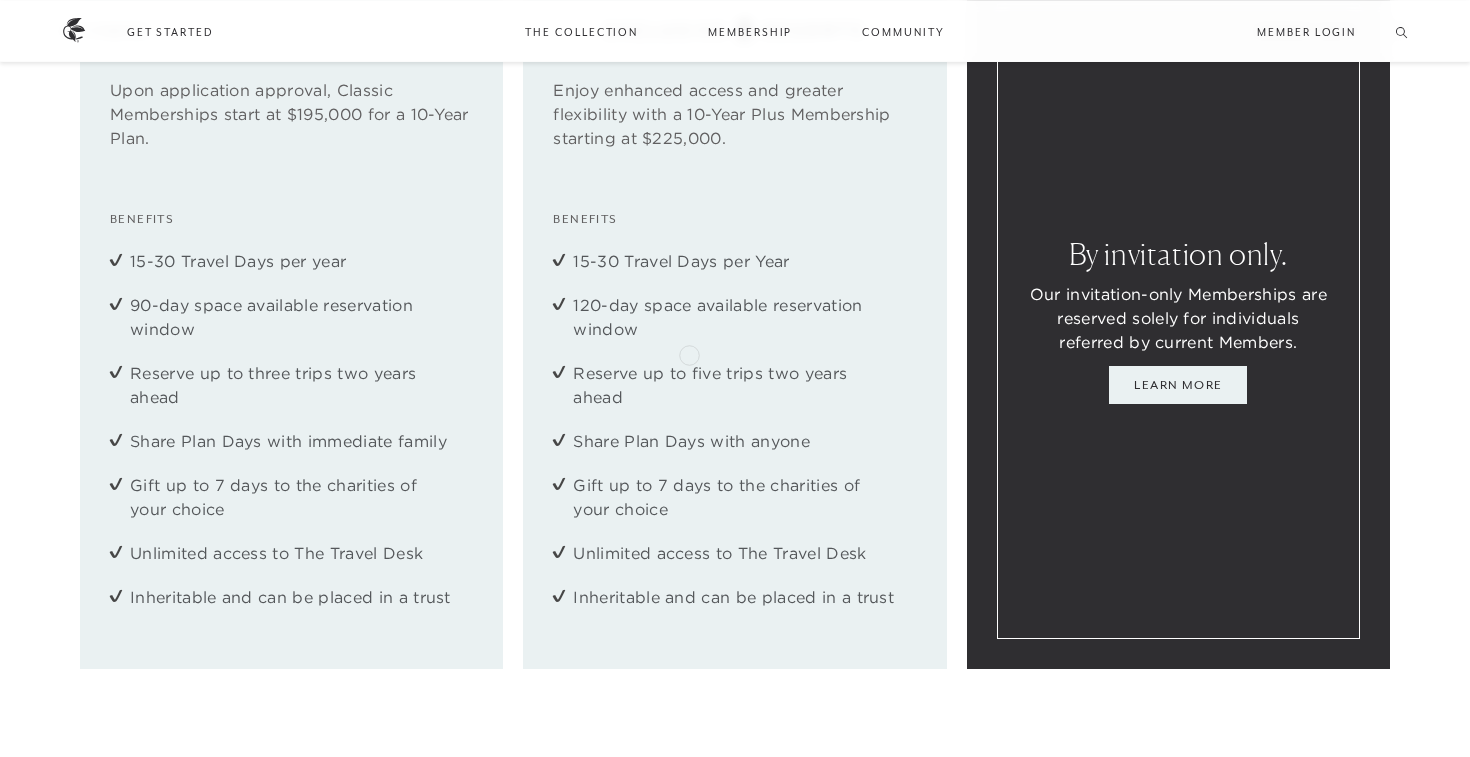 scroll, scrollTop: 2524, scrollLeft: 0, axis: vertical 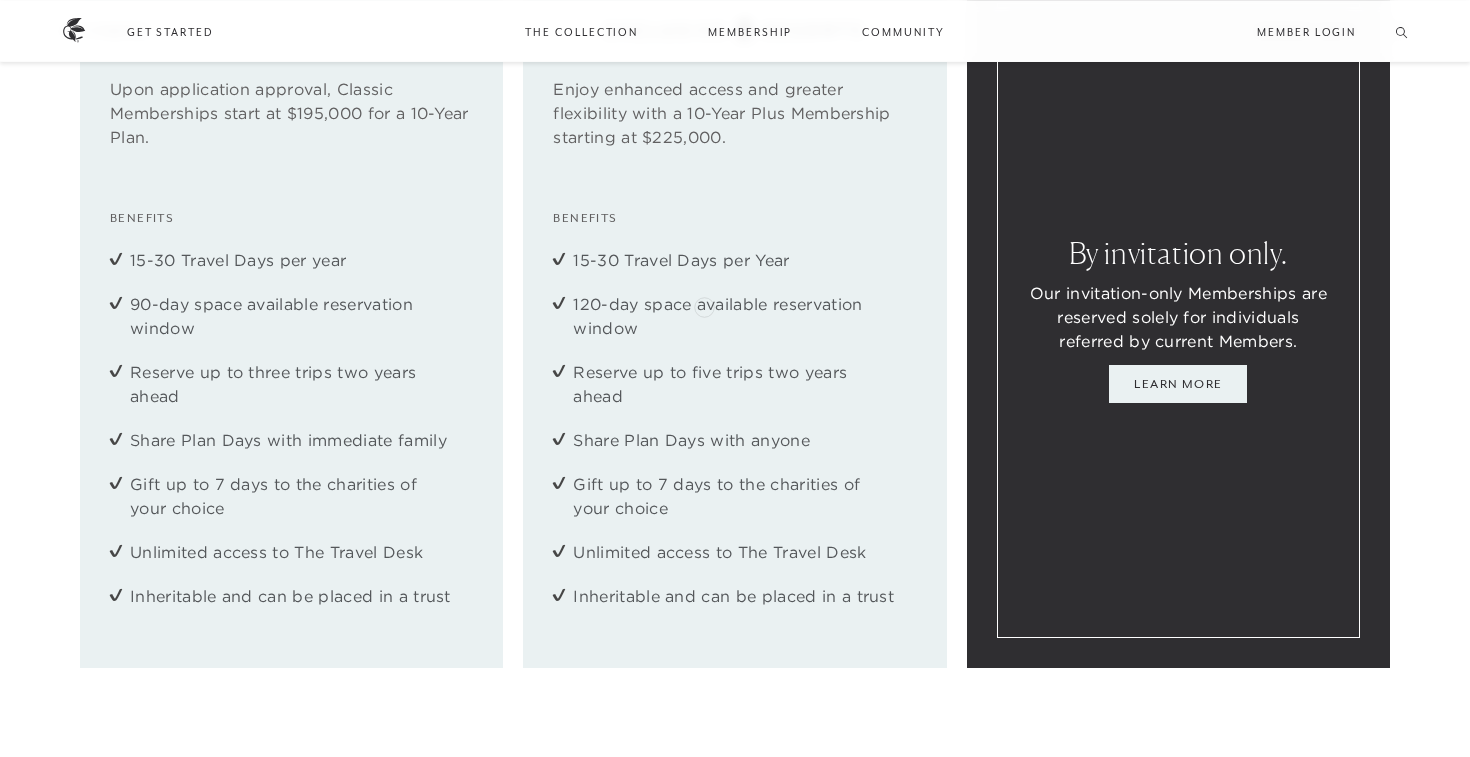click on "120-day space available reservation window" at bounding box center [734, 316] 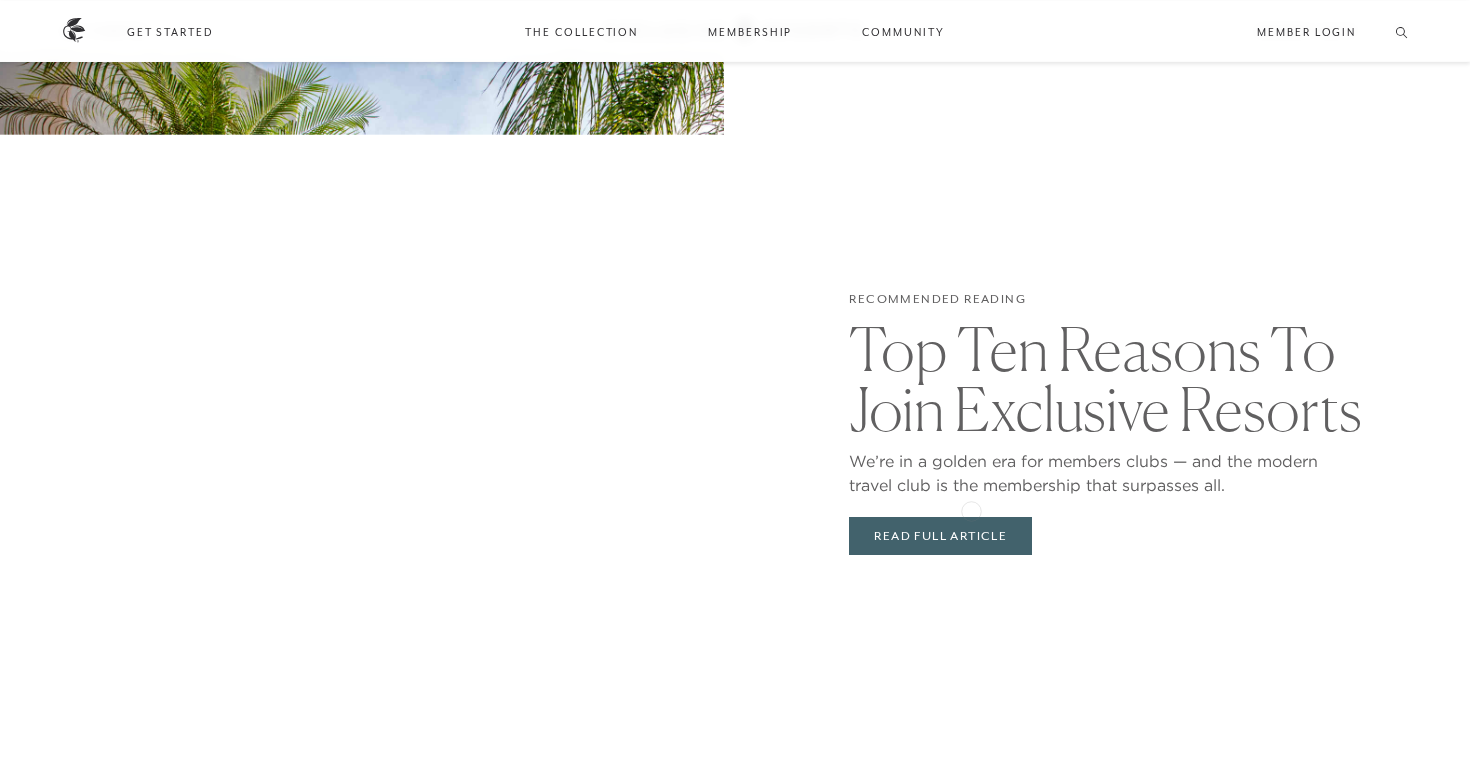 scroll, scrollTop: 3876, scrollLeft: 0, axis: vertical 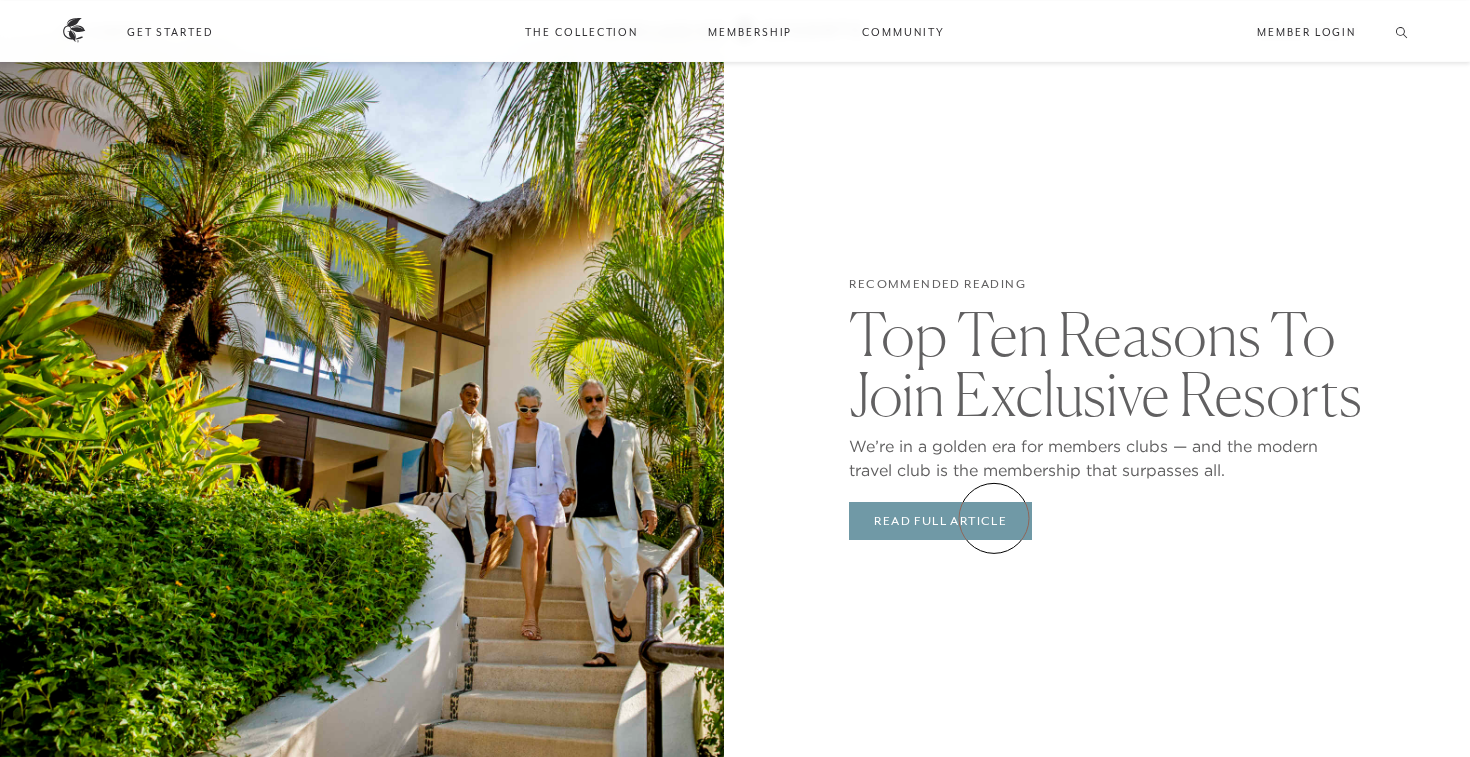 click on "Read Full Article" at bounding box center [940, 521] 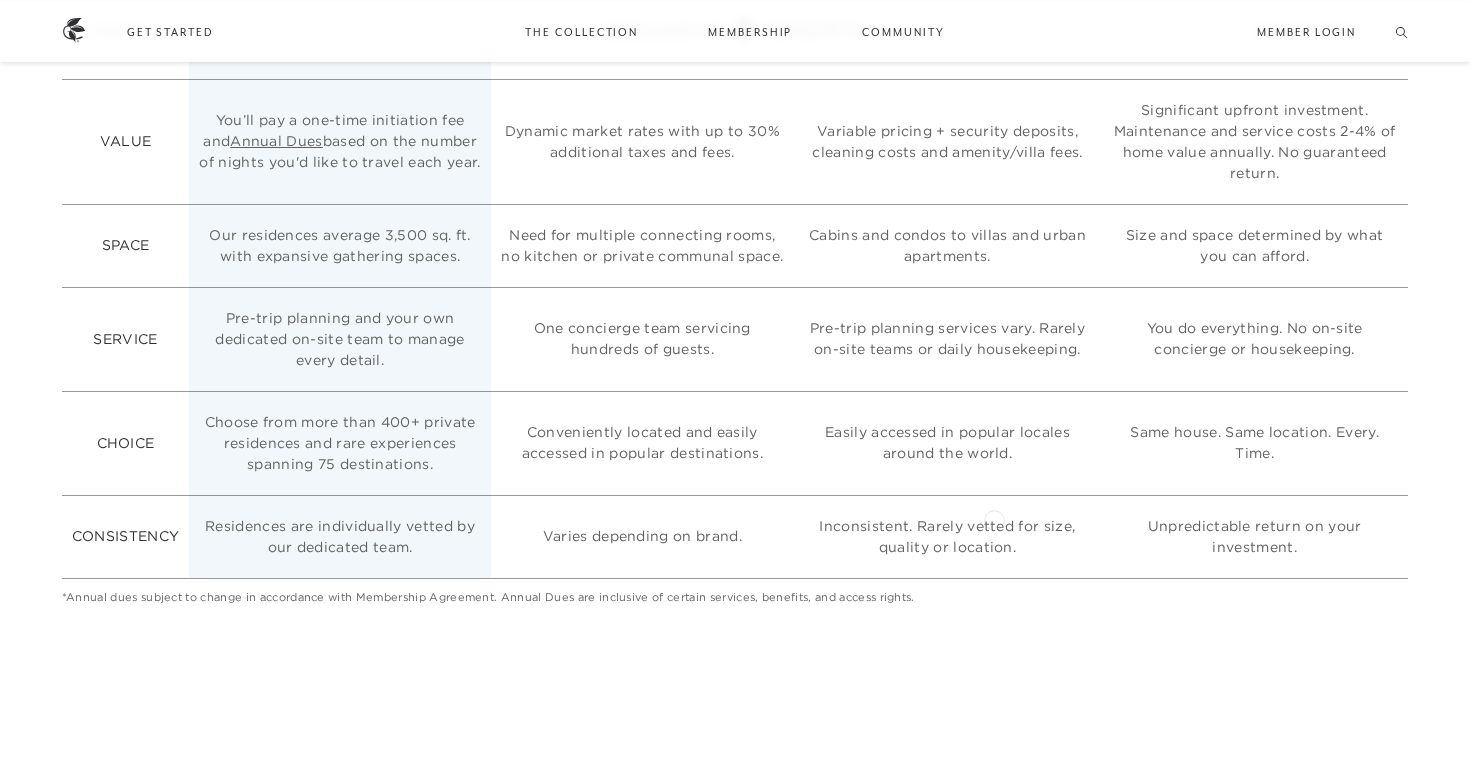 scroll, scrollTop: 5822, scrollLeft: 0, axis: vertical 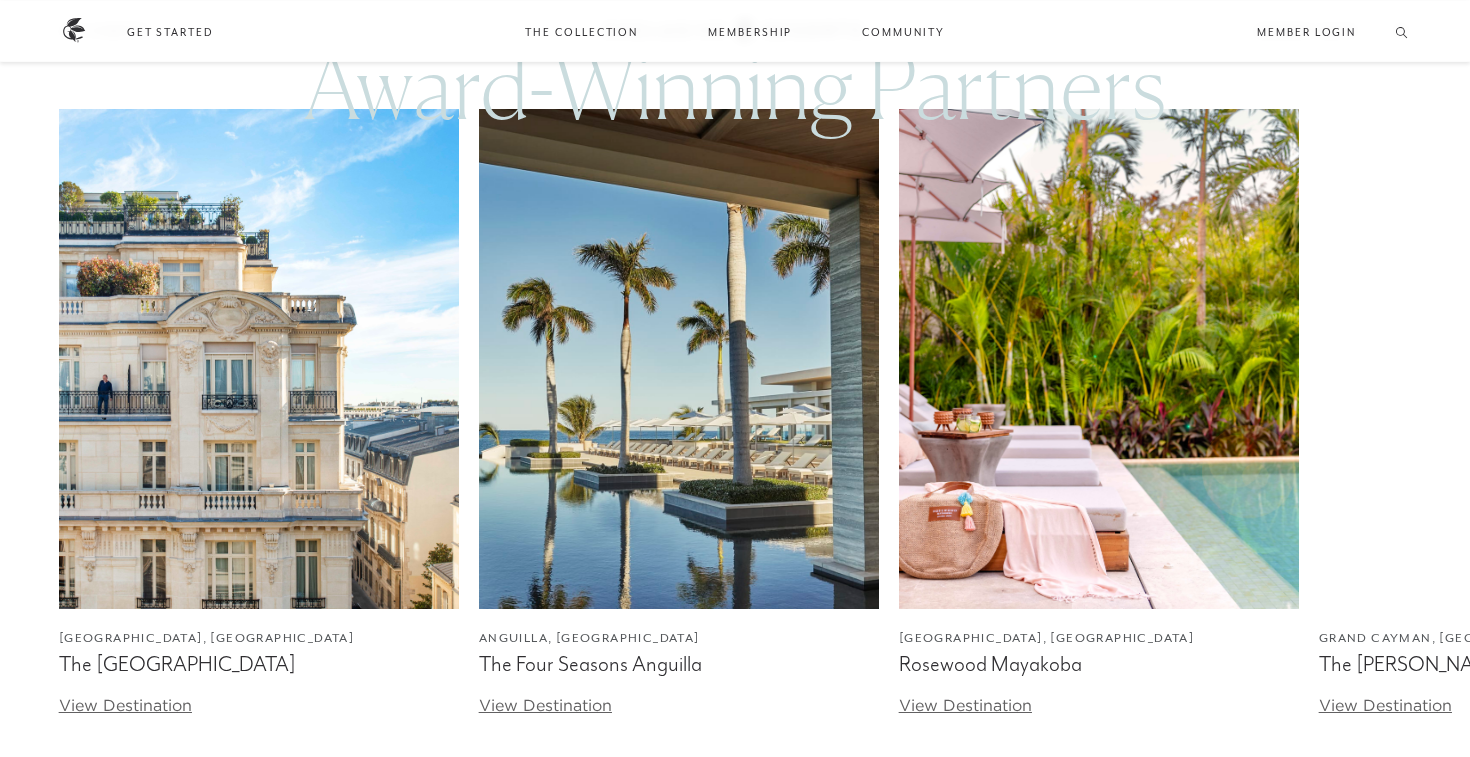 click at bounding box center (679, 359) 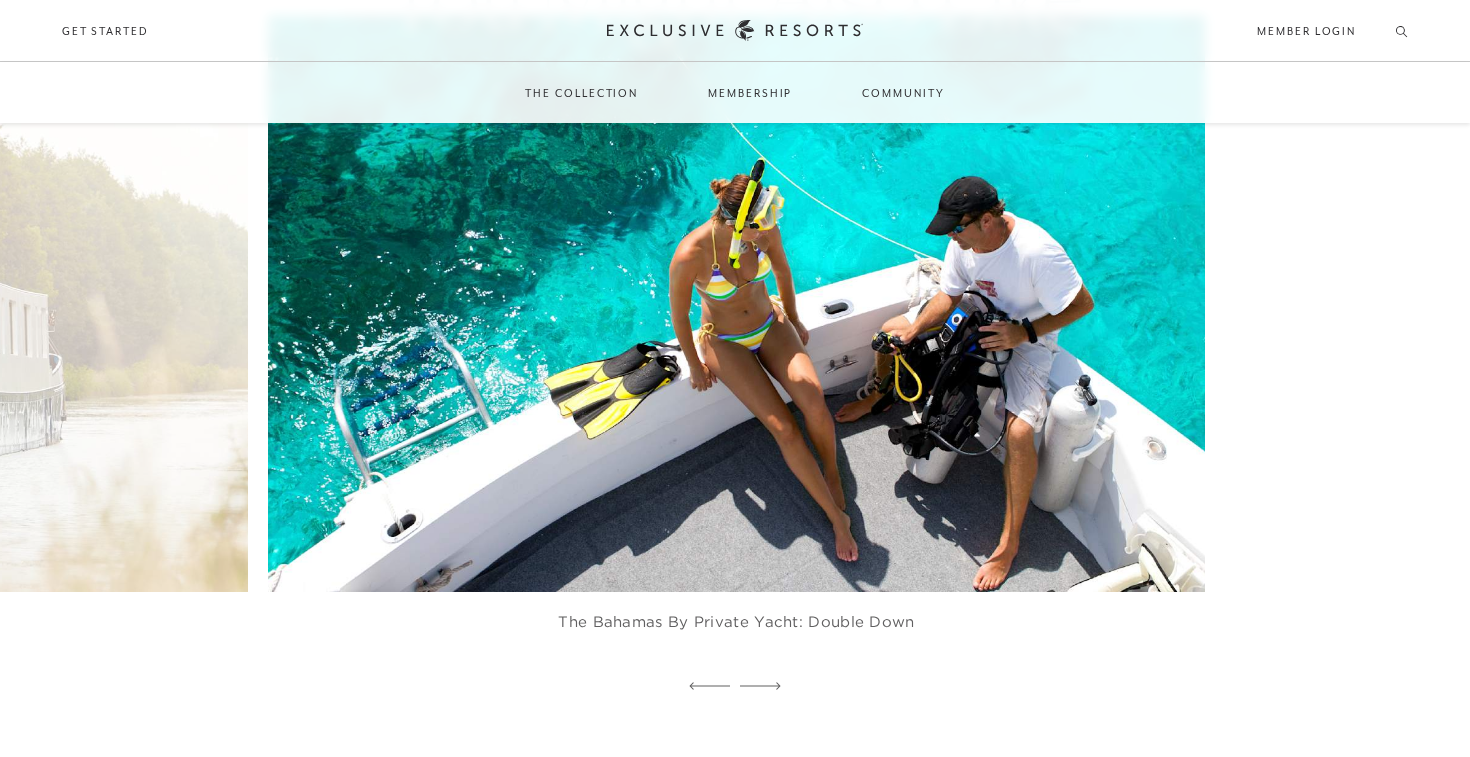 scroll, scrollTop: 3970, scrollLeft: 0, axis: vertical 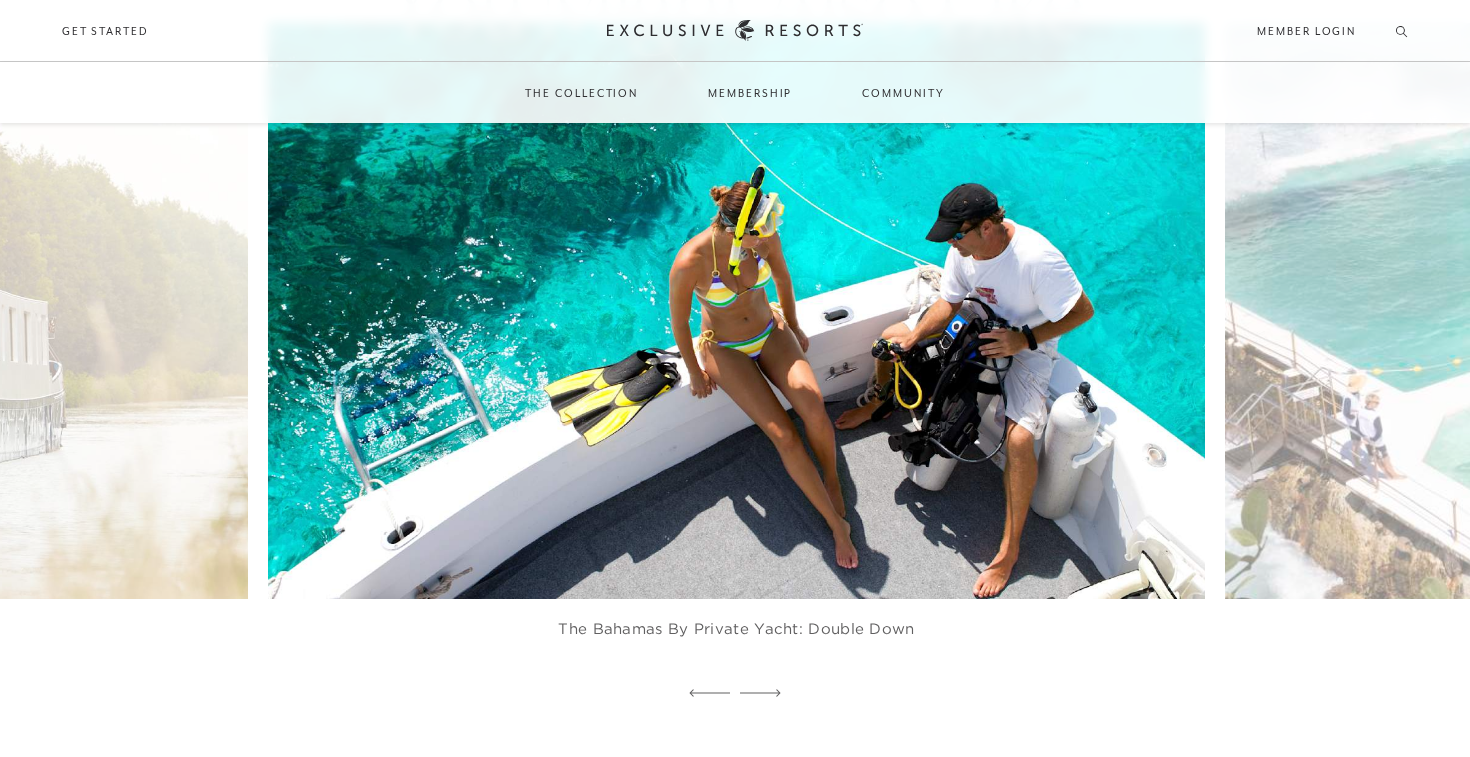 click at bounding box center [769, 310] 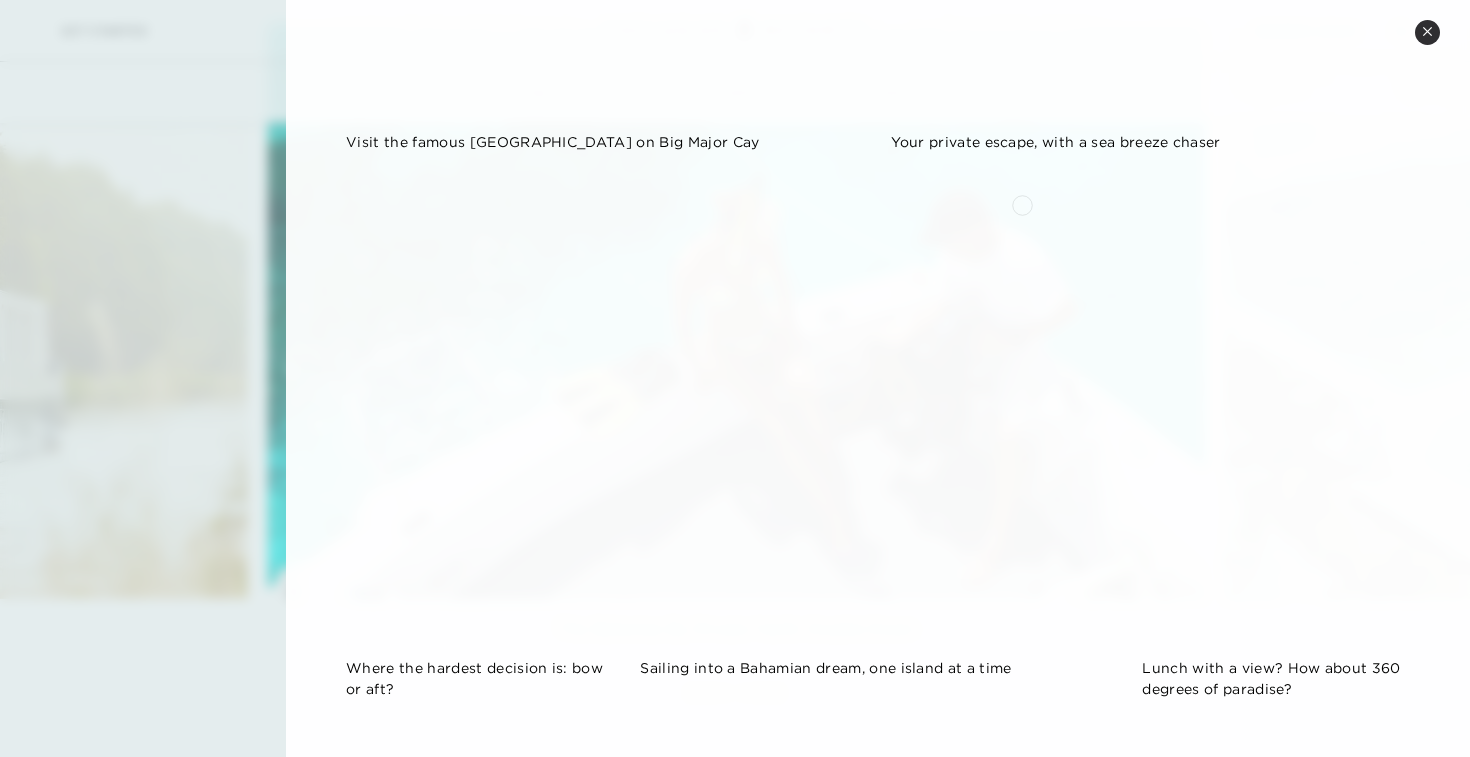 scroll, scrollTop: 903, scrollLeft: 0, axis: vertical 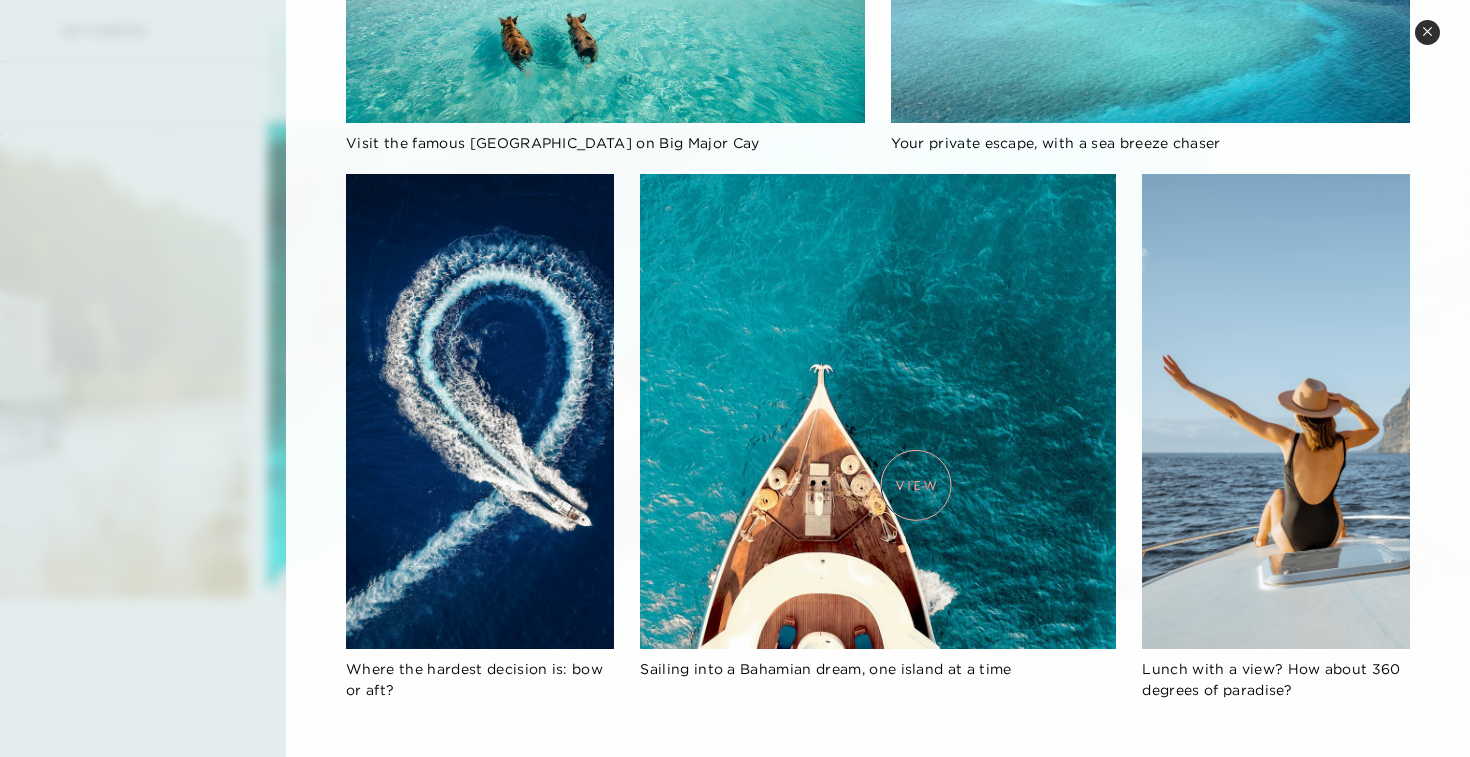 click at bounding box center (878, 411) 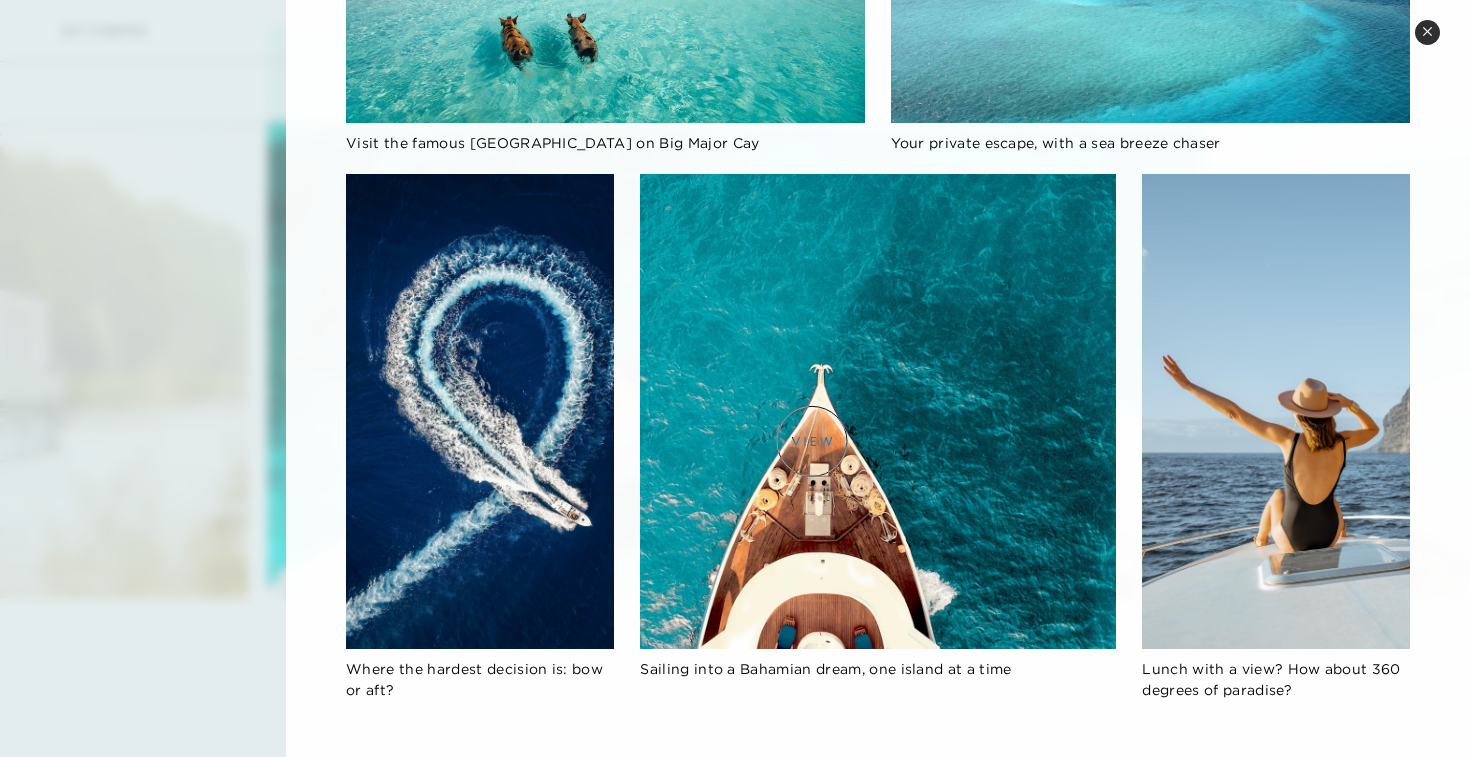 click at bounding box center [878, 411] 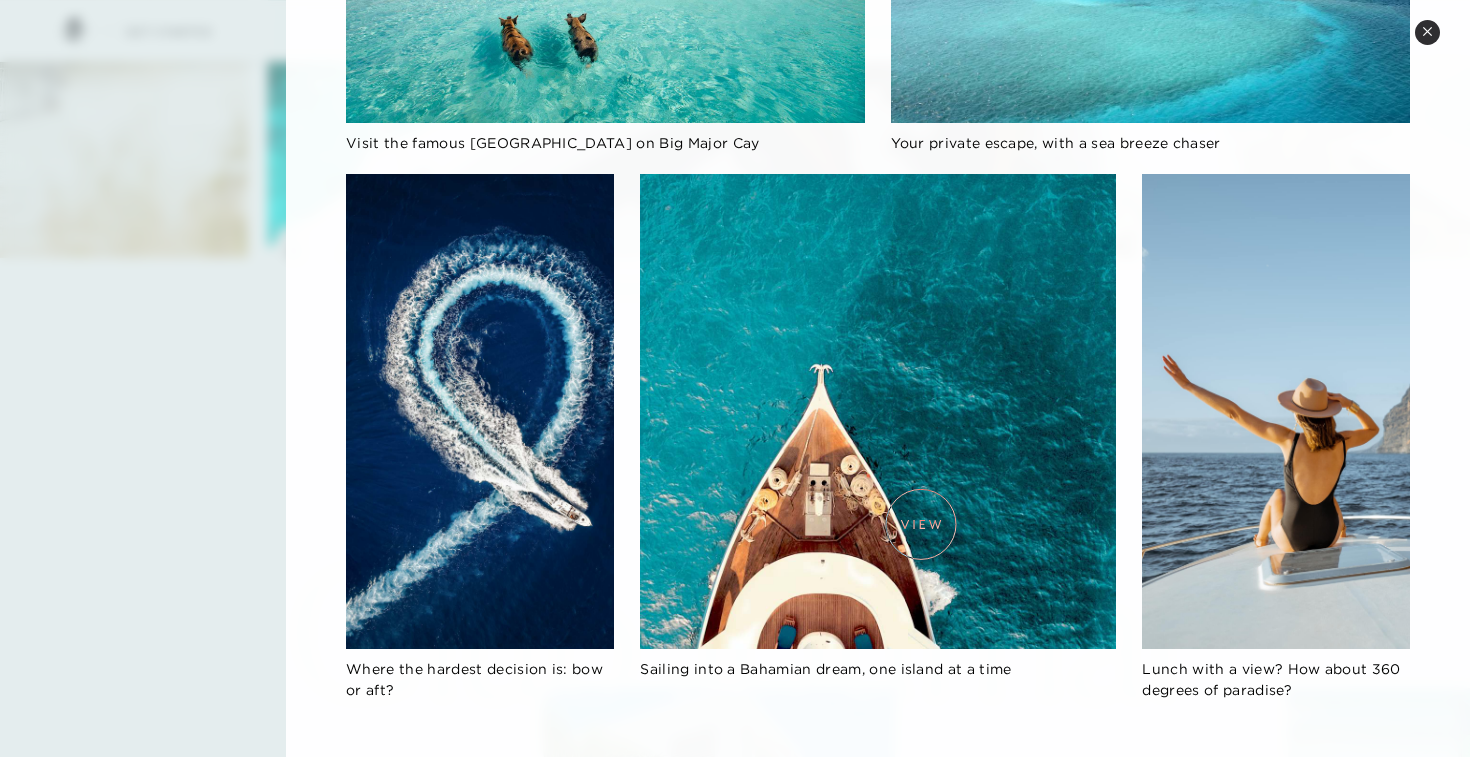 scroll, scrollTop: 4334, scrollLeft: 0, axis: vertical 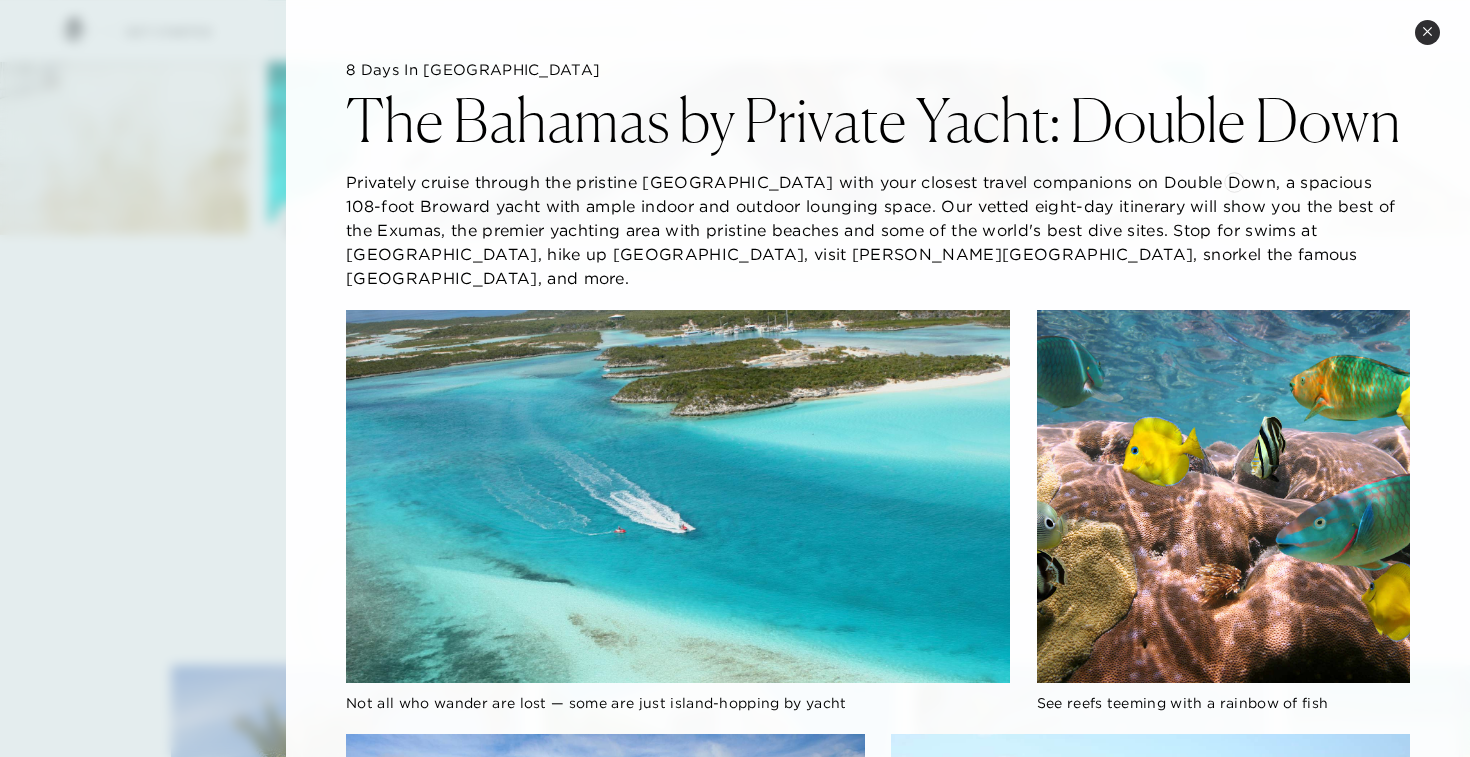 drag, startPoint x: 1121, startPoint y: 180, endPoint x: 1234, endPoint y: 180, distance: 113 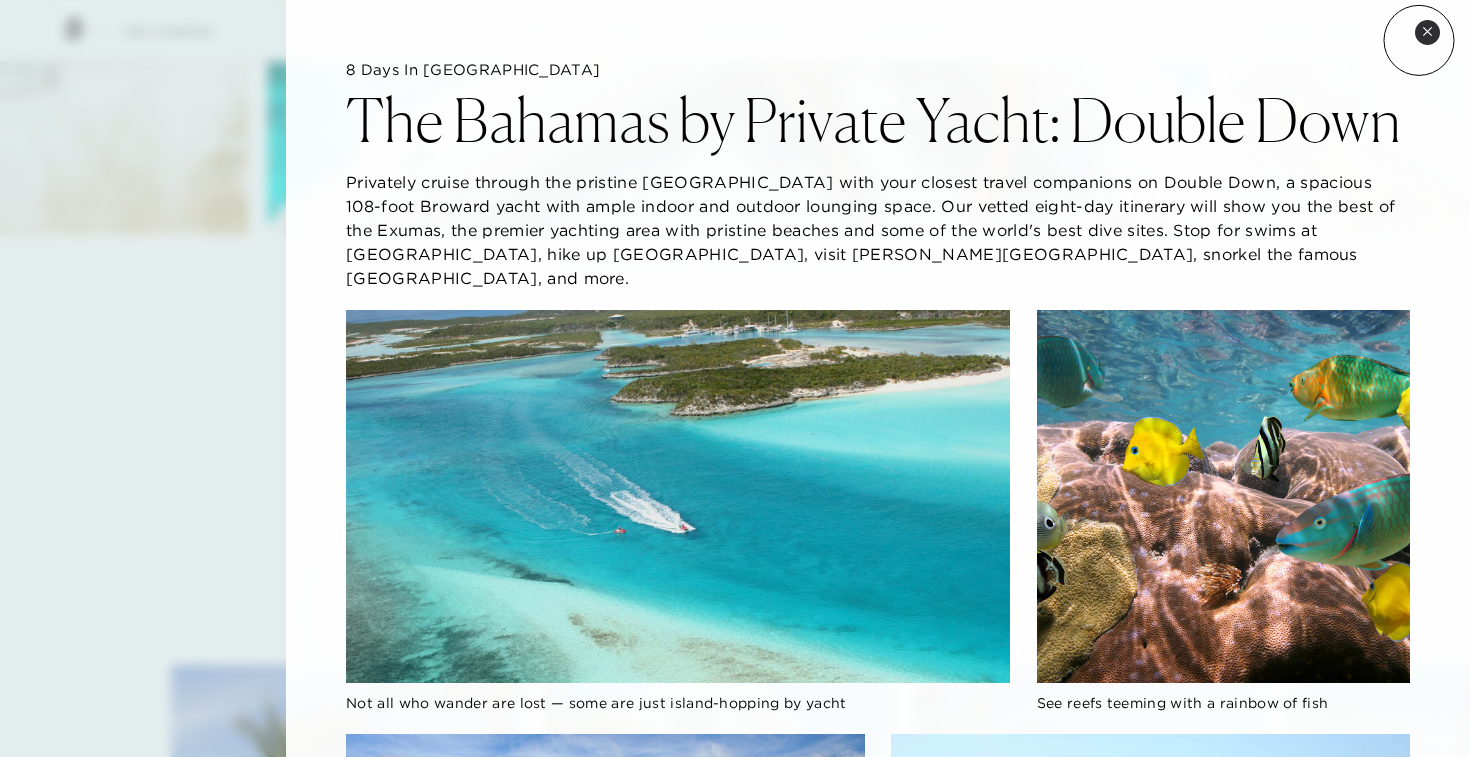 click 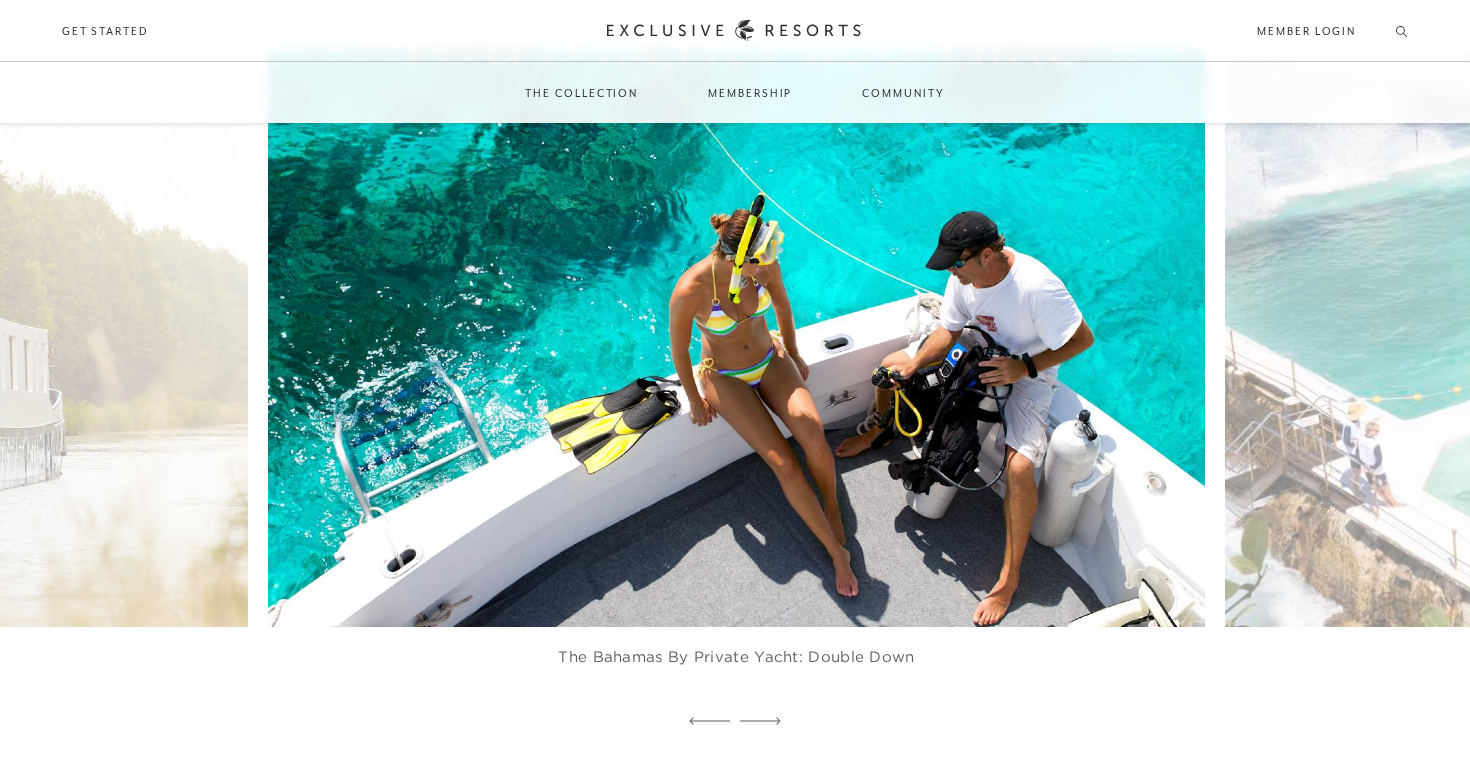 scroll, scrollTop: 3938, scrollLeft: 0, axis: vertical 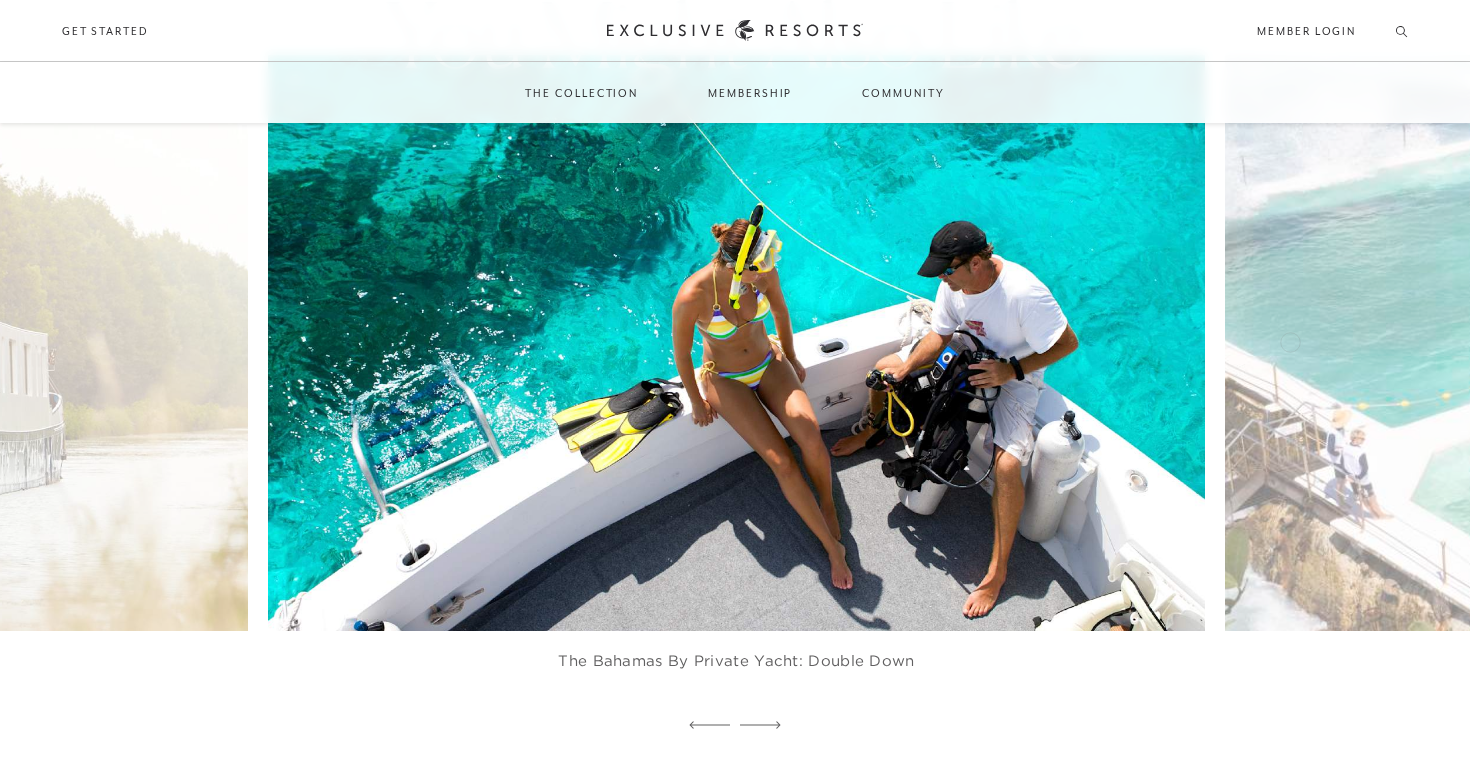click at bounding box center [1726, 342] 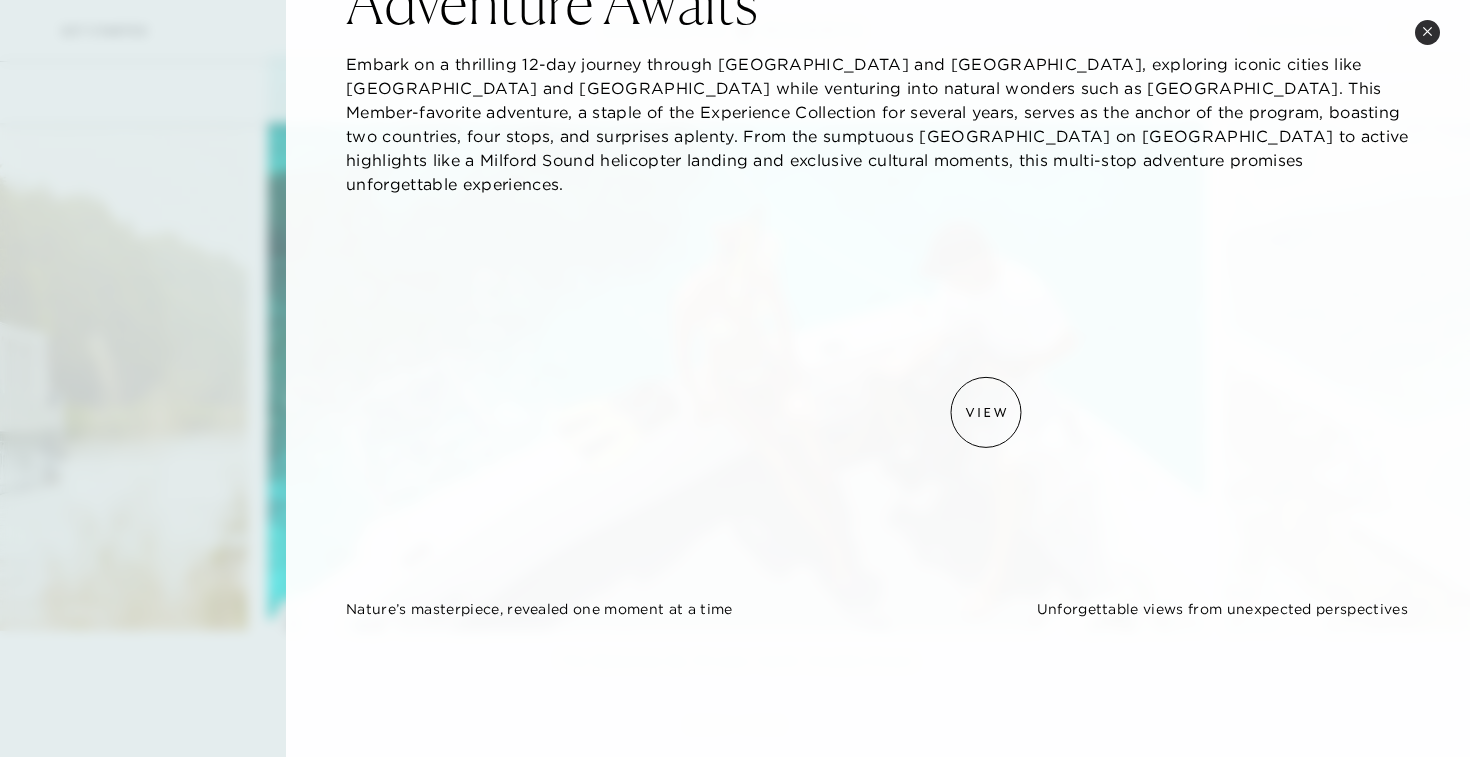 scroll, scrollTop: 179, scrollLeft: 0, axis: vertical 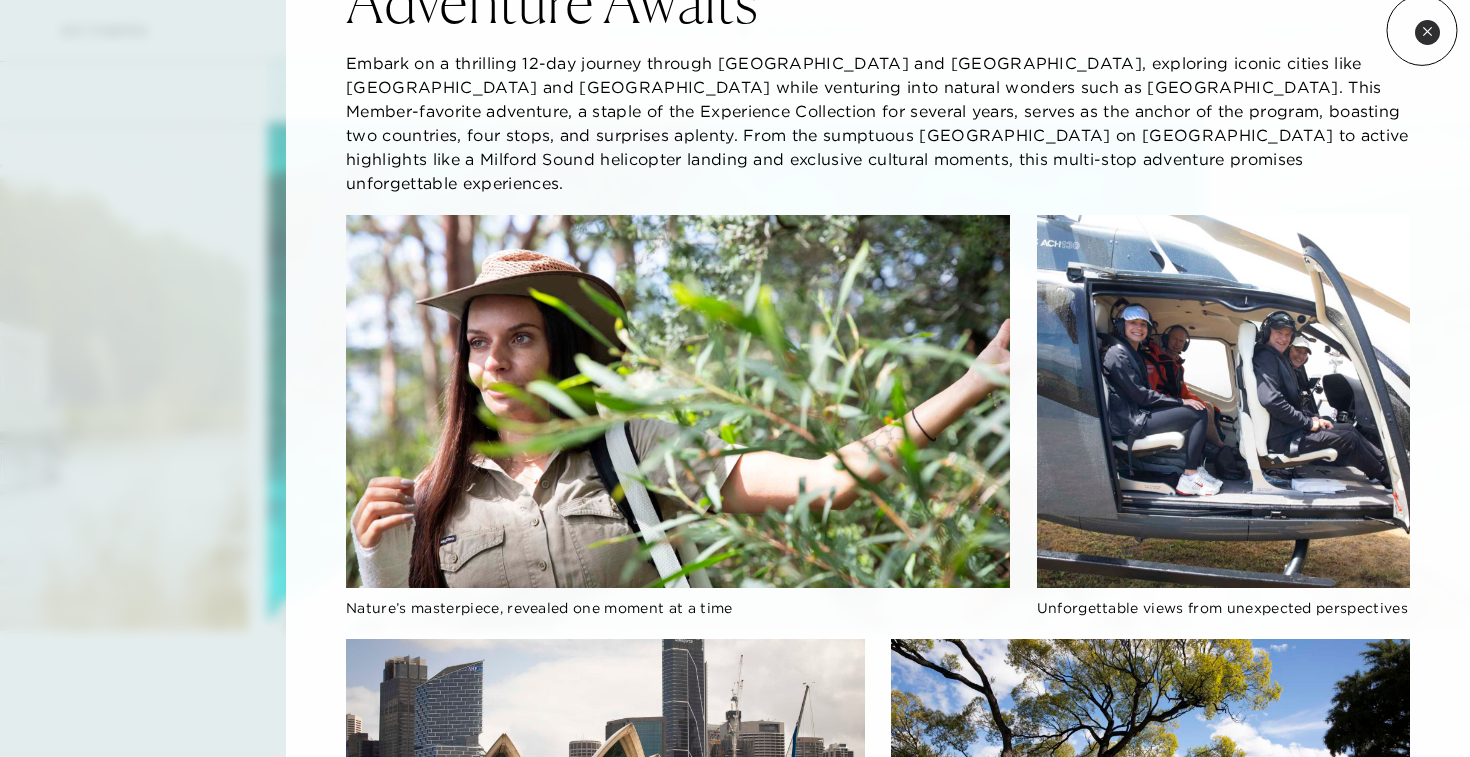 click 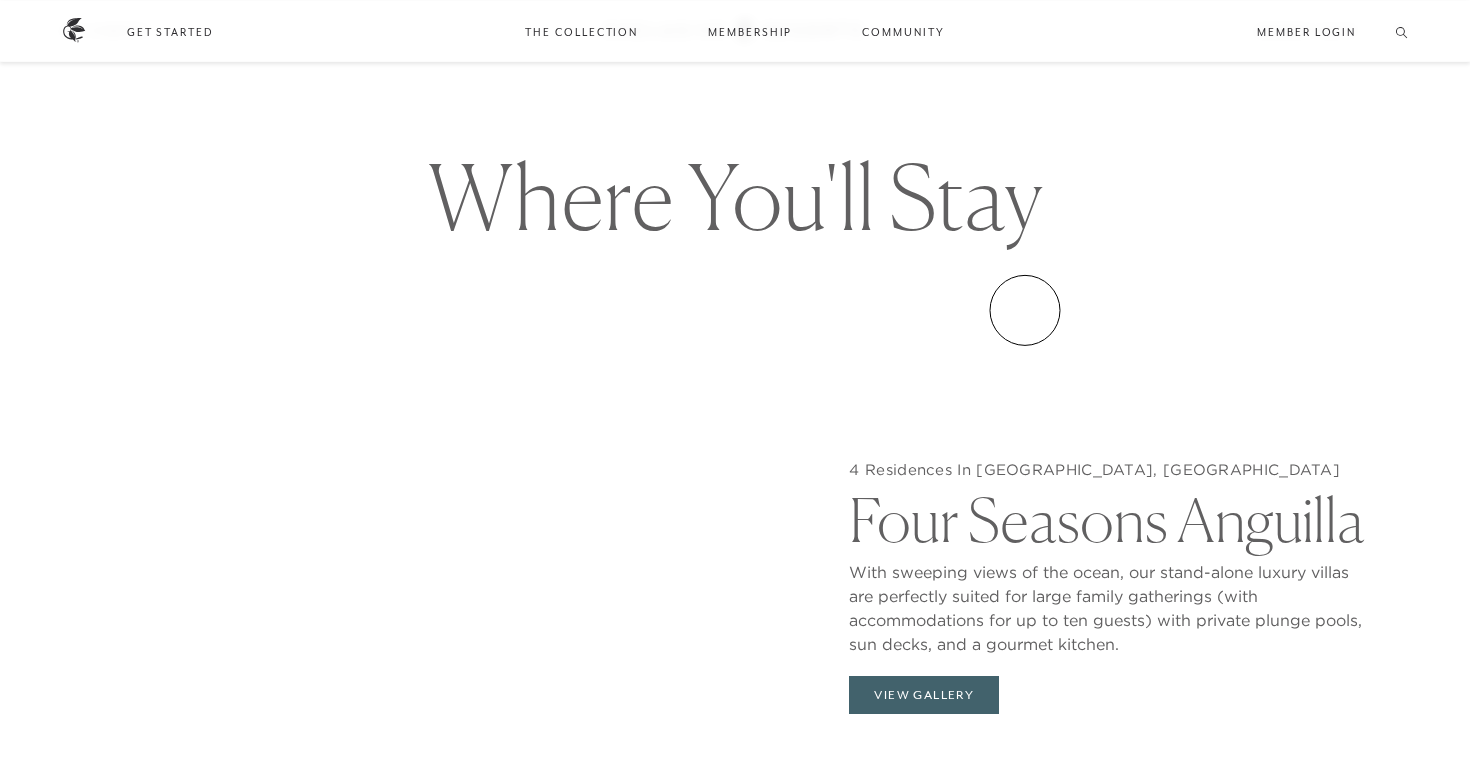 scroll, scrollTop: 2163, scrollLeft: 0, axis: vertical 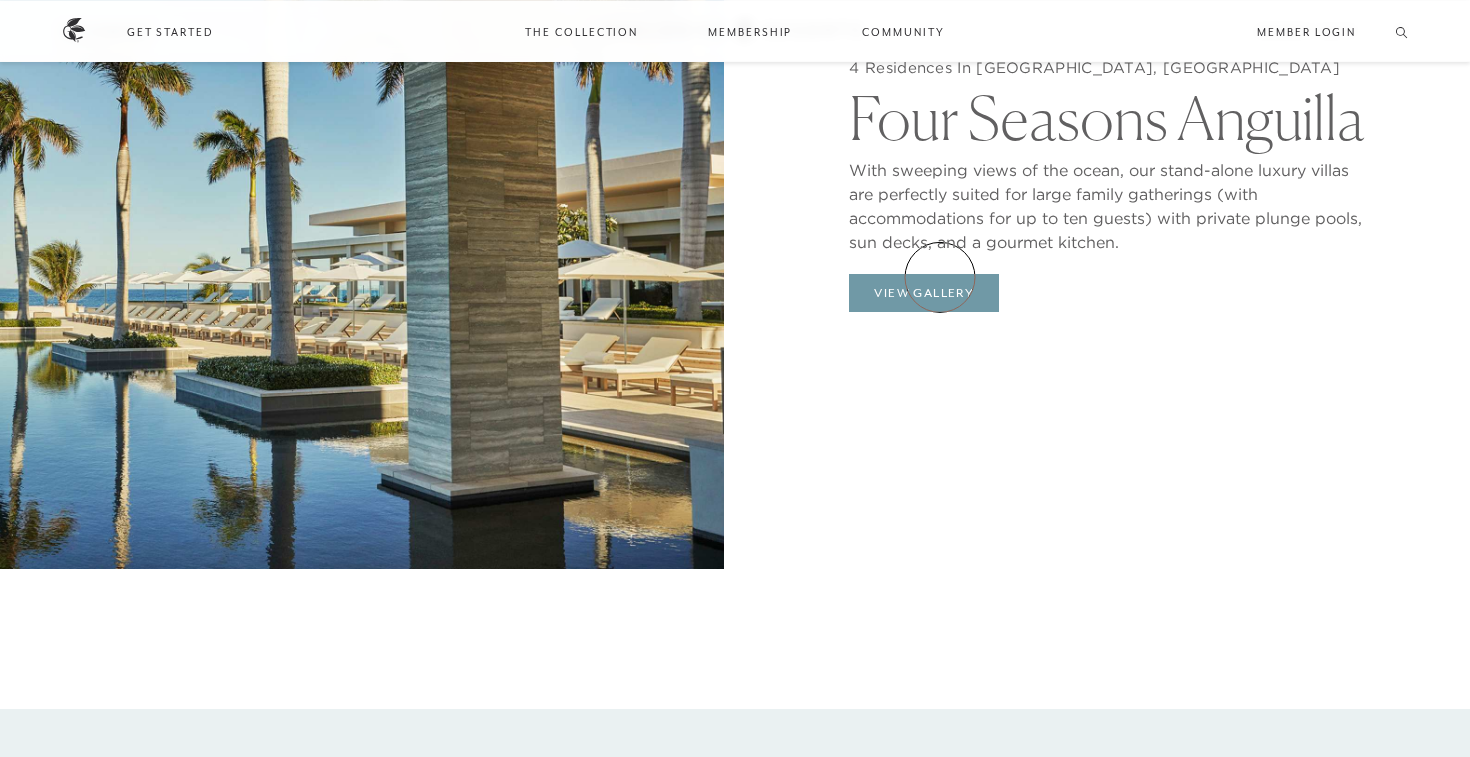 click on "View Gallery" at bounding box center [924, 293] 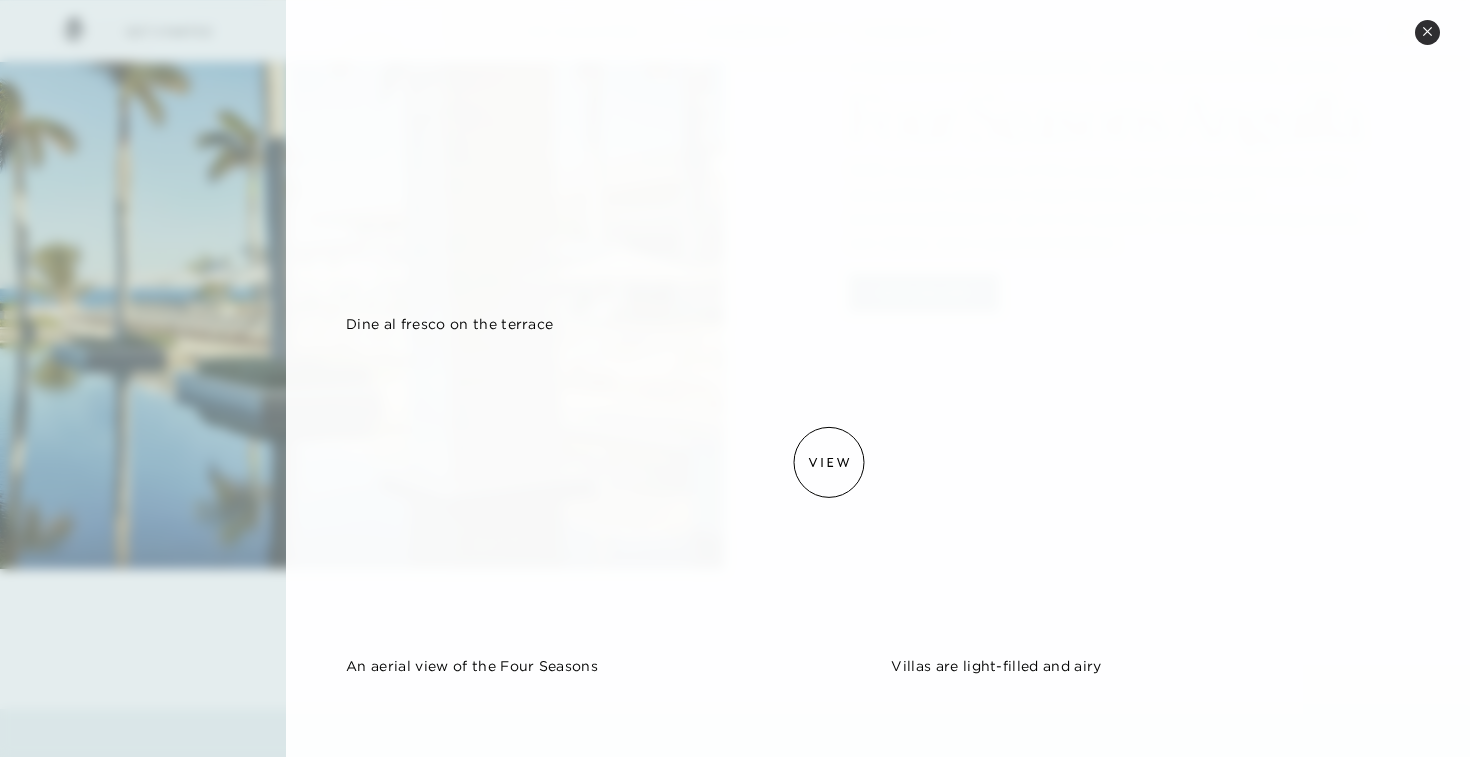 scroll, scrollTop: 1622, scrollLeft: 0, axis: vertical 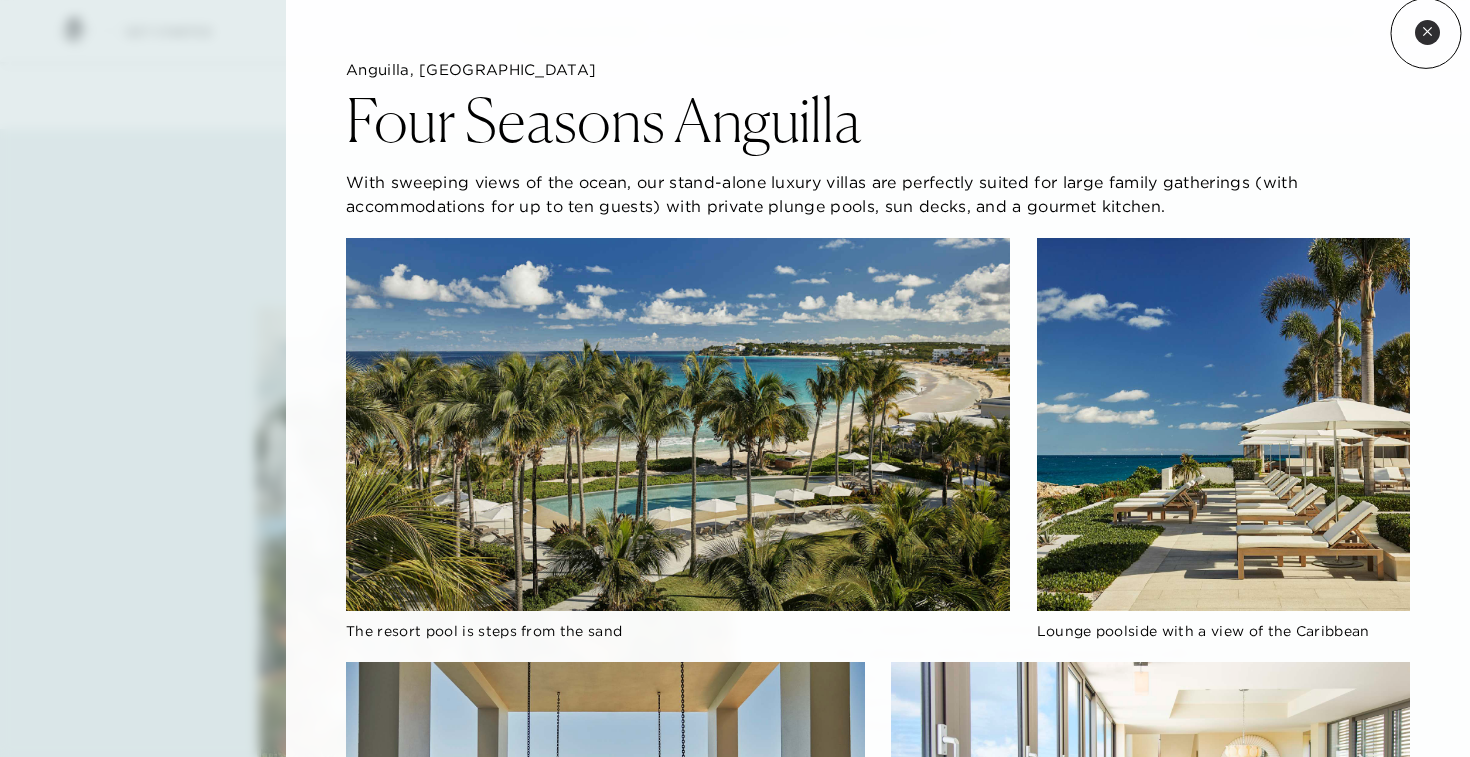click 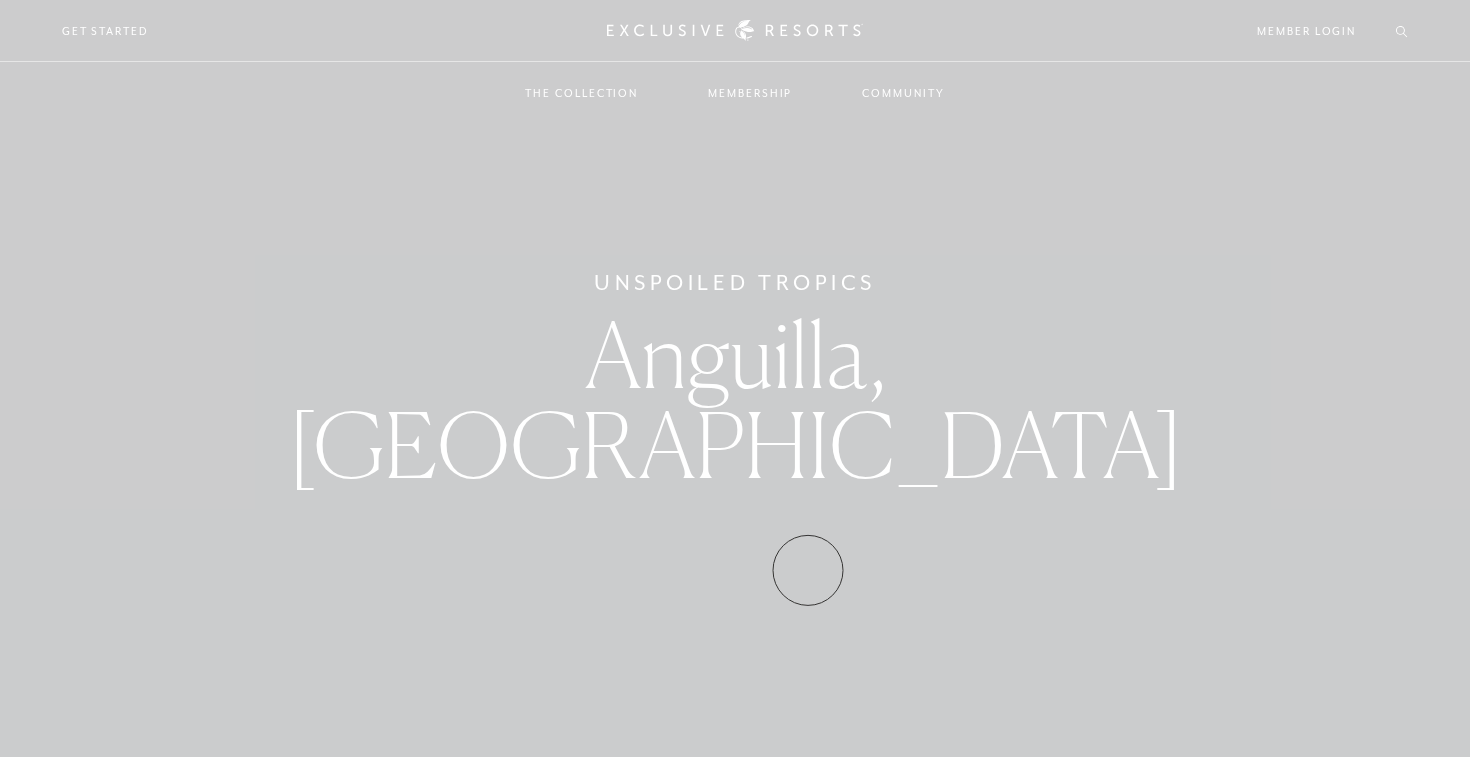 scroll, scrollTop: 0, scrollLeft: 0, axis: both 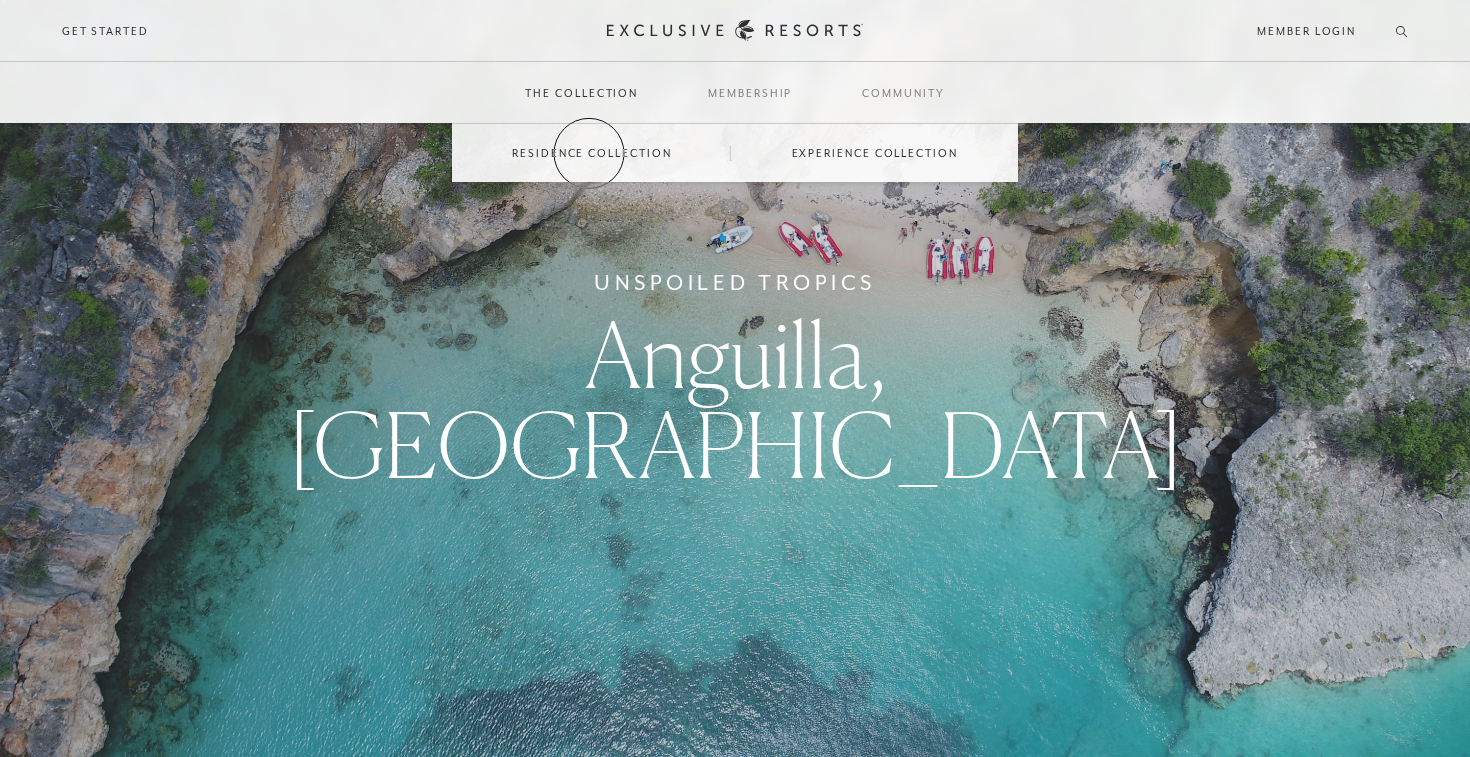 click on "Residence Collection" at bounding box center (591, 153) 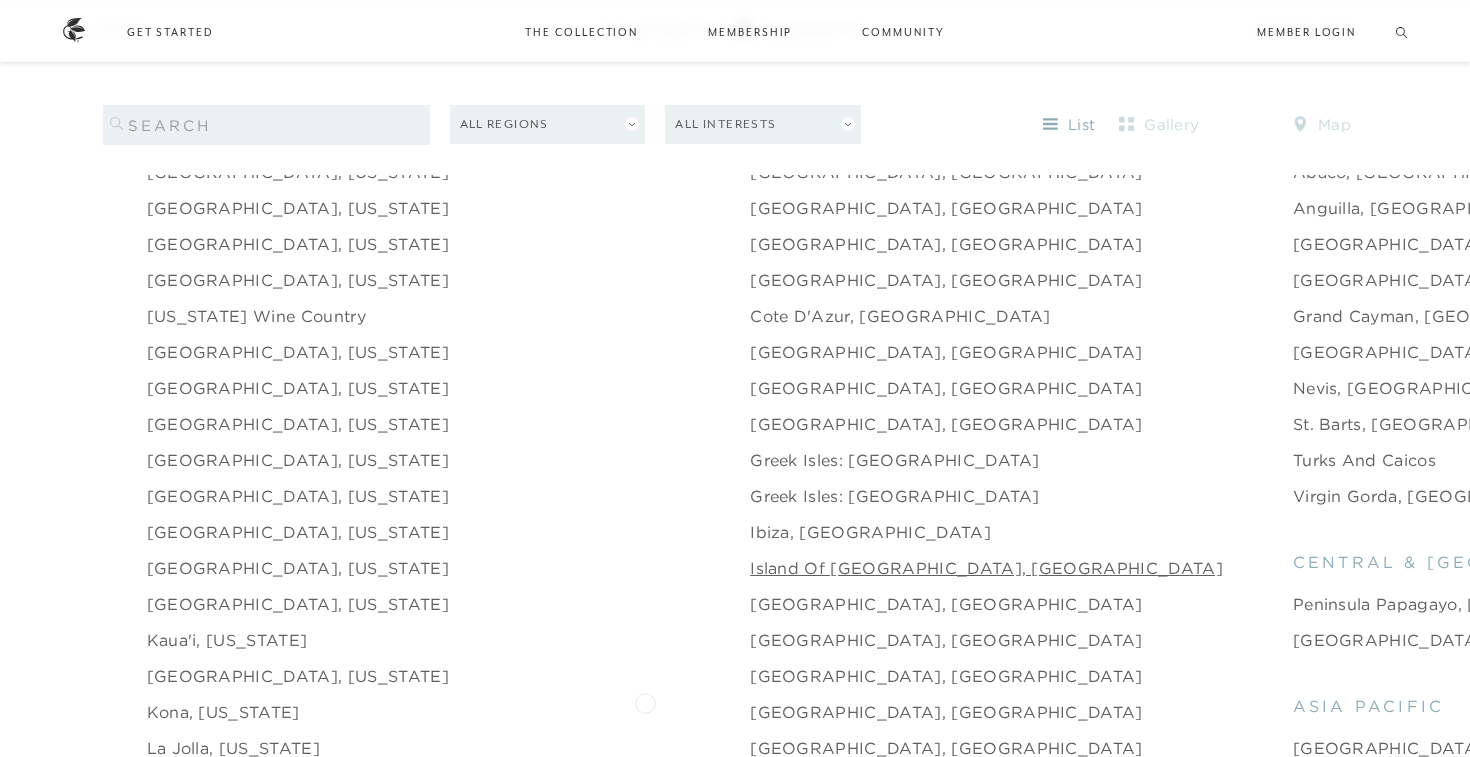 scroll, scrollTop: 2082, scrollLeft: 0, axis: vertical 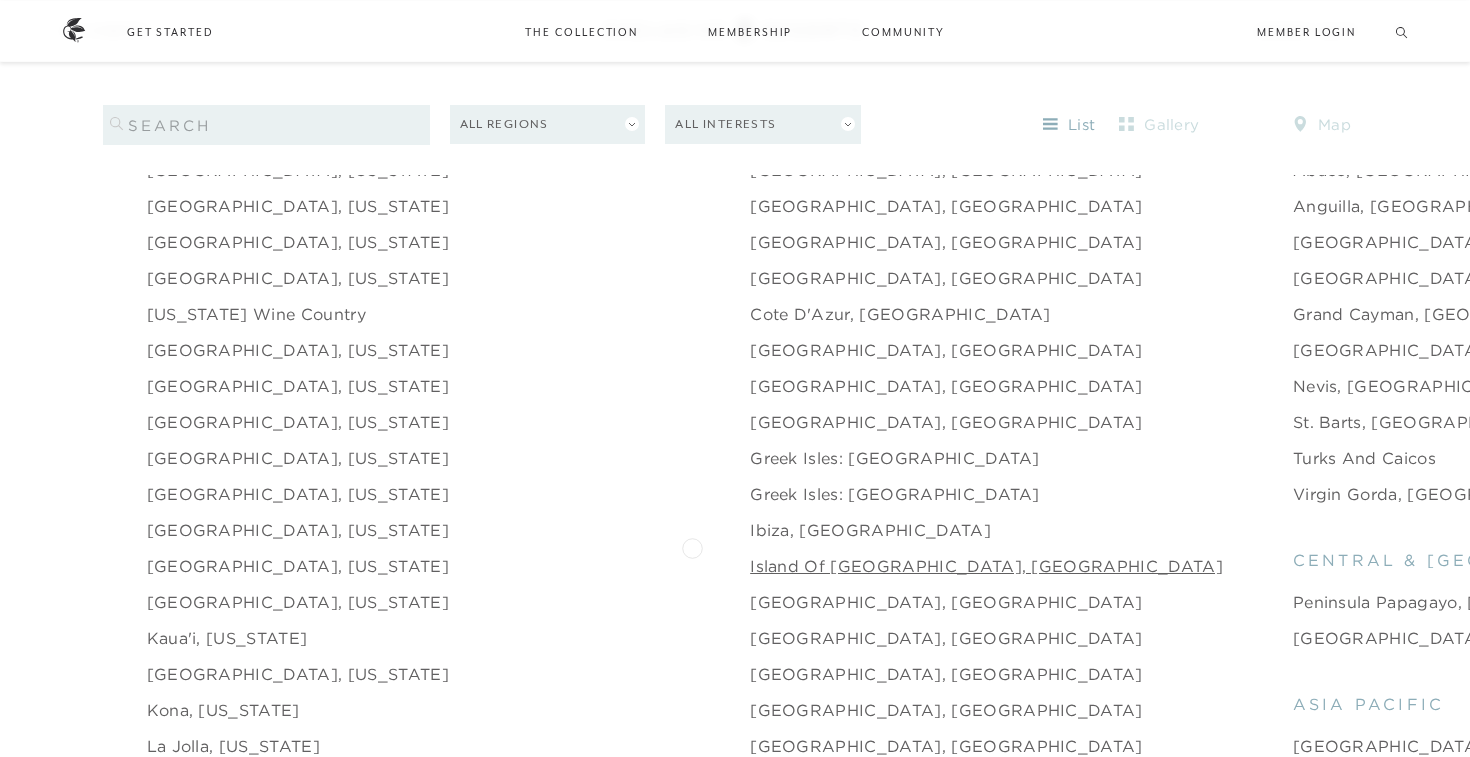 click on "Island of Brac, Croatia" at bounding box center (986, 566) 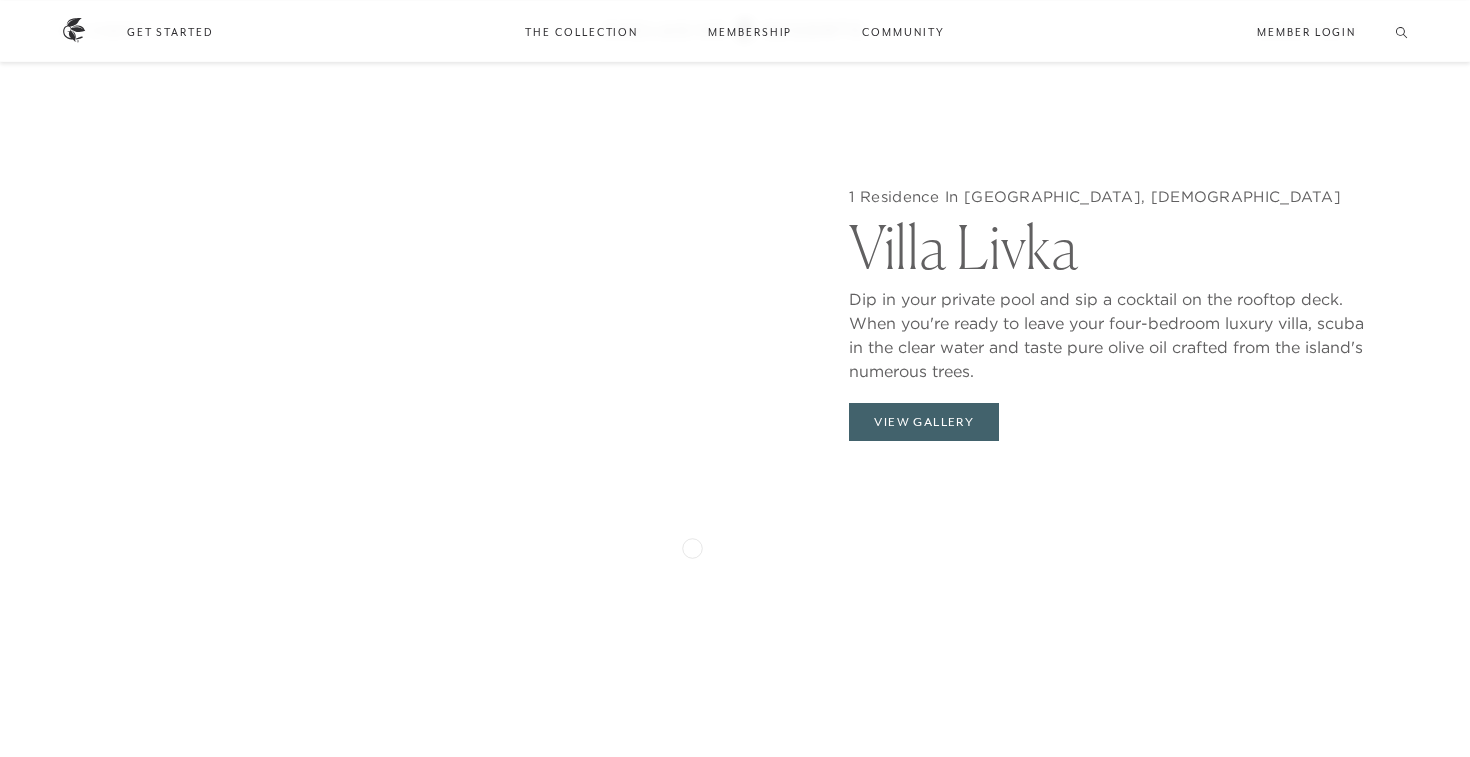 scroll, scrollTop: 2013, scrollLeft: 0, axis: vertical 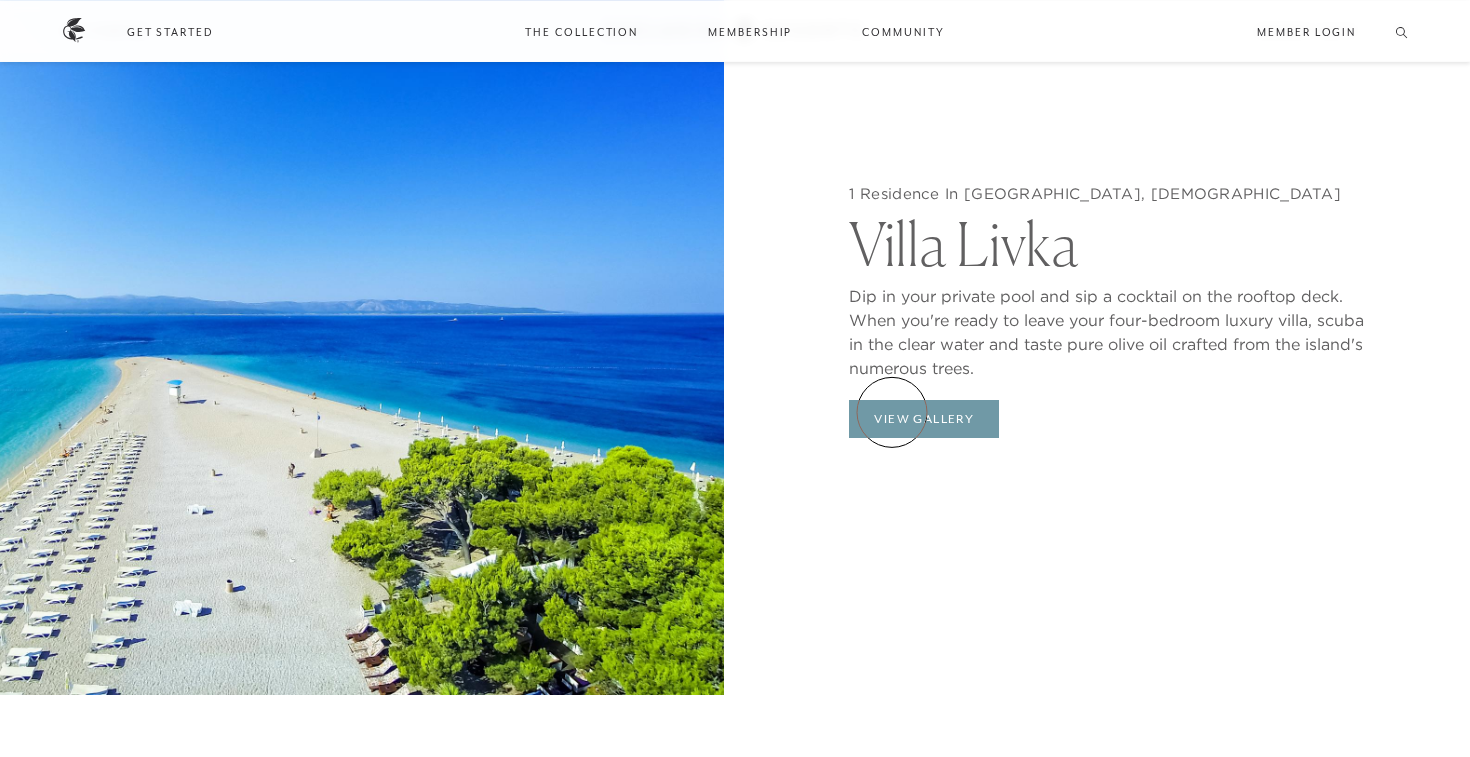 click on "View Gallery" at bounding box center [924, 419] 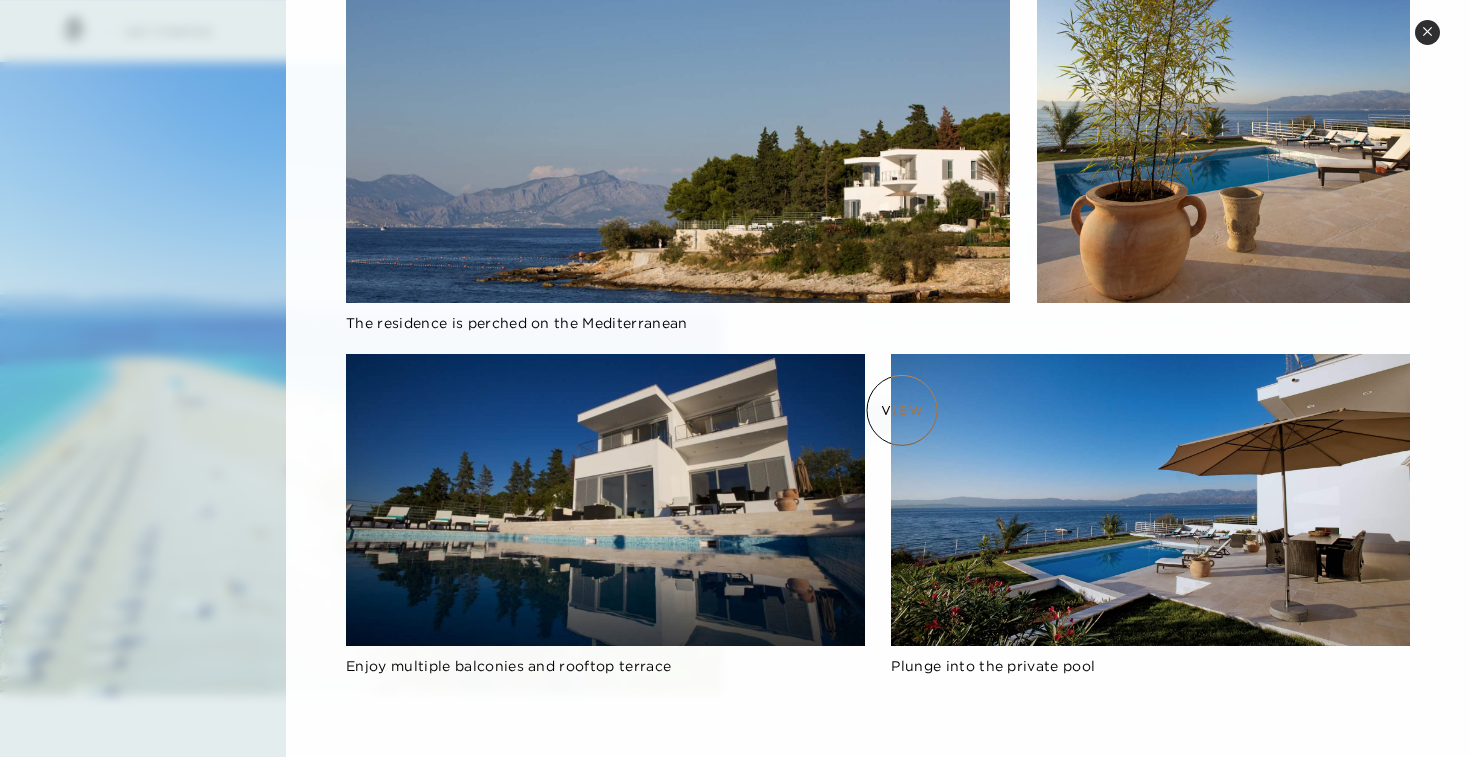 scroll, scrollTop: 307, scrollLeft: 0, axis: vertical 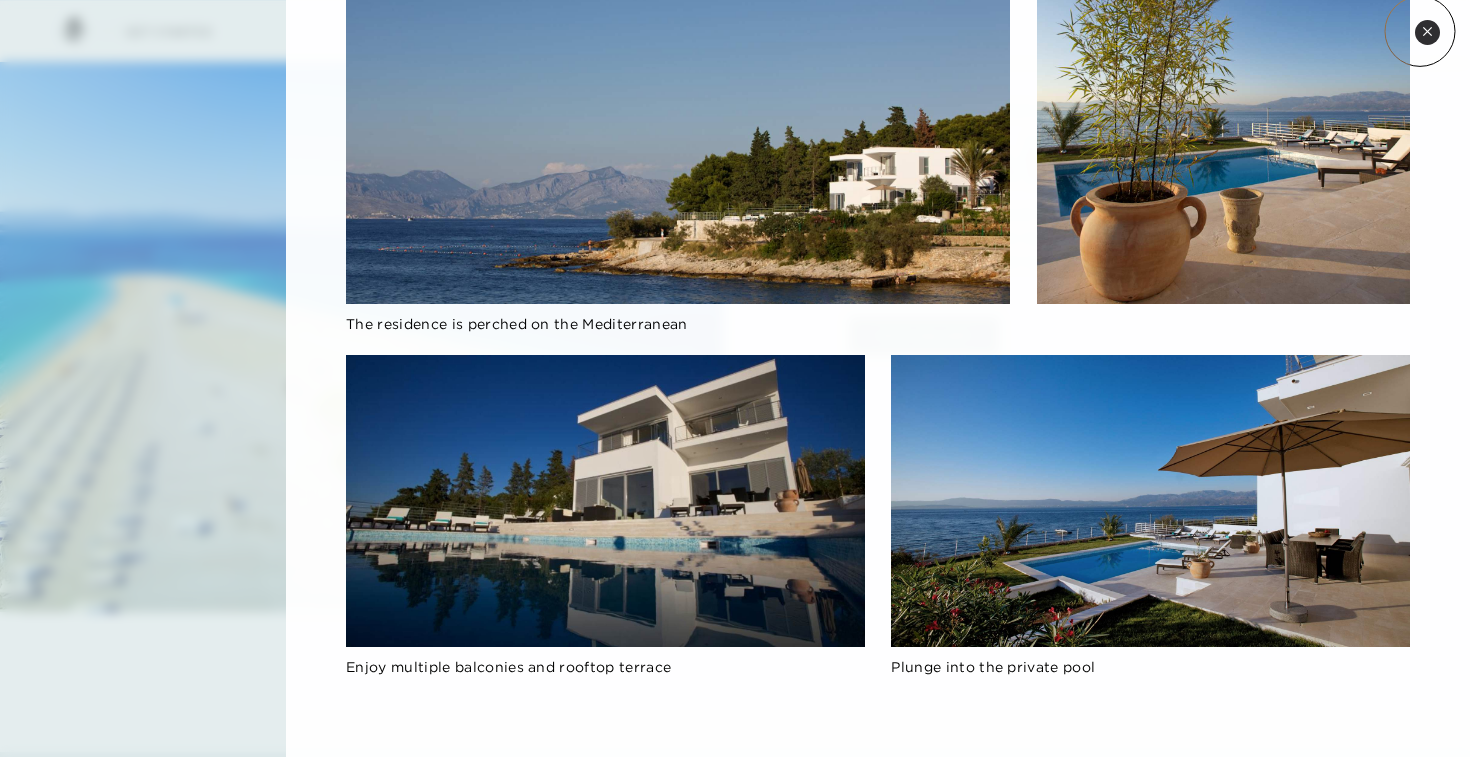 click on "Close quickview" at bounding box center (1427, 32) 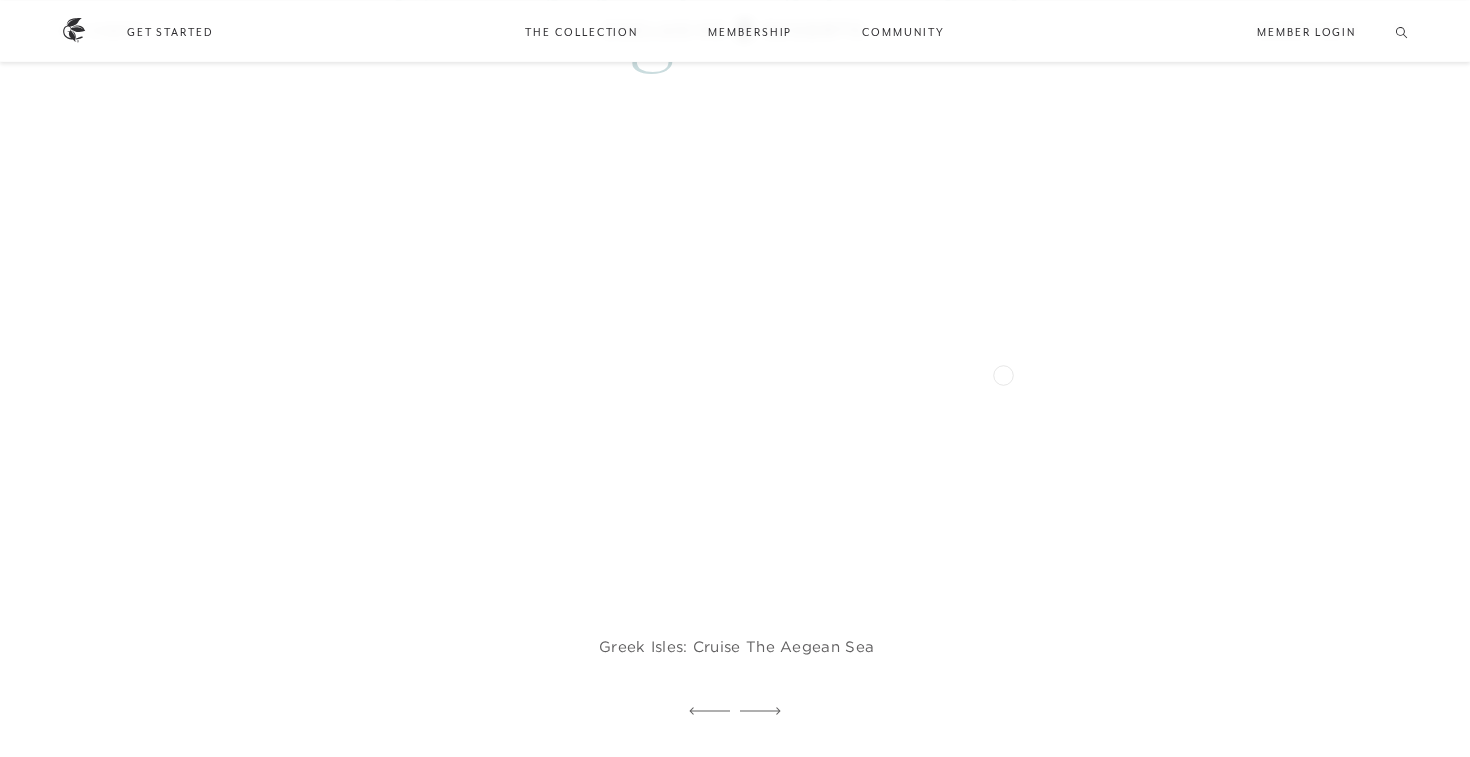 scroll, scrollTop: 3932, scrollLeft: 0, axis: vertical 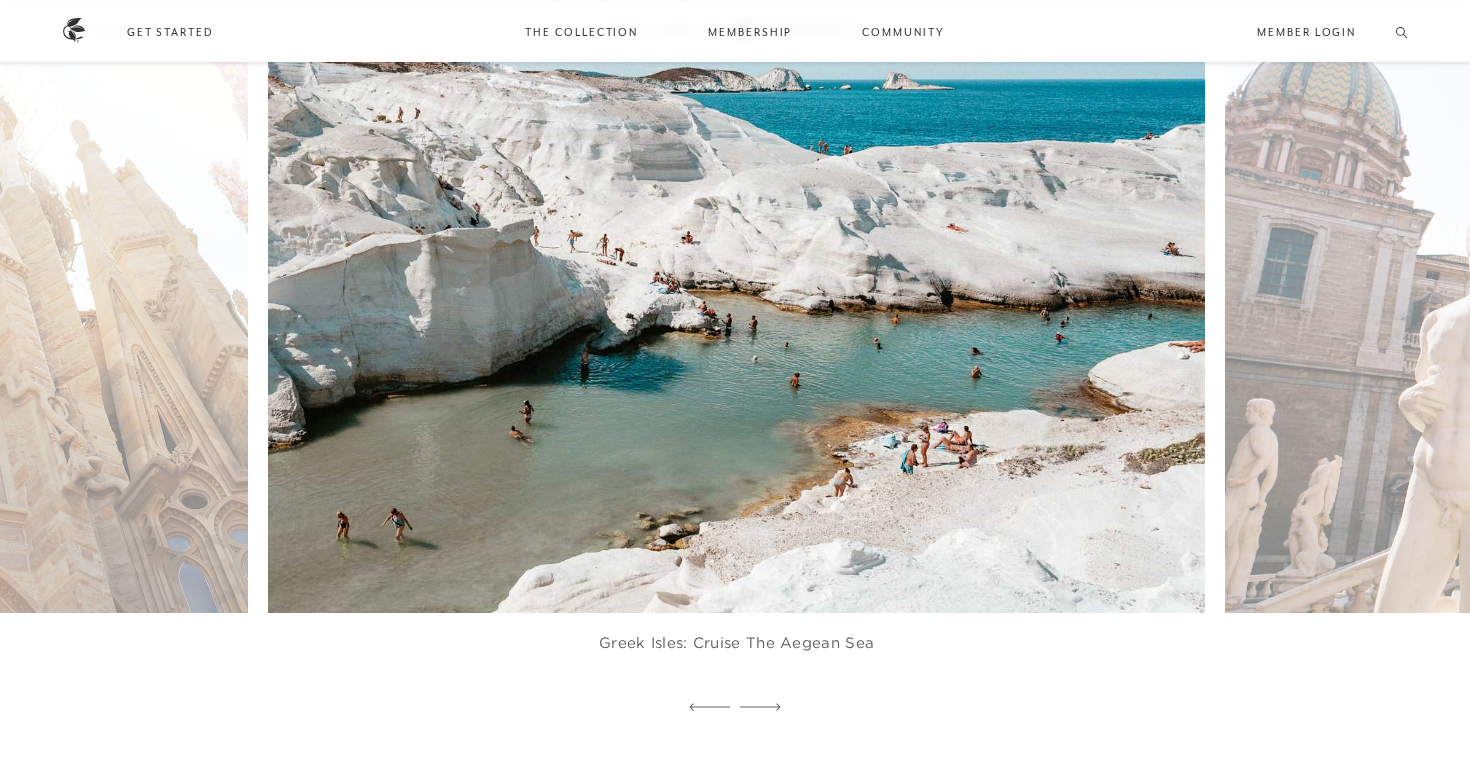 click at bounding box center [769, 324] 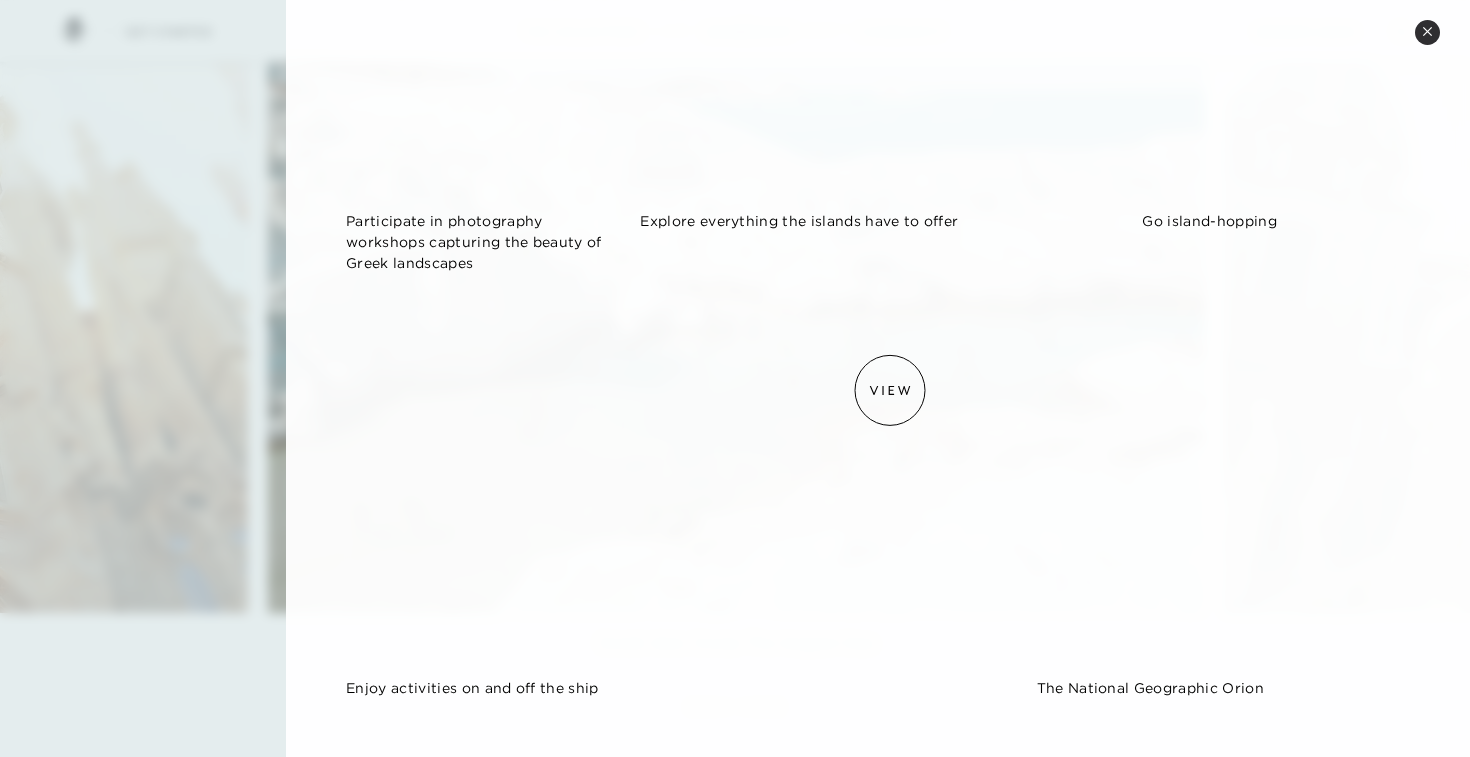 scroll, scrollTop: 1417, scrollLeft: 0, axis: vertical 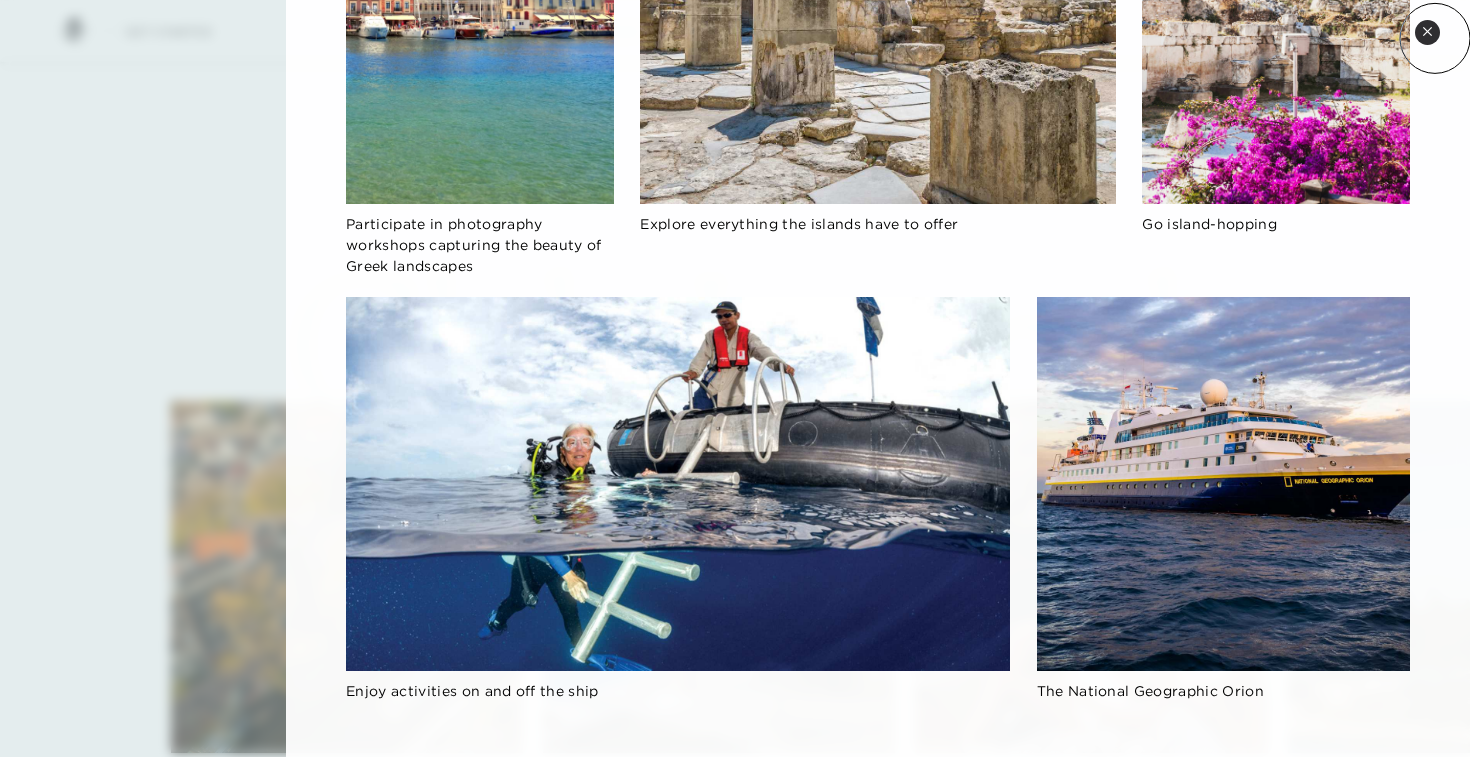 click on "Close quickview" at bounding box center [1427, 32] 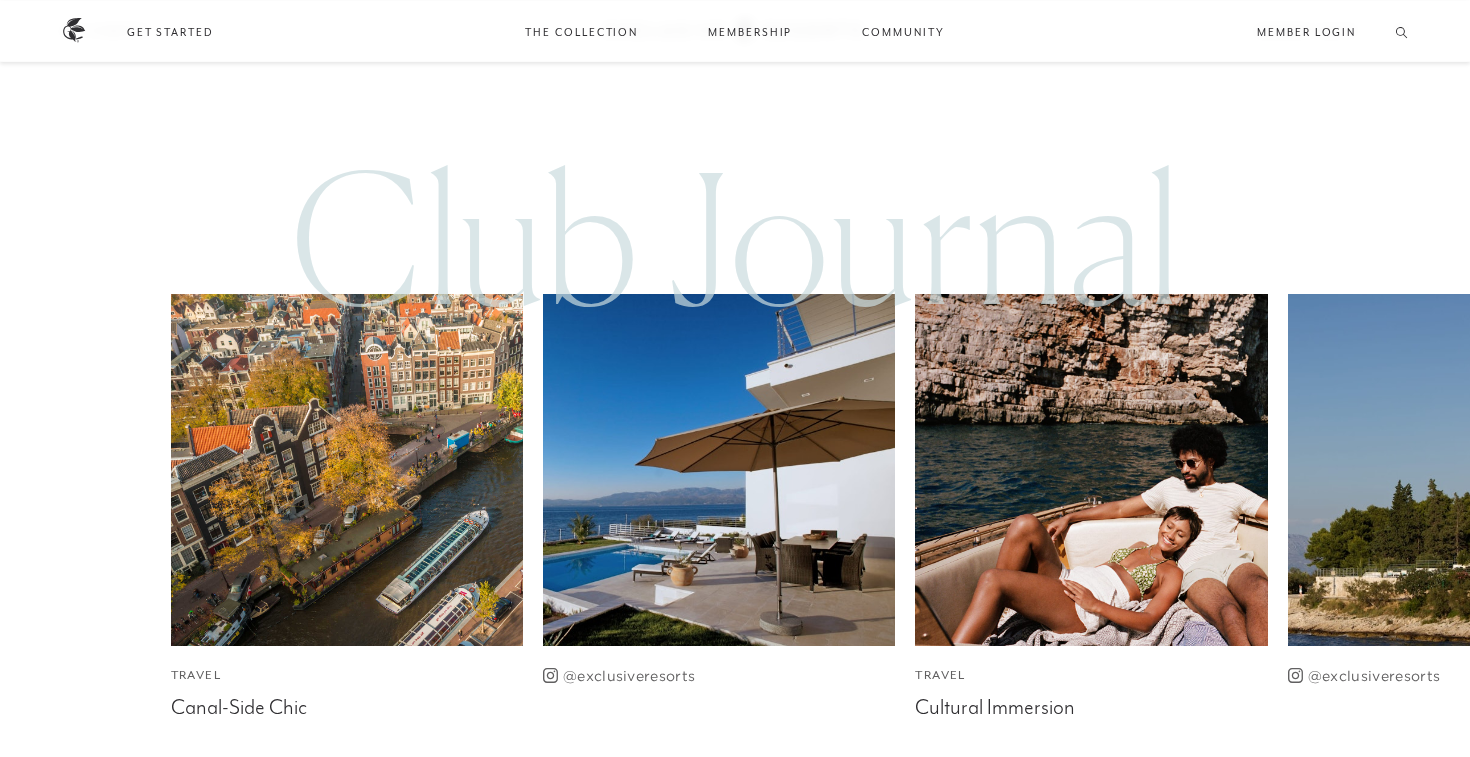 scroll, scrollTop: 4788, scrollLeft: 0, axis: vertical 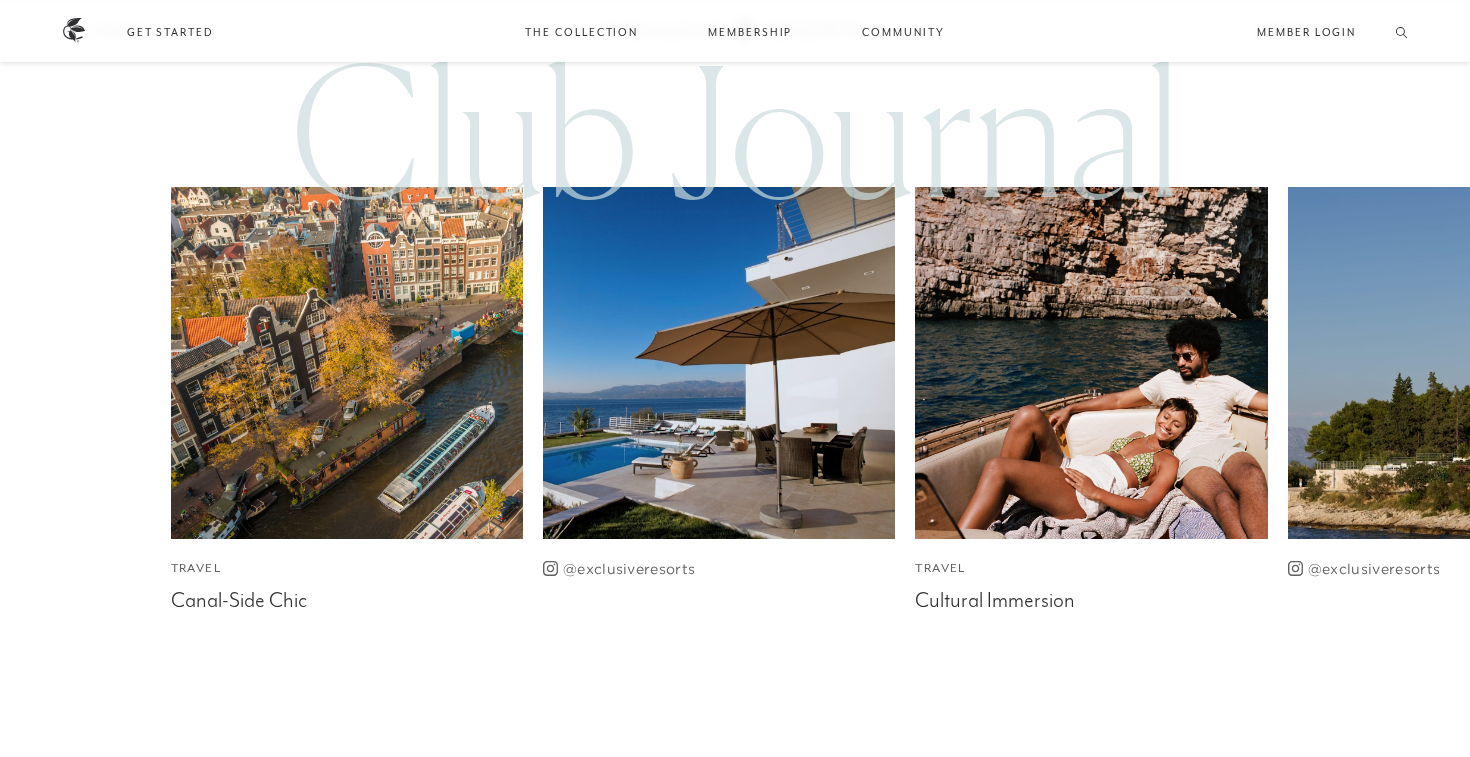 click at bounding box center [346, 363] 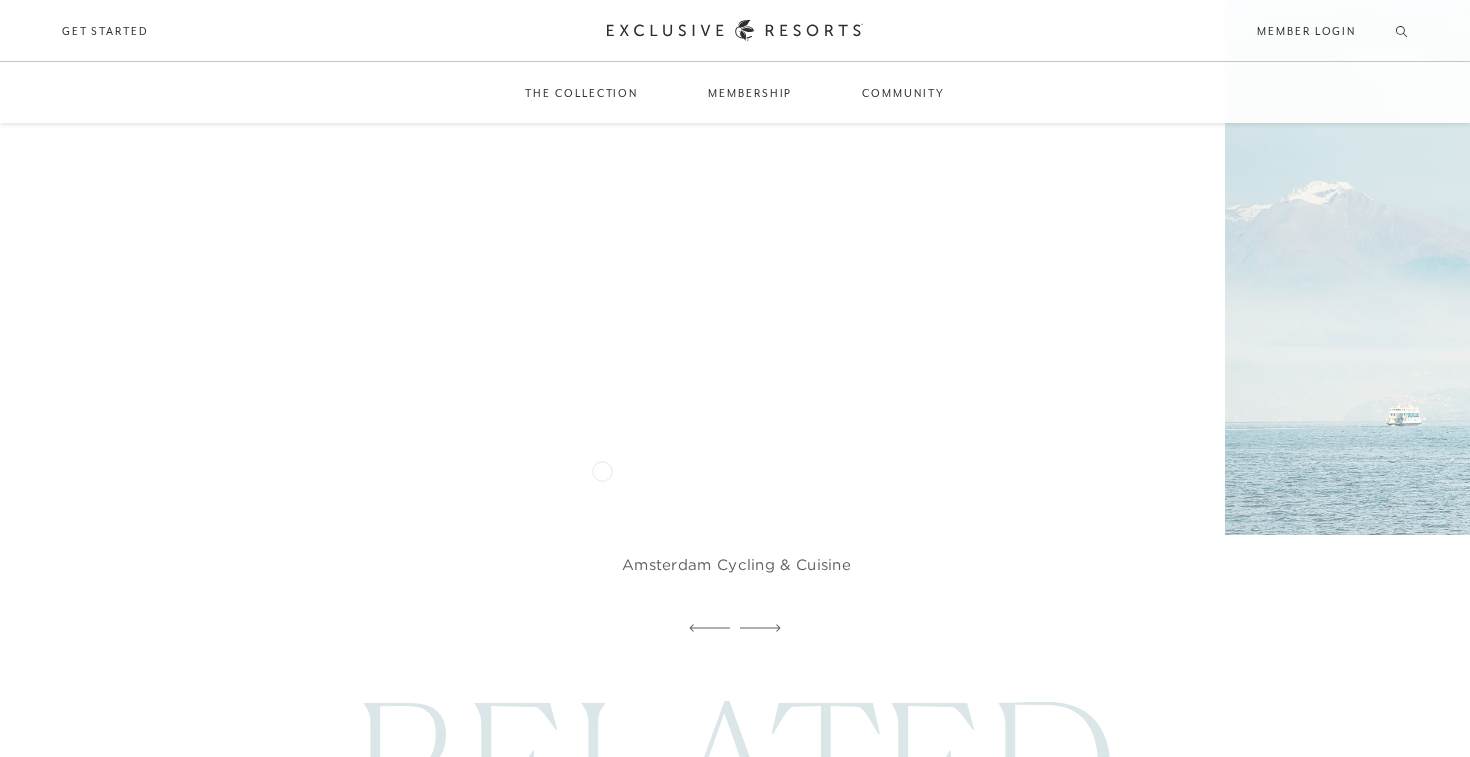 scroll, scrollTop: 5800, scrollLeft: 0, axis: vertical 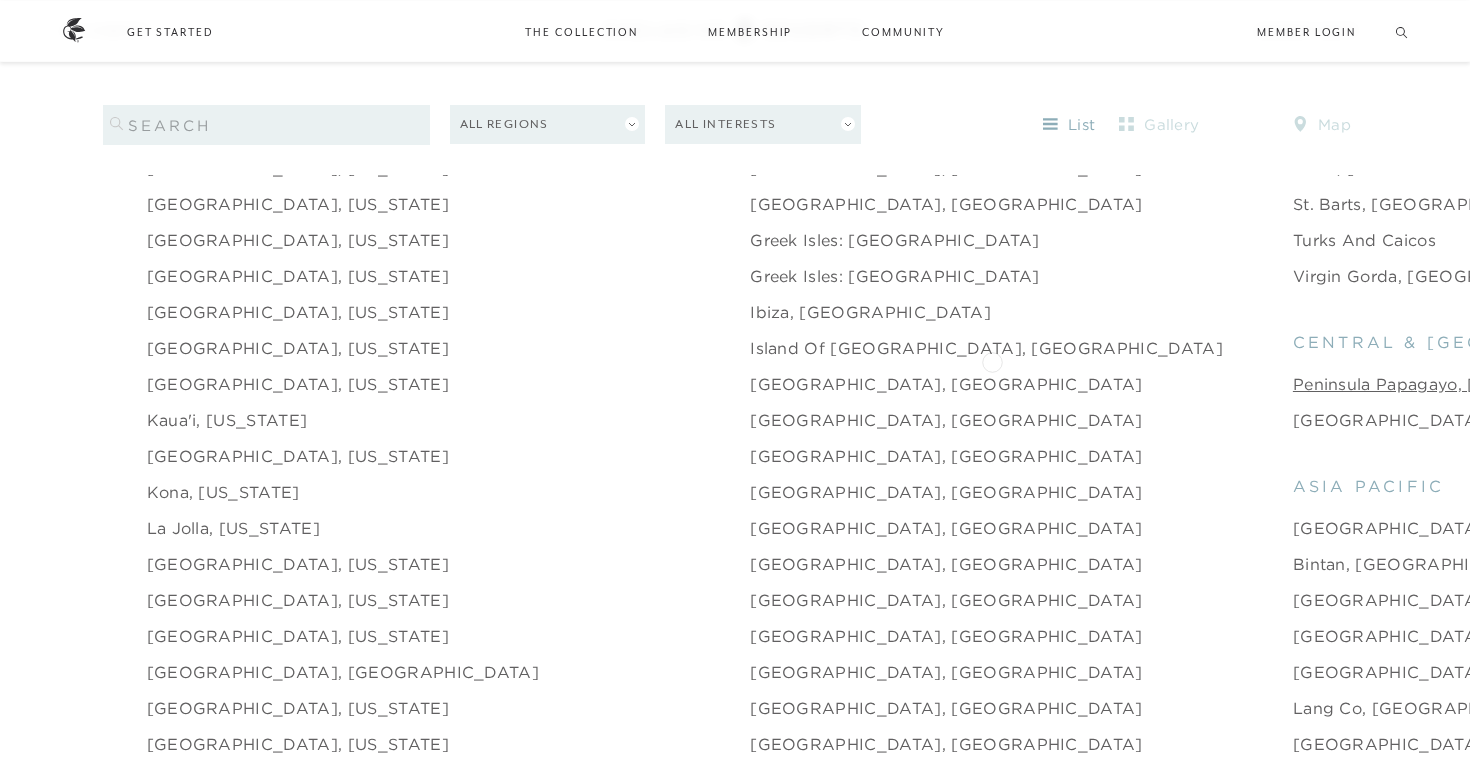 click on "Peninsula Papagayo, Costa Rica" at bounding box center [1476, 384] 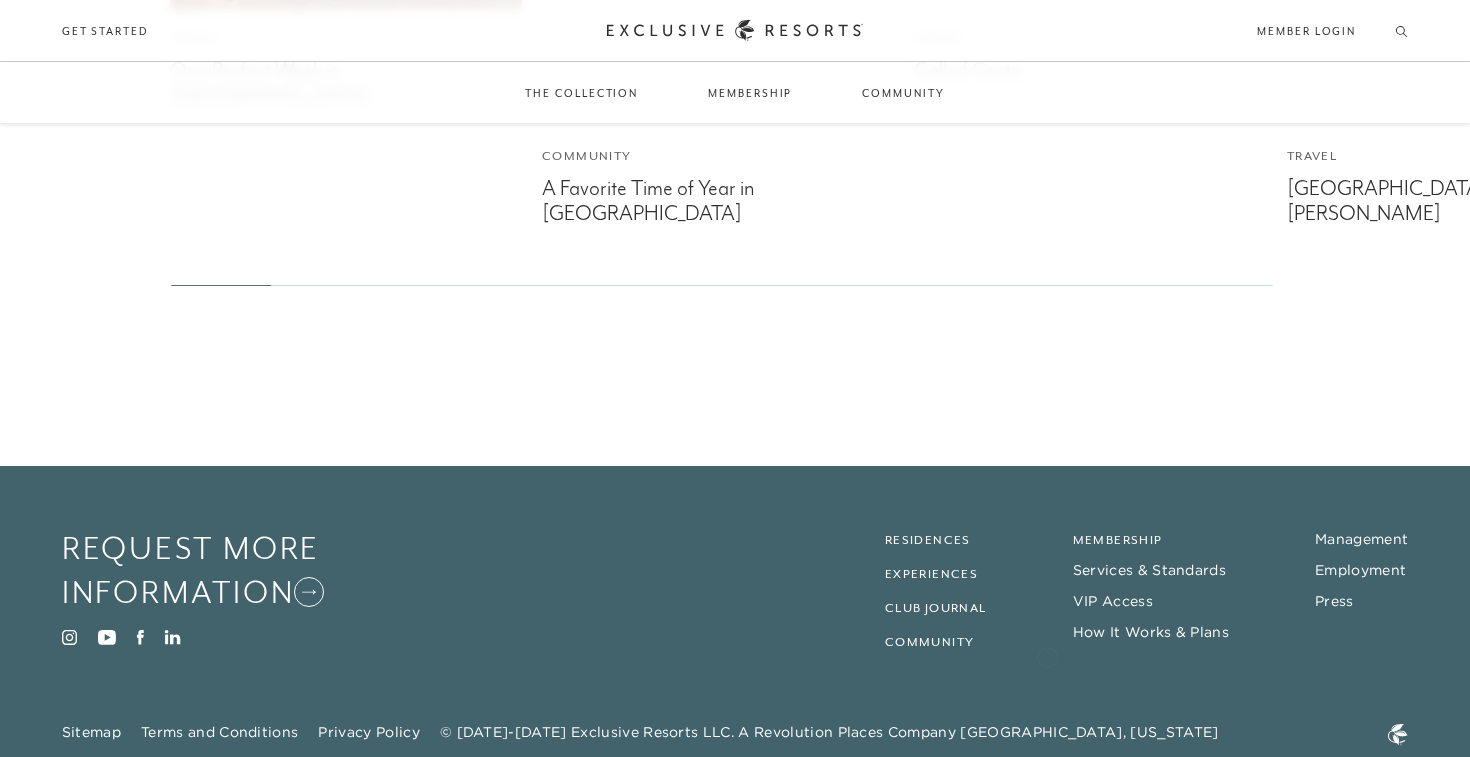 scroll, scrollTop: 5341, scrollLeft: 0, axis: vertical 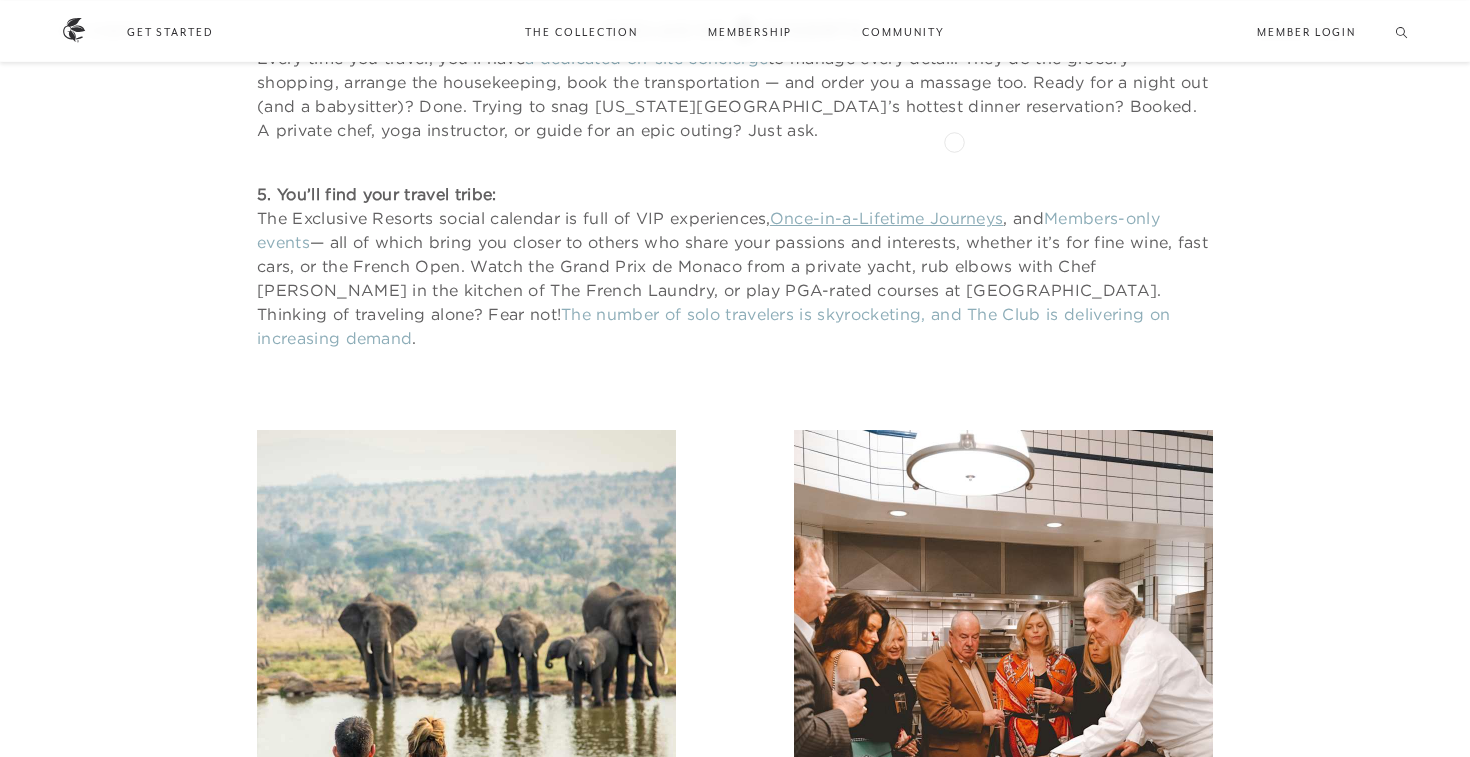 click on "Once-in-a-Lifetime Journeys" at bounding box center (887, 218) 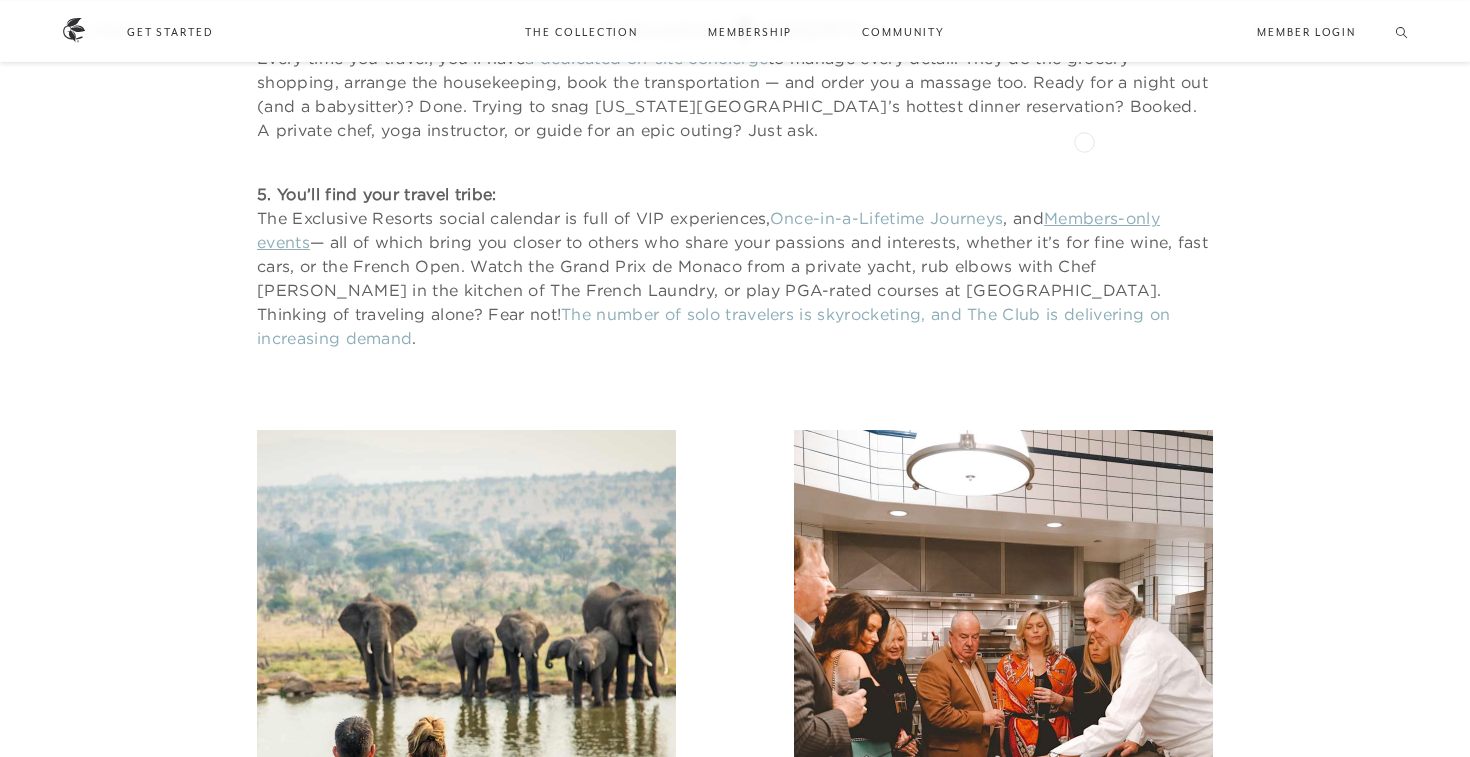 click on "Members-only events" at bounding box center (708, 230) 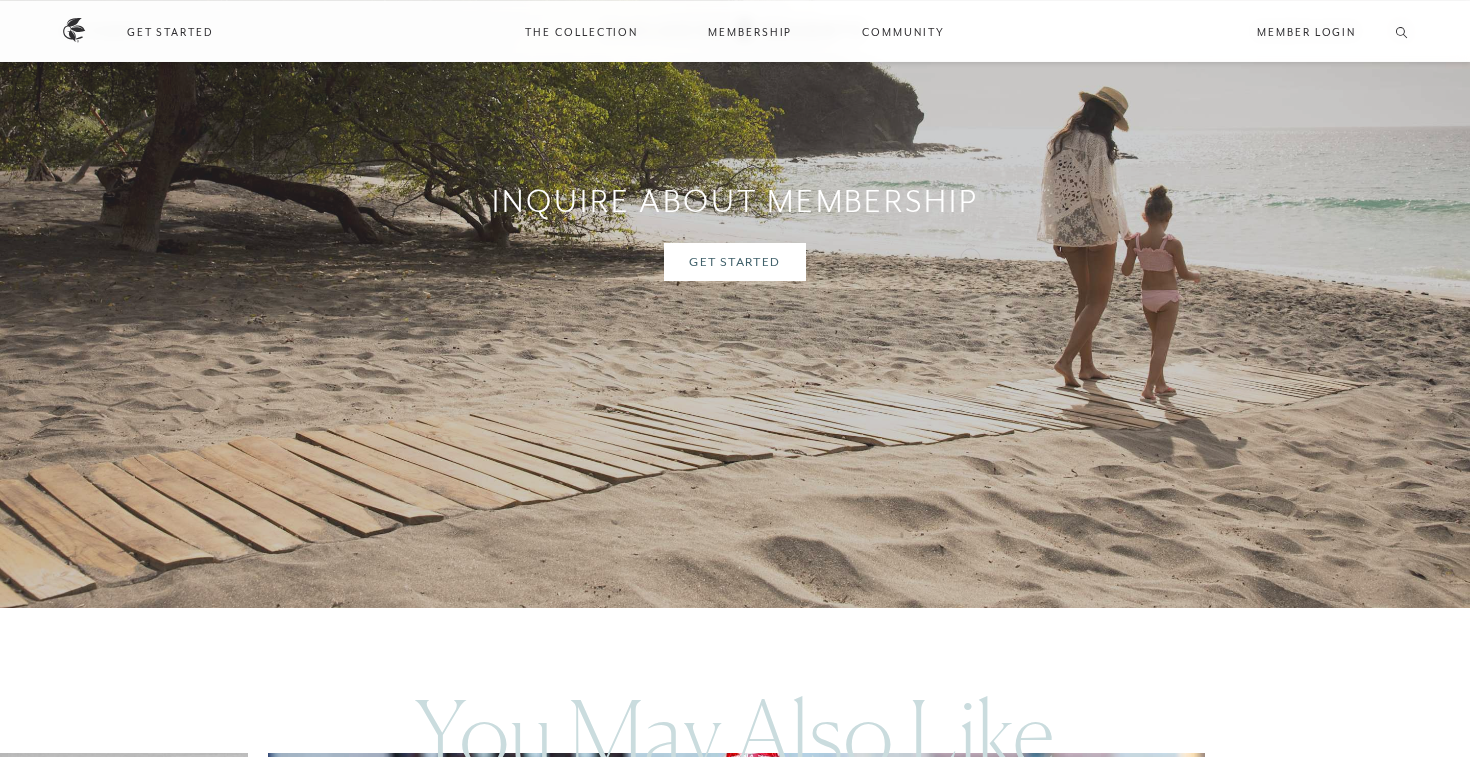 scroll, scrollTop: 7765, scrollLeft: 0, axis: vertical 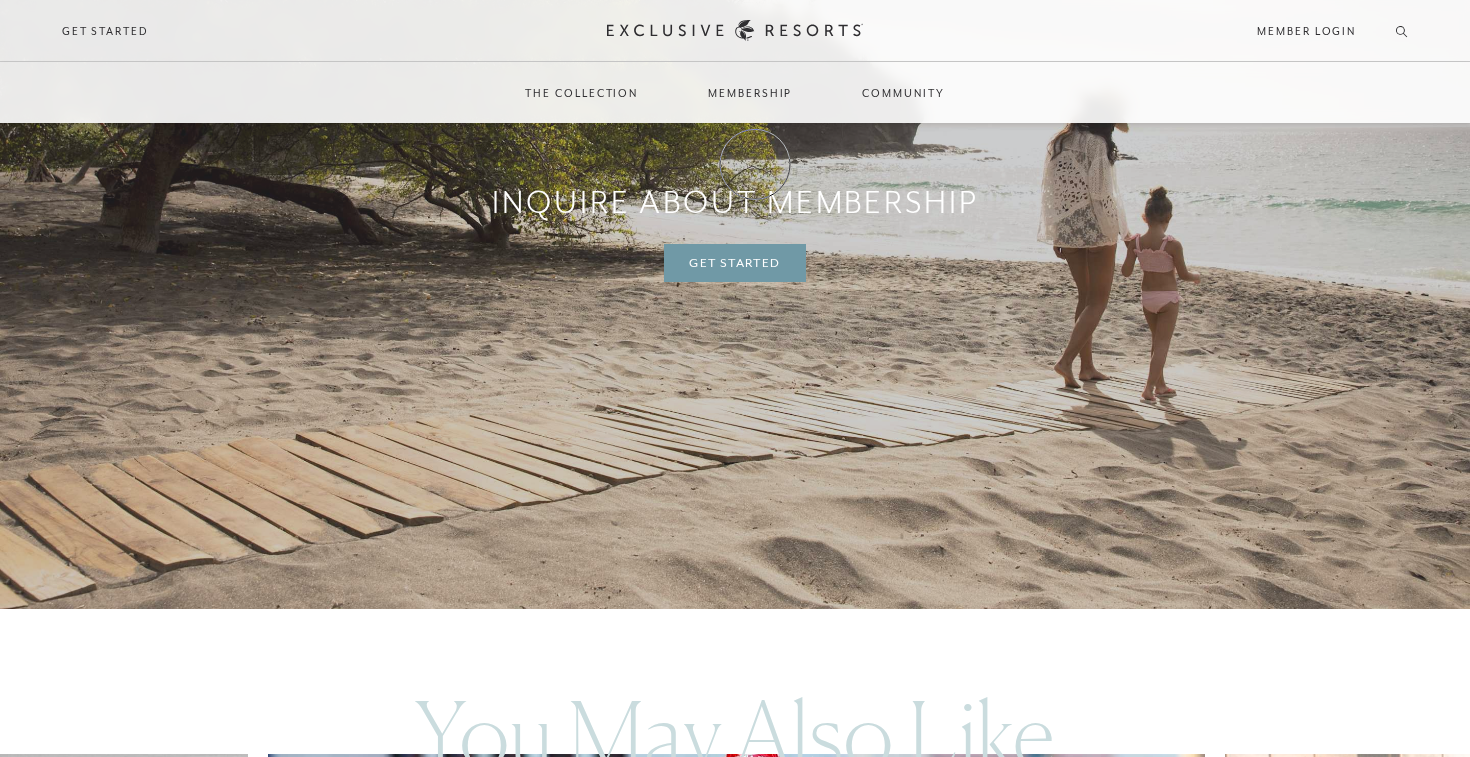 click on "Get Started" at bounding box center [734, 263] 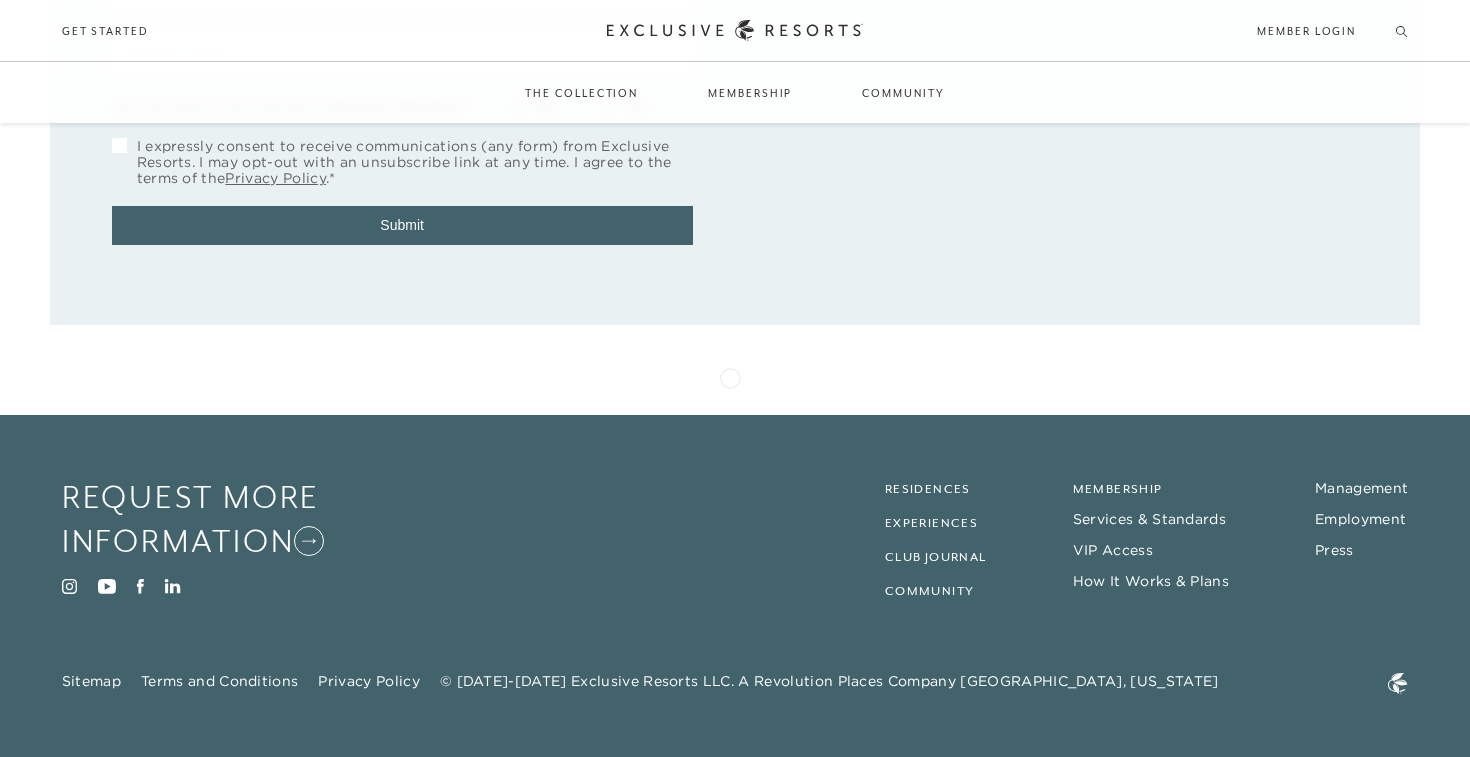 scroll, scrollTop: 549, scrollLeft: 0, axis: vertical 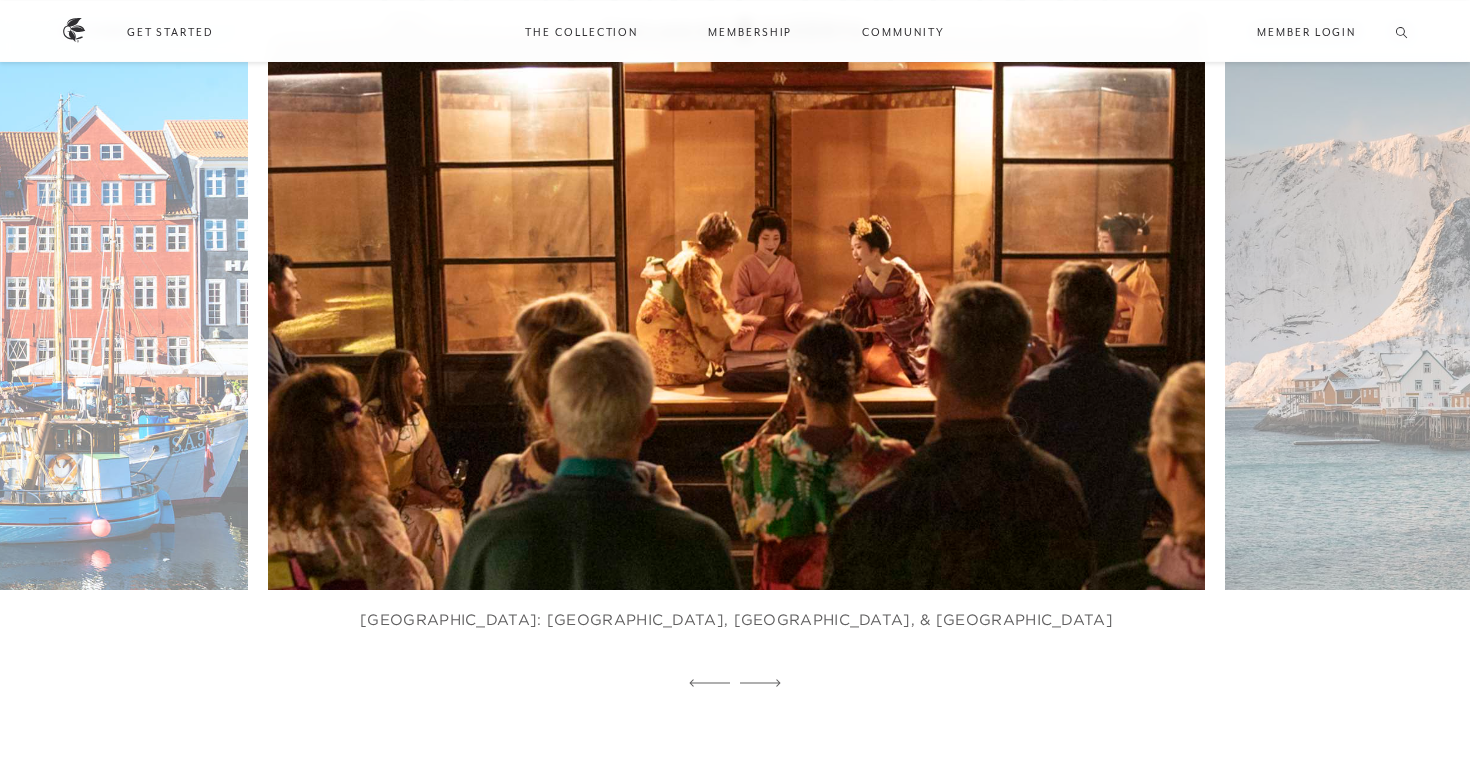 click at bounding box center (769, 301) 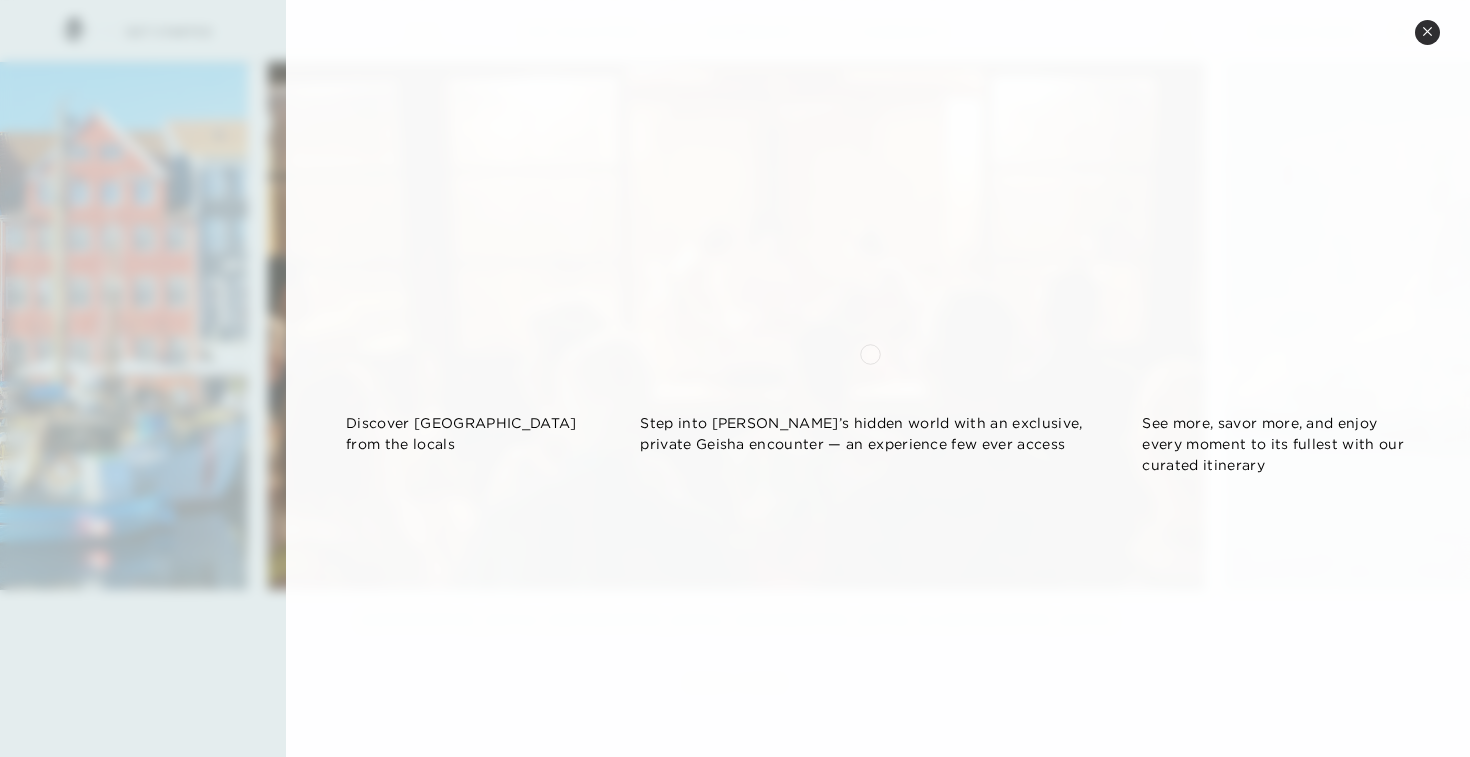 scroll, scrollTop: 2684, scrollLeft: 0, axis: vertical 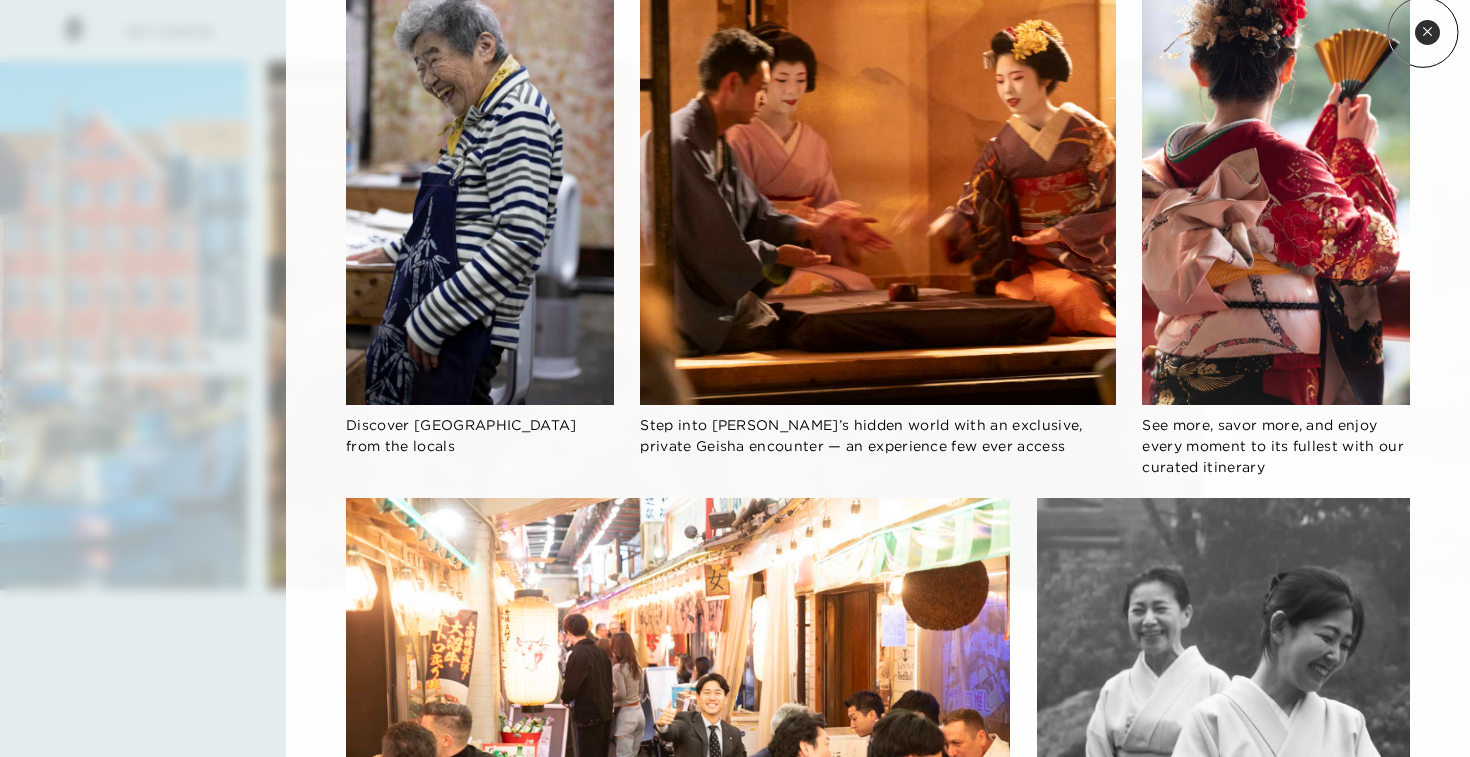 click 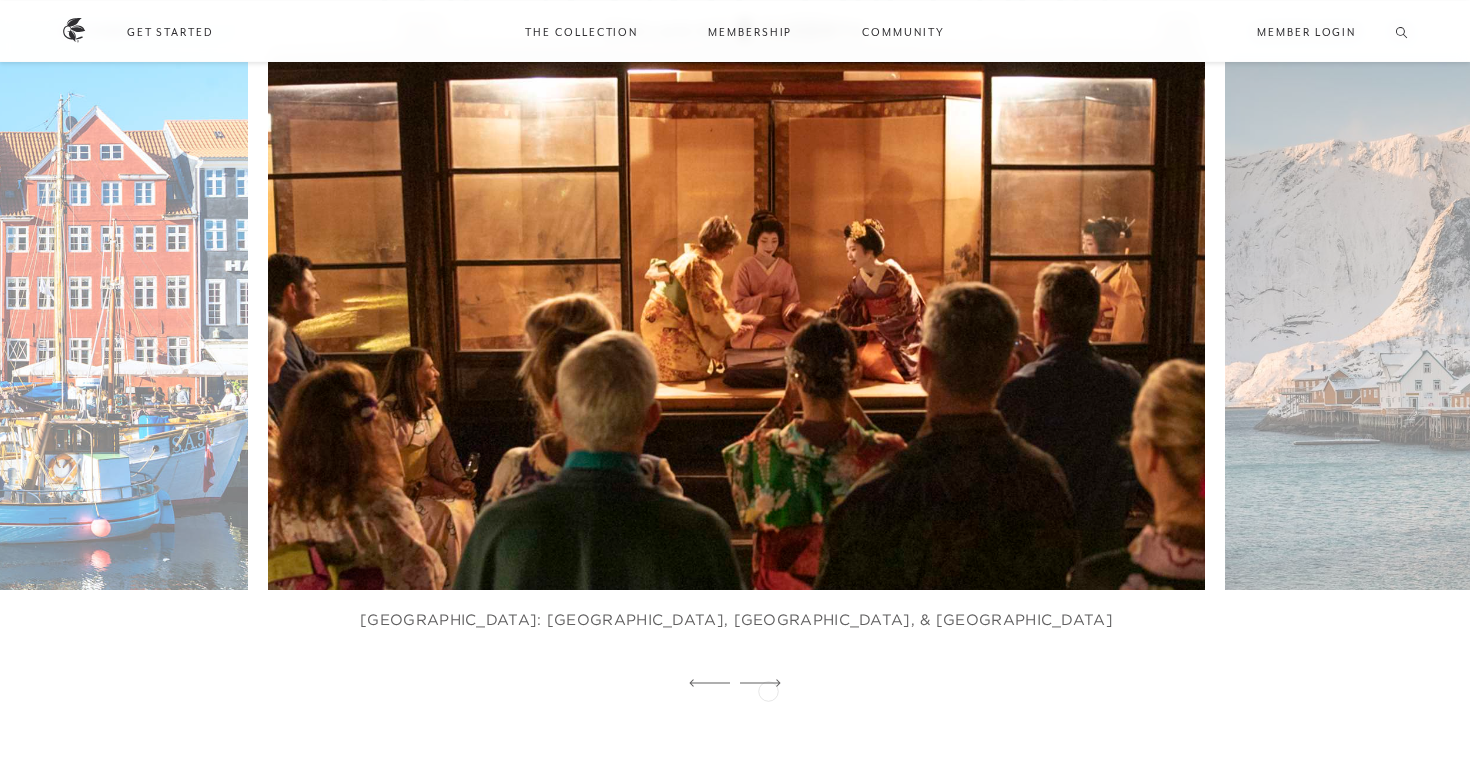 click at bounding box center [760, 684] 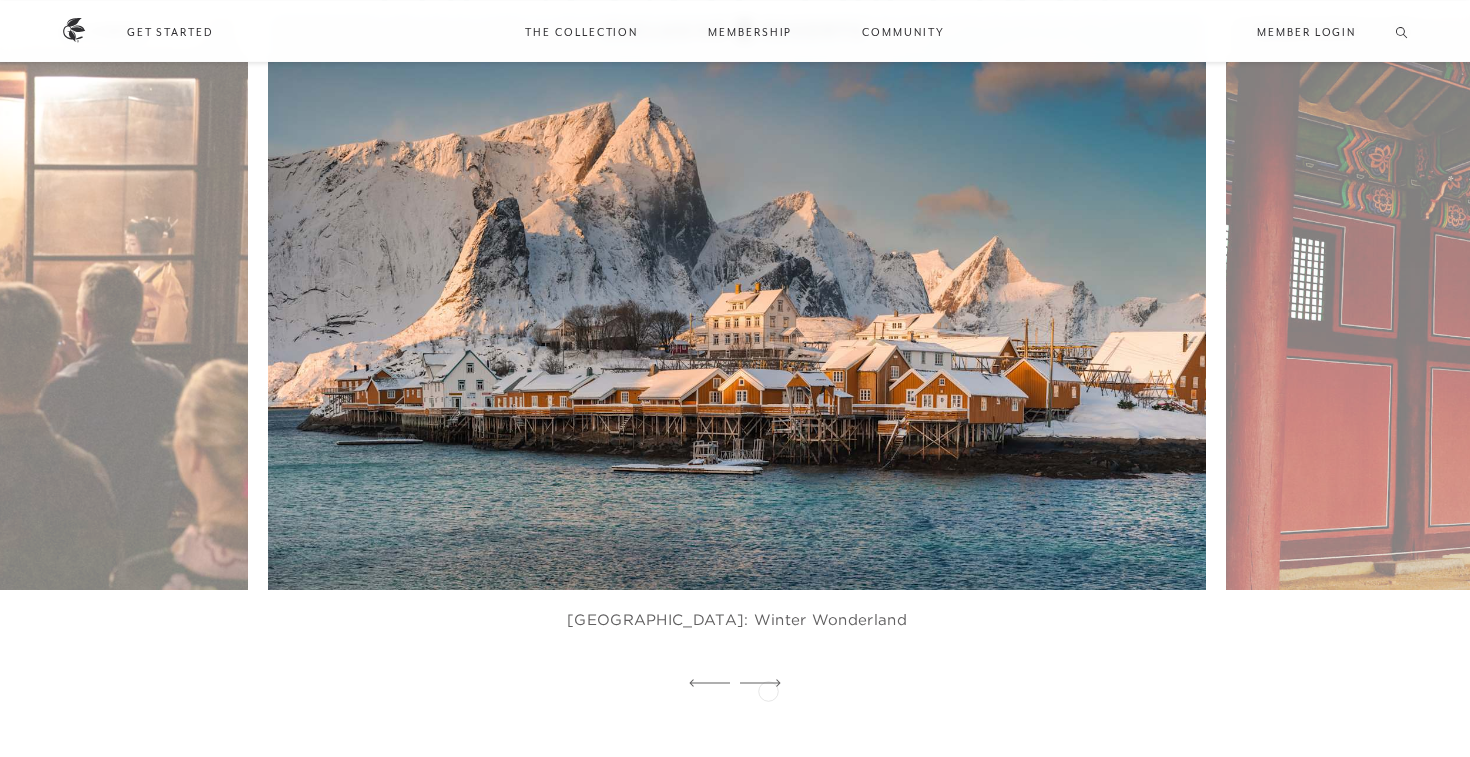 click at bounding box center [760, 684] 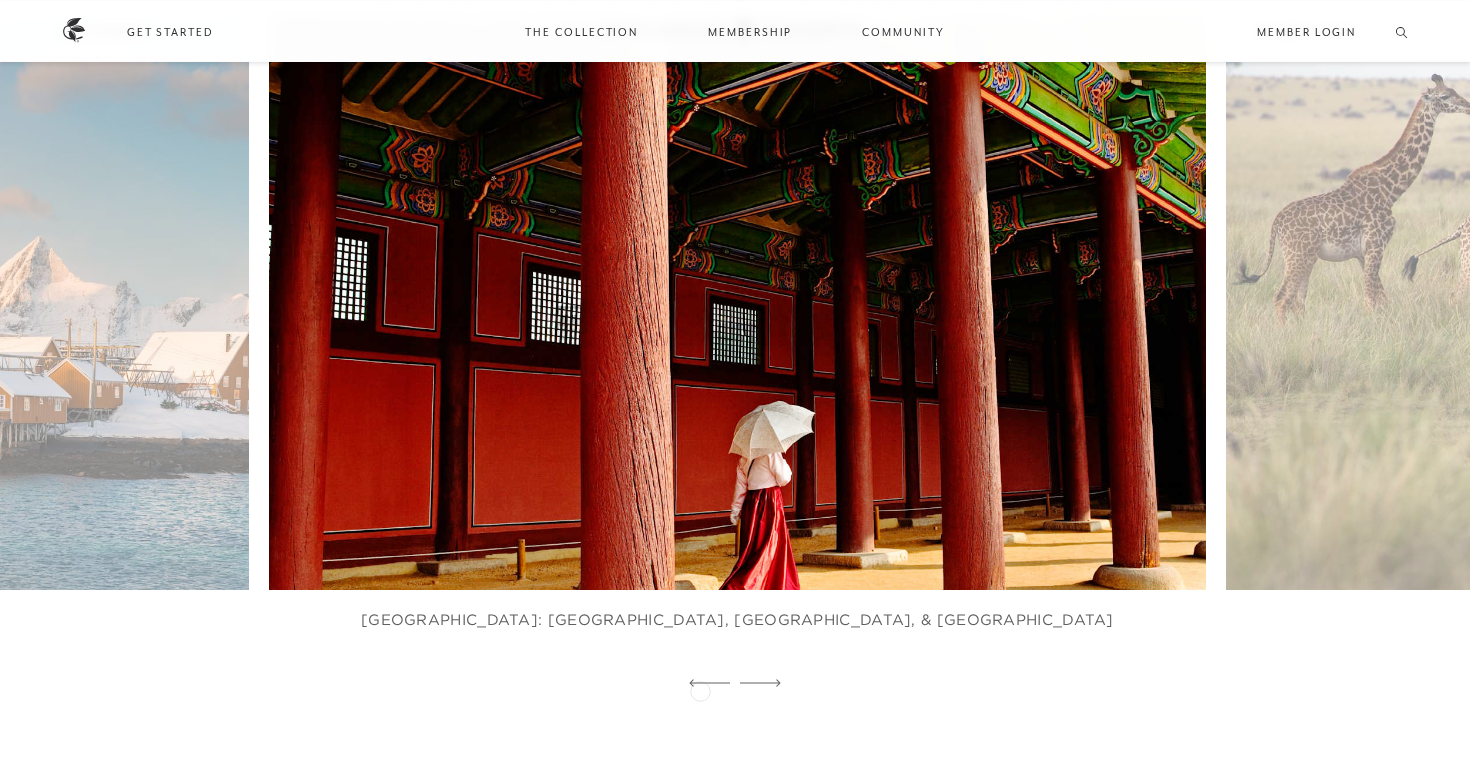 click at bounding box center [709, 684] 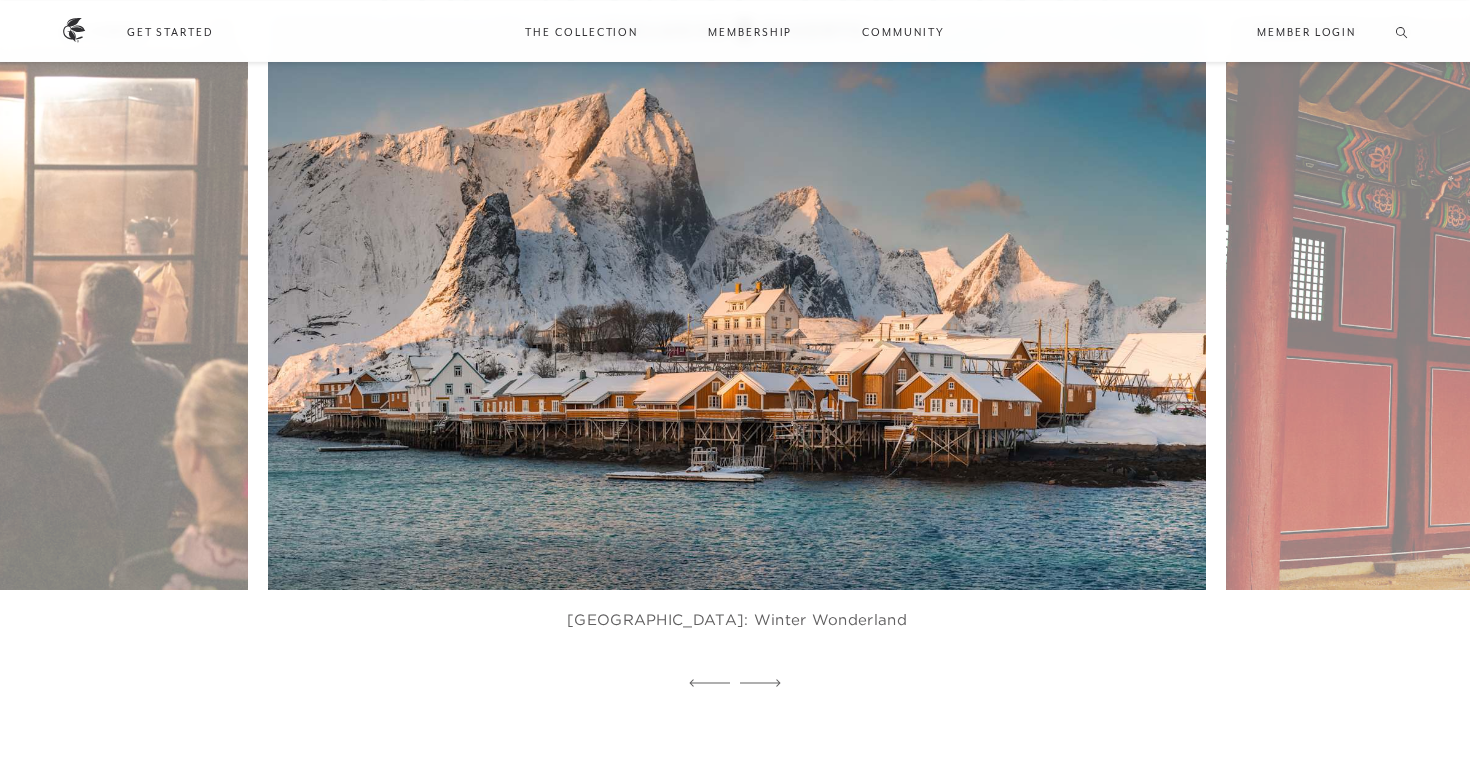 click at bounding box center [769, 301] 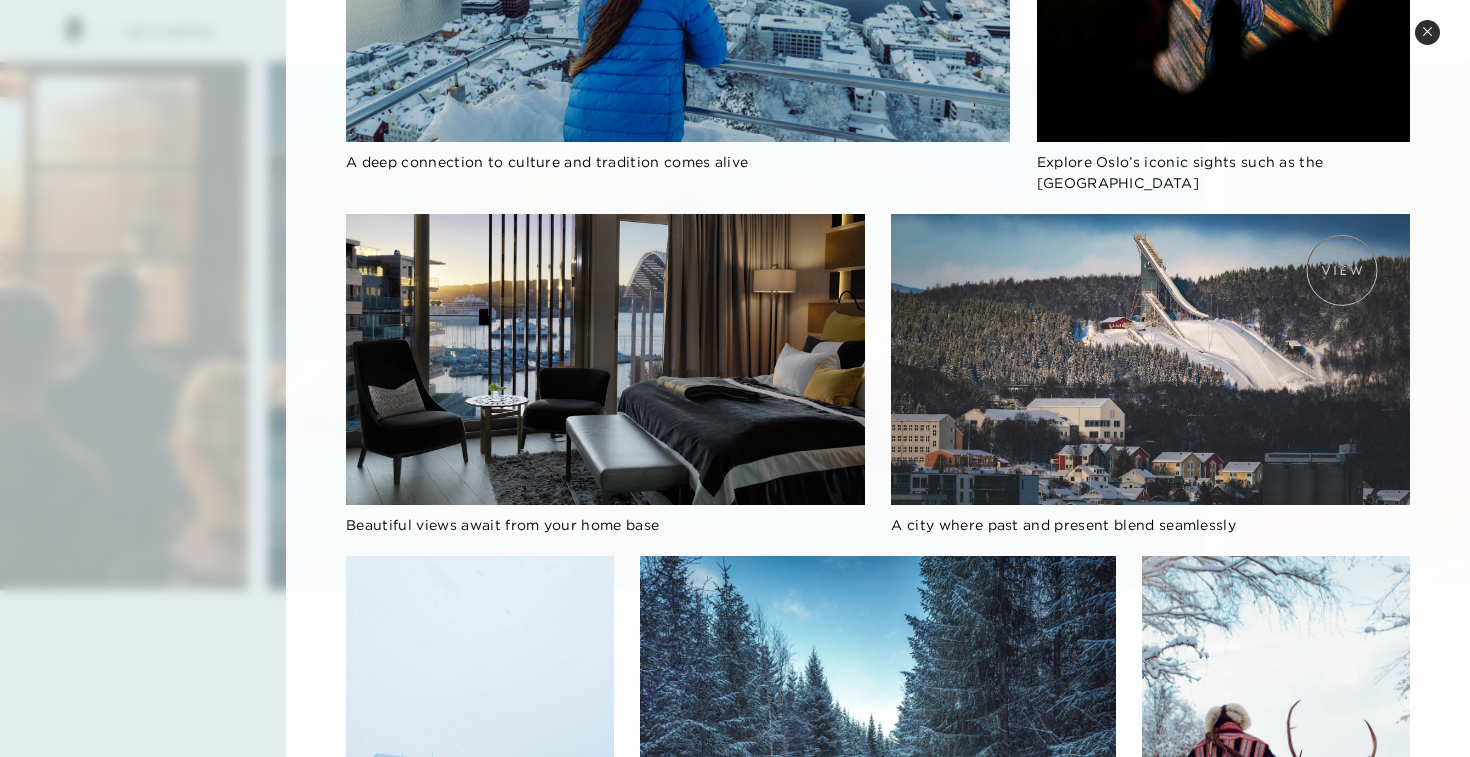scroll, scrollTop: 1948, scrollLeft: 0, axis: vertical 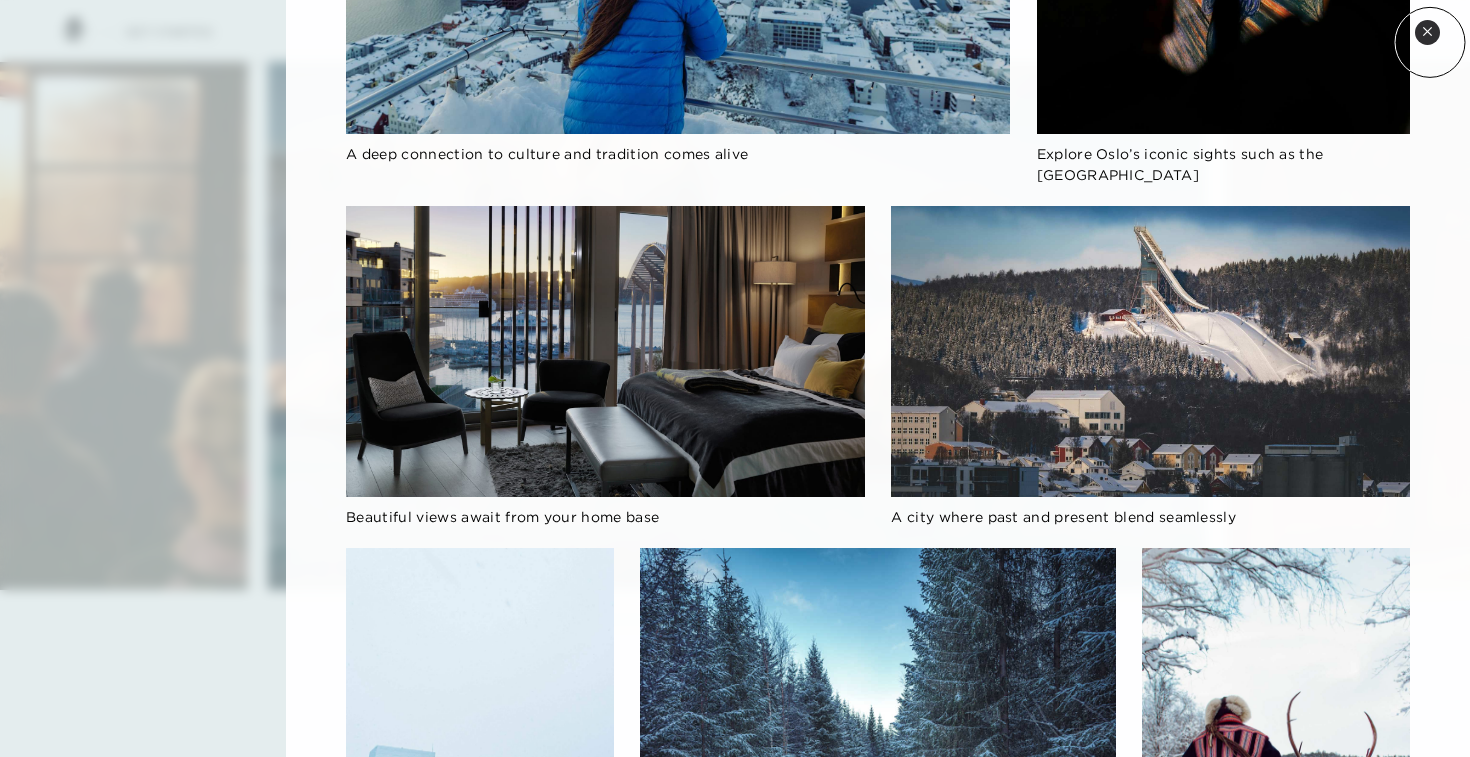 click 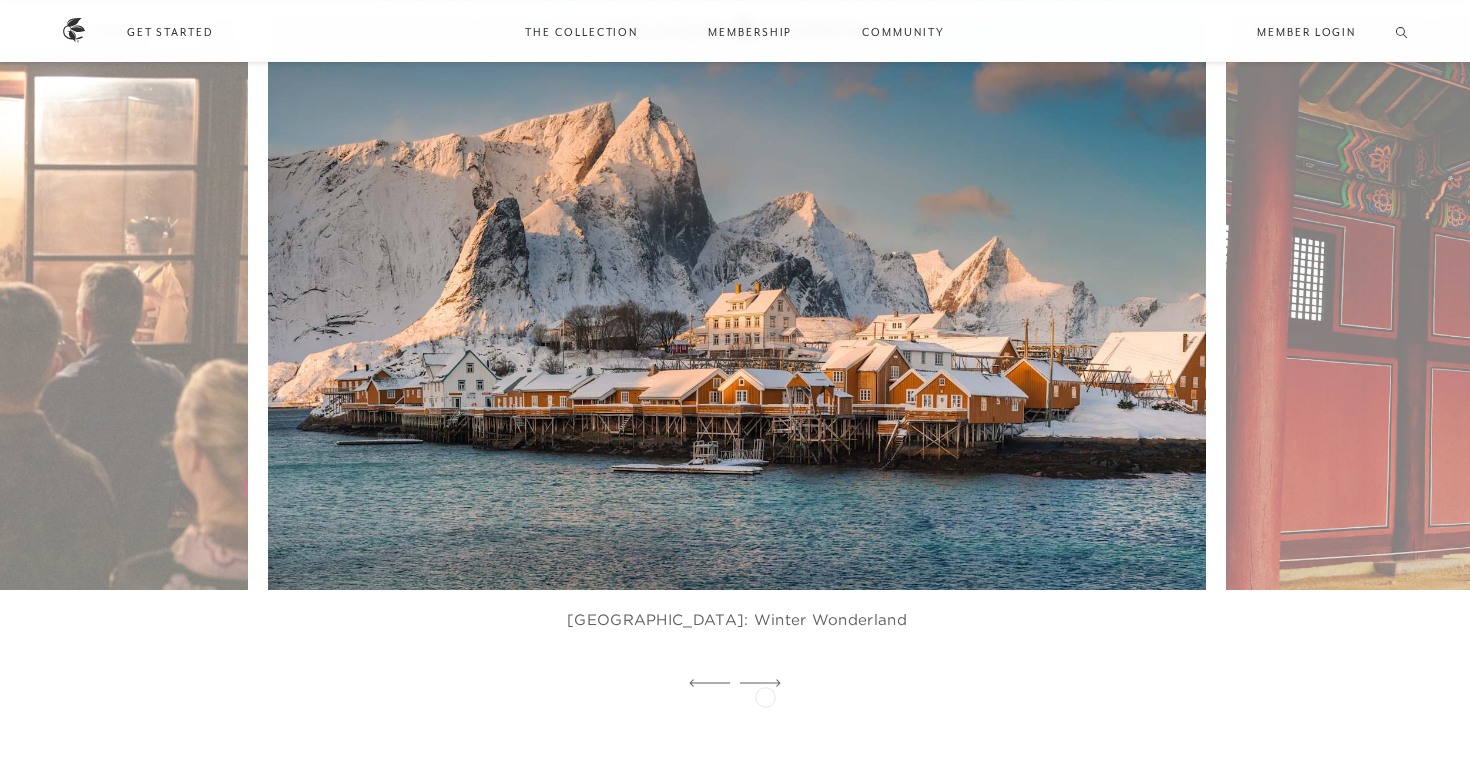 click at bounding box center (760, 684) 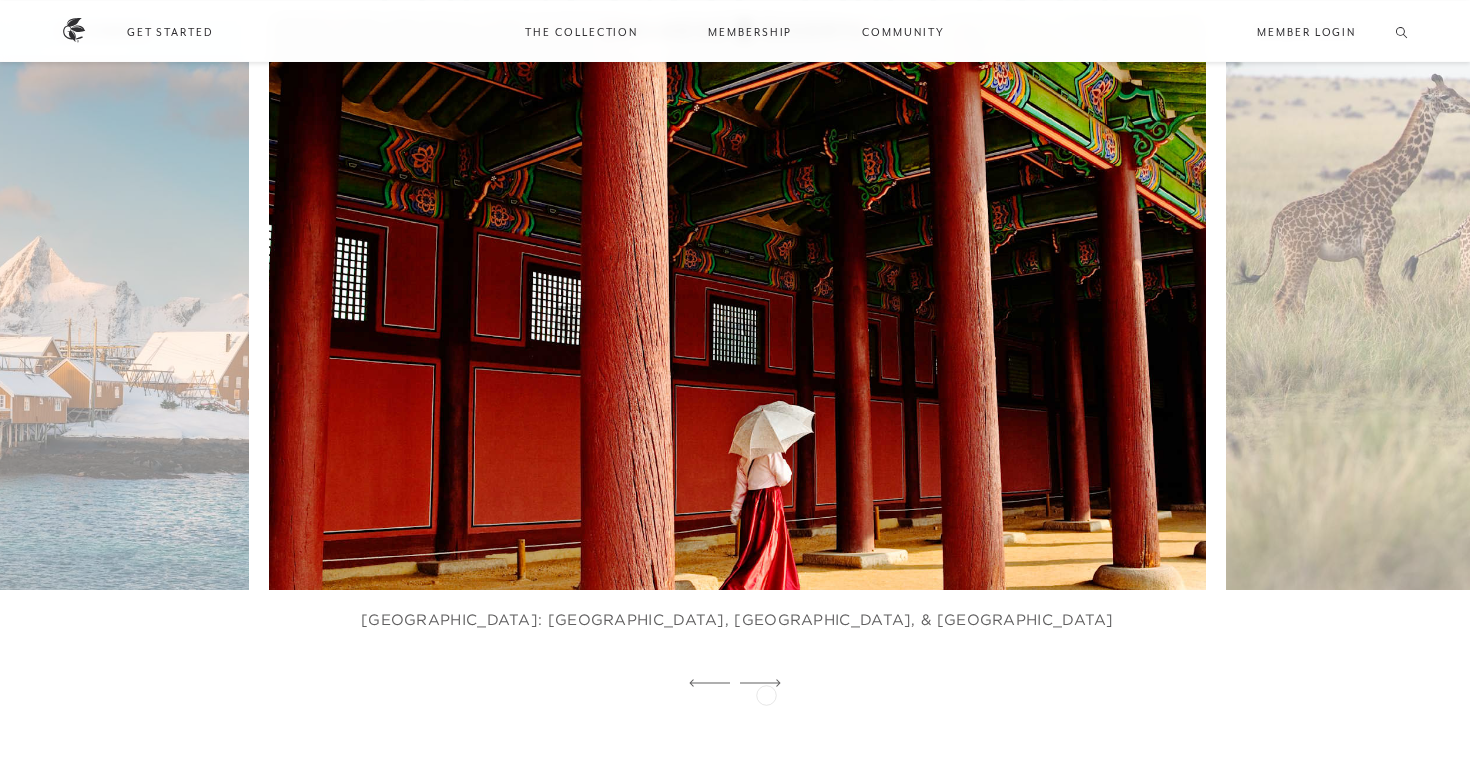 click at bounding box center (760, 684) 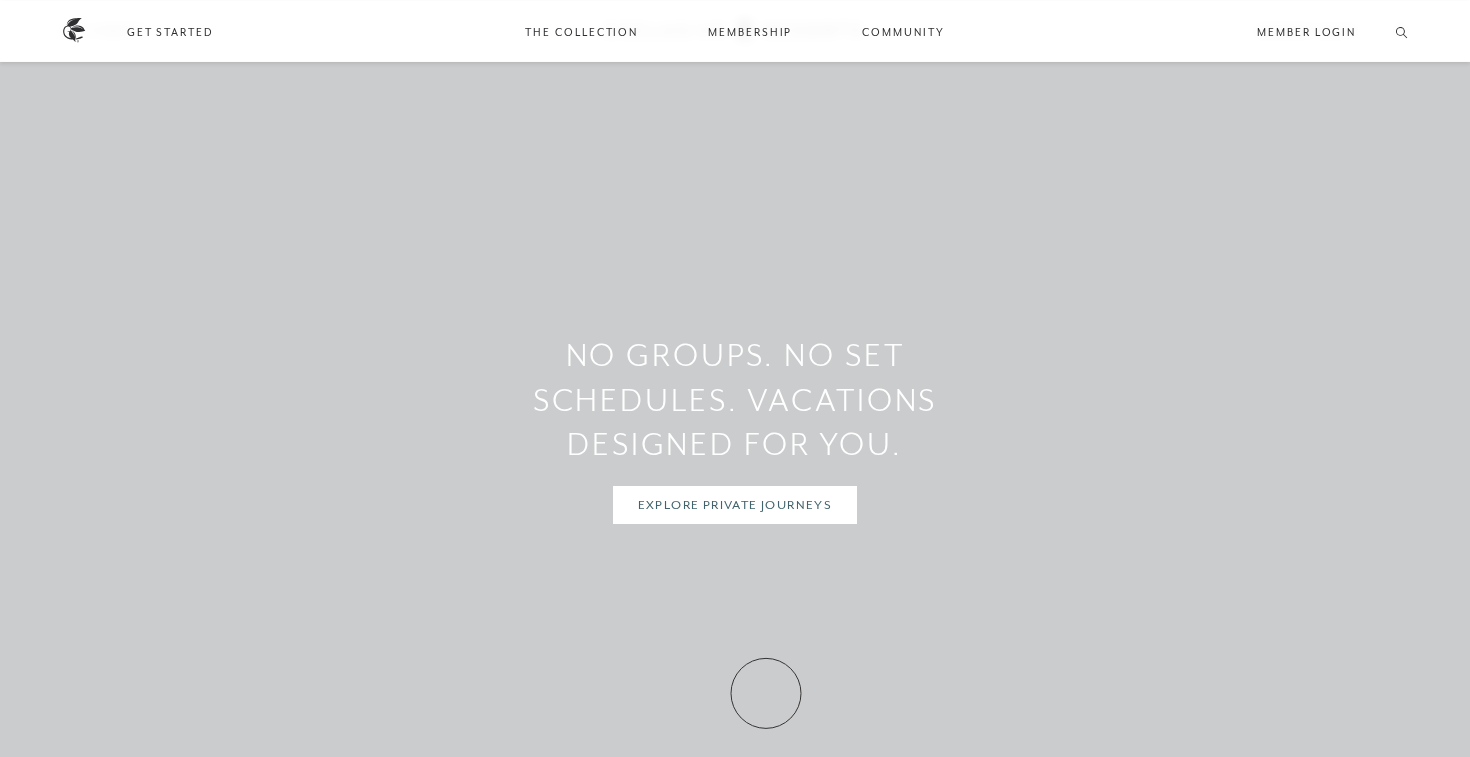 scroll, scrollTop: 3941, scrollLeft: 0, axis: vertical 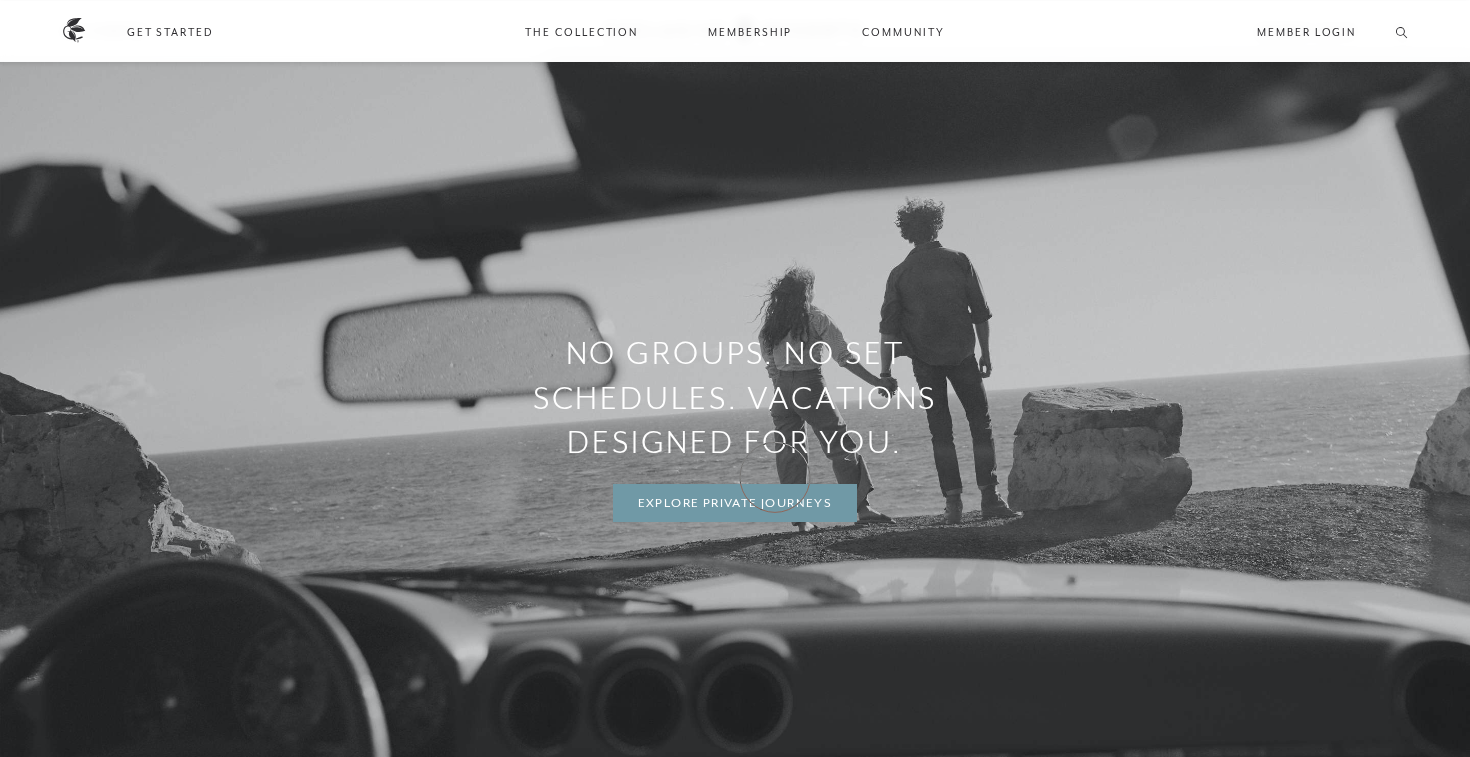 click on "Explore Private Journeys" at bounding box center [735, 503] 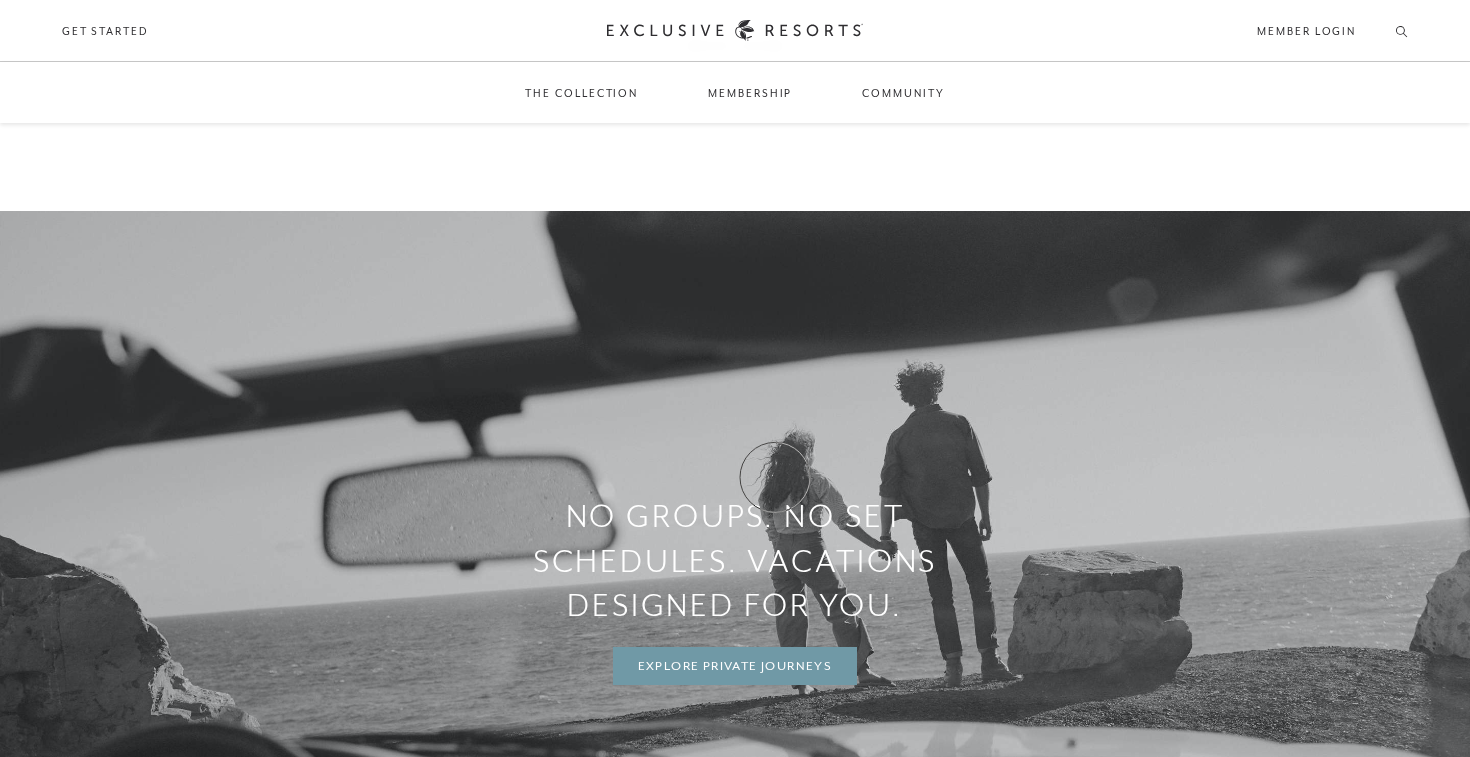 scroll, scrollTop: 3412, scrollLeft: 0, axis: vertical 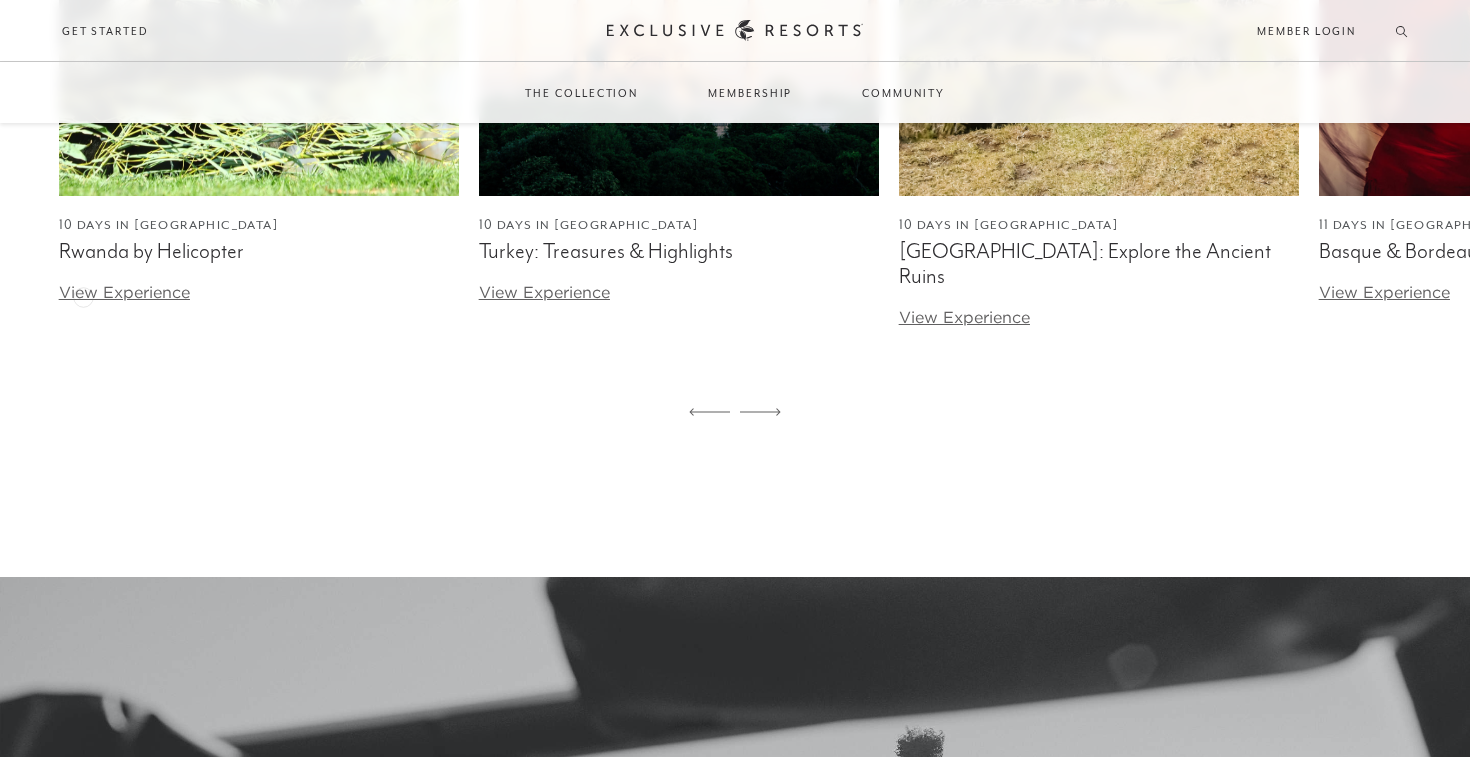 click on "View Experience" at bounding box center [124, 292] 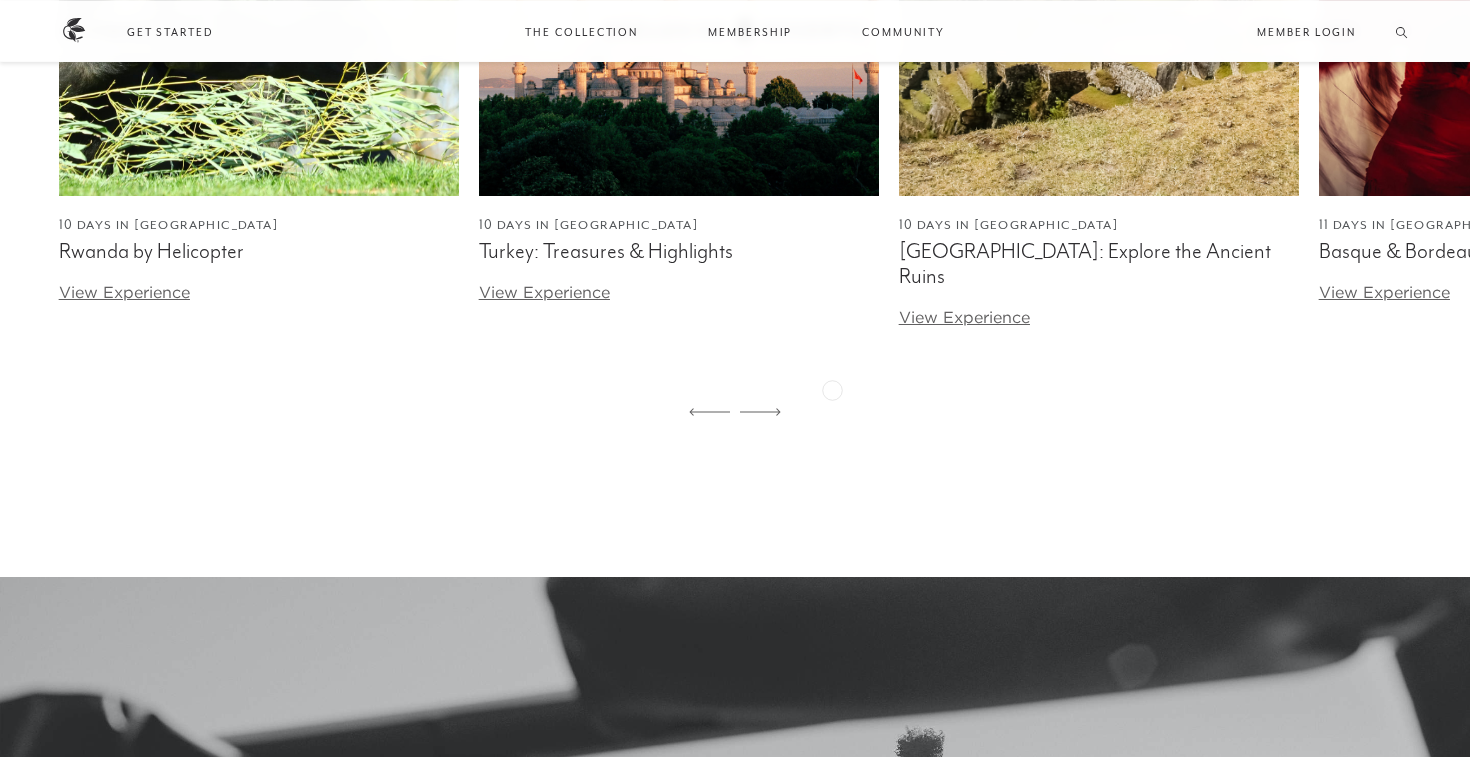 scroll, scrollTop: 3933, scrollLeft: 0, axis: vertical 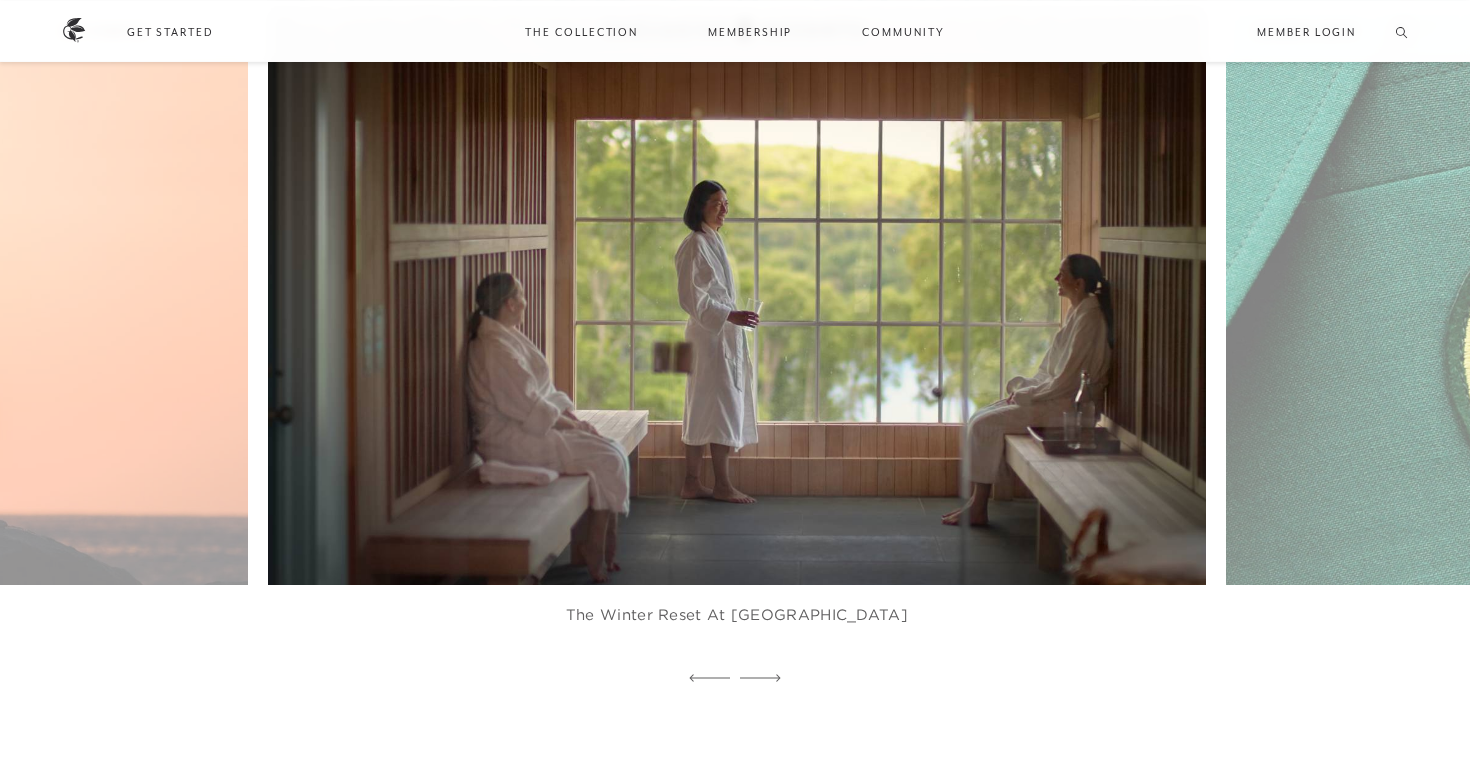 click at bounding box center [769, 296] 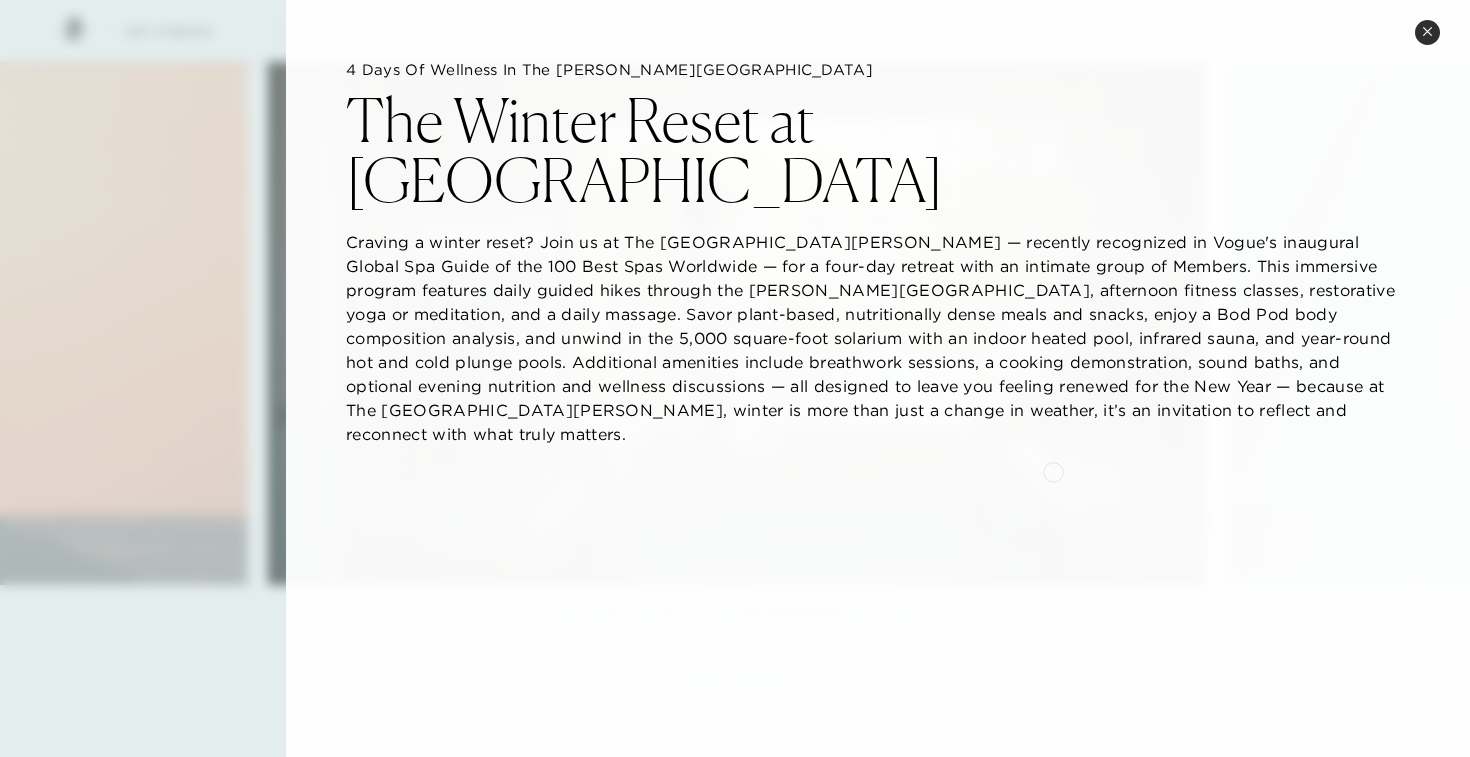scroll, scrollTop: 1543, scrollLeft: 1, axis: both 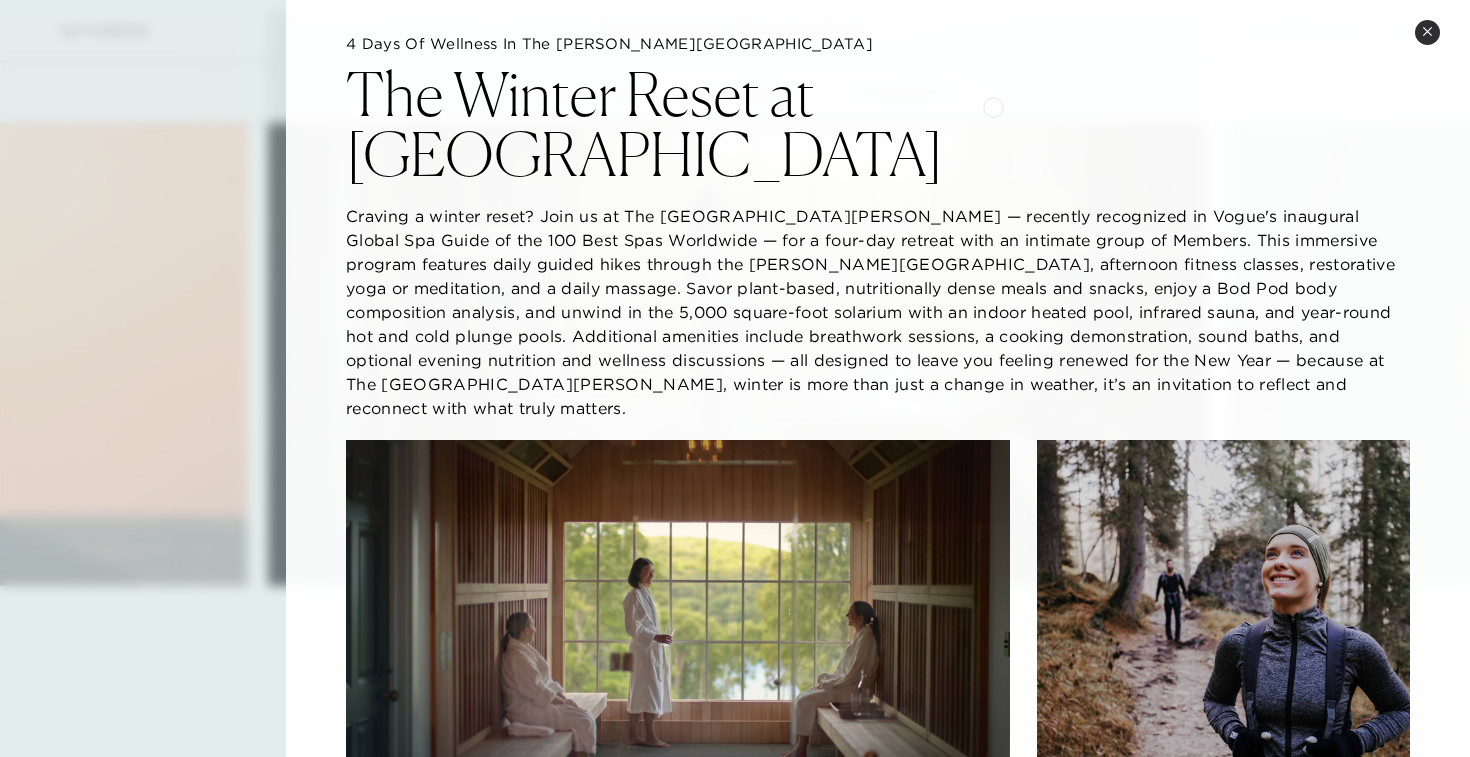 type 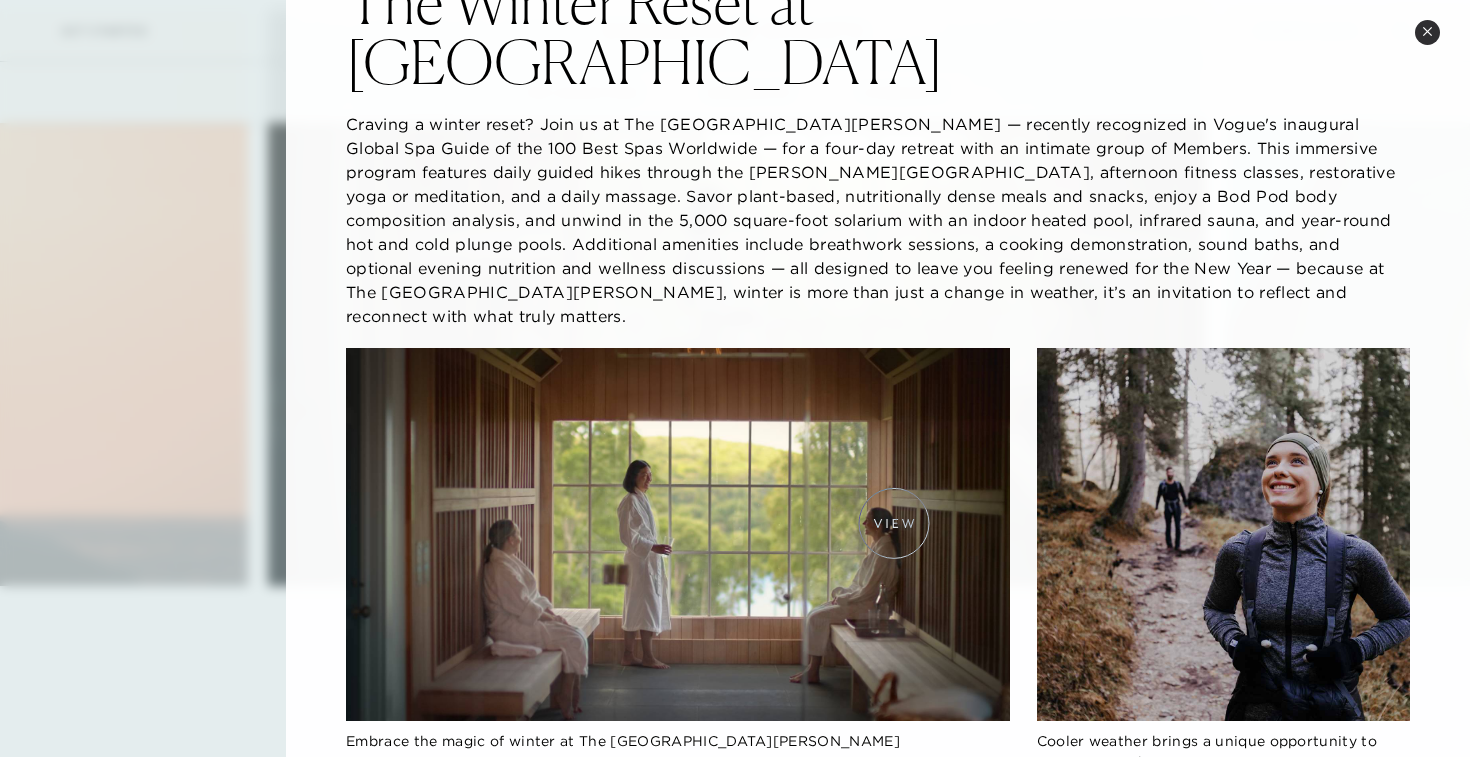 scroll, scrollTop: 115, scrollLeft: 0, axis: vertical 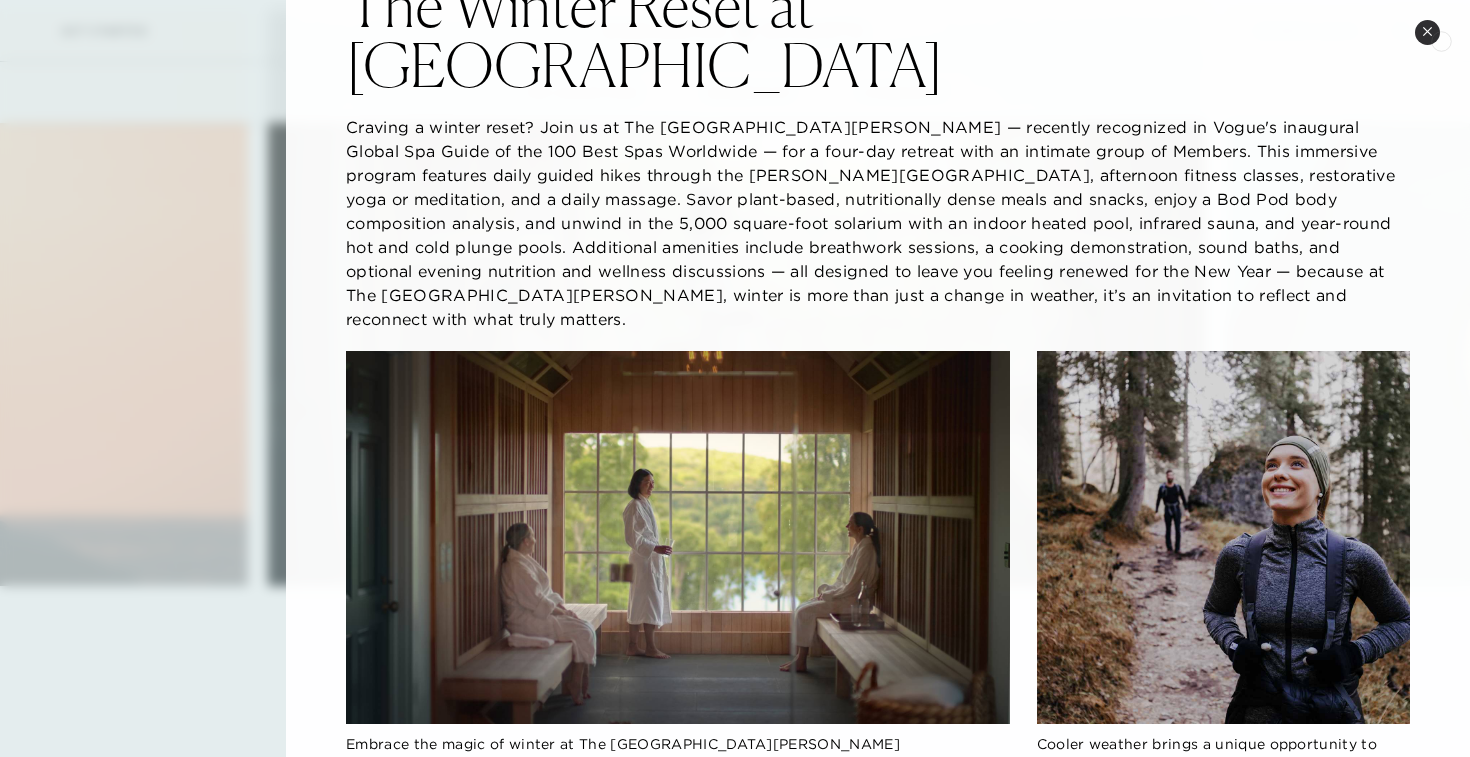 click 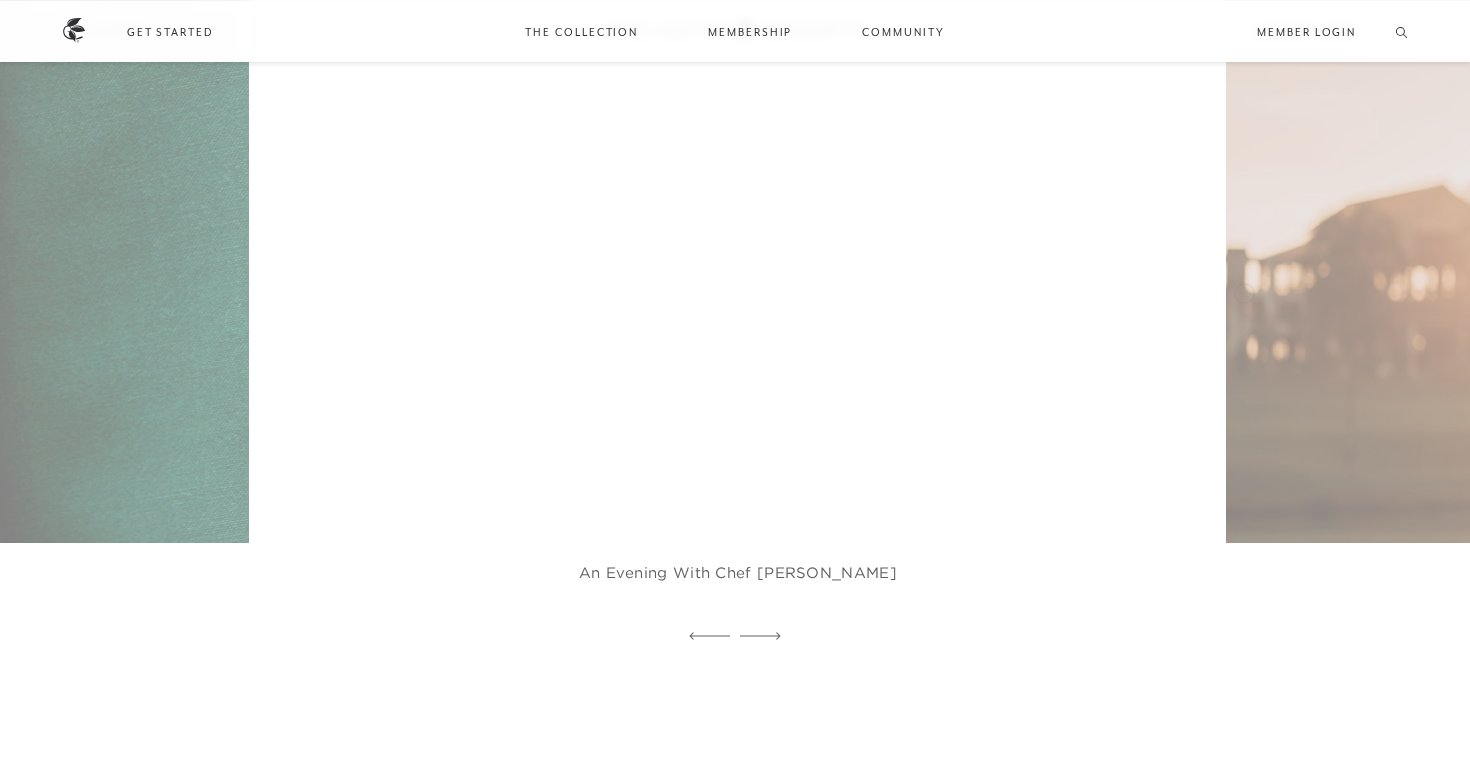 scroll, scrollTop: 1597, scrollLeft: 0, axis: vertical 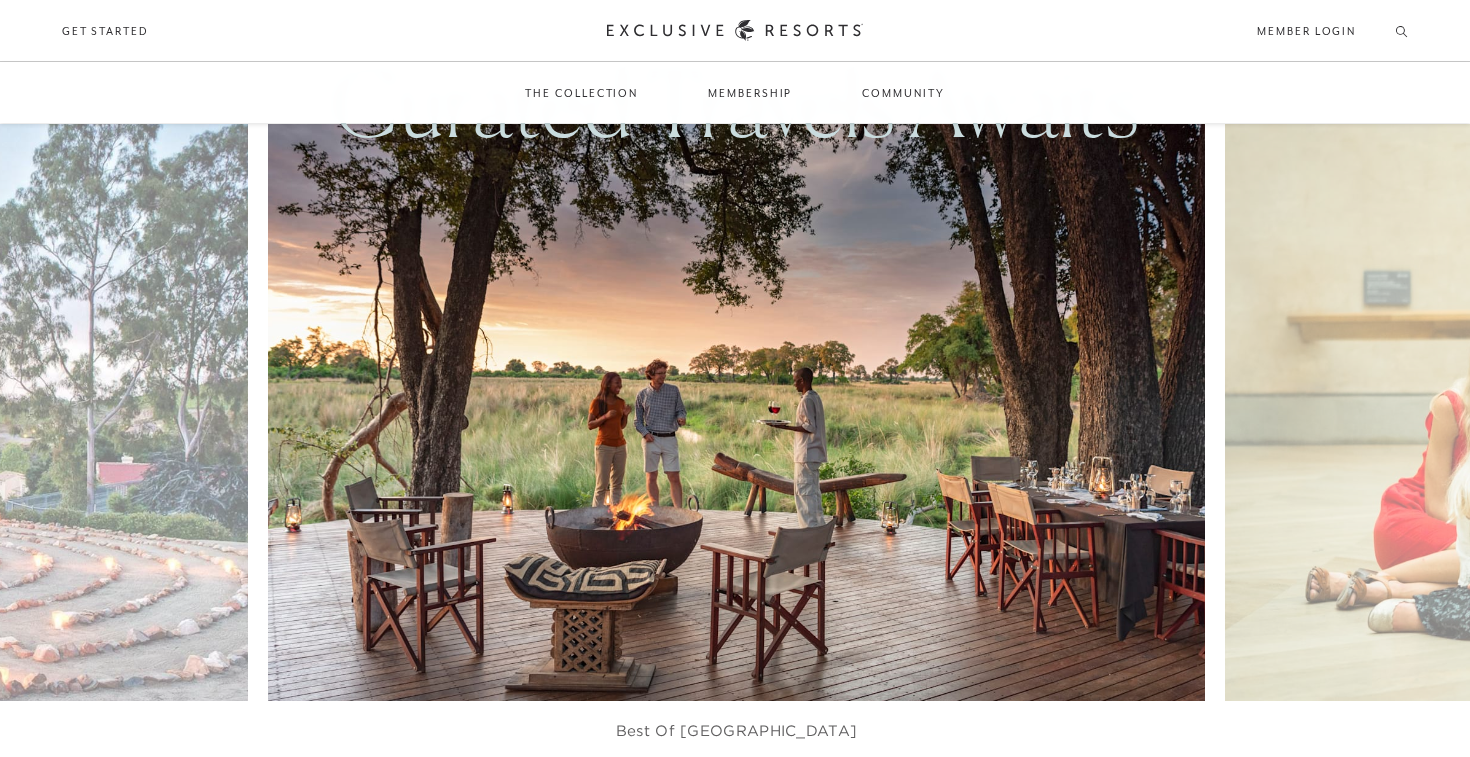 click at bounding box center (769, 412) 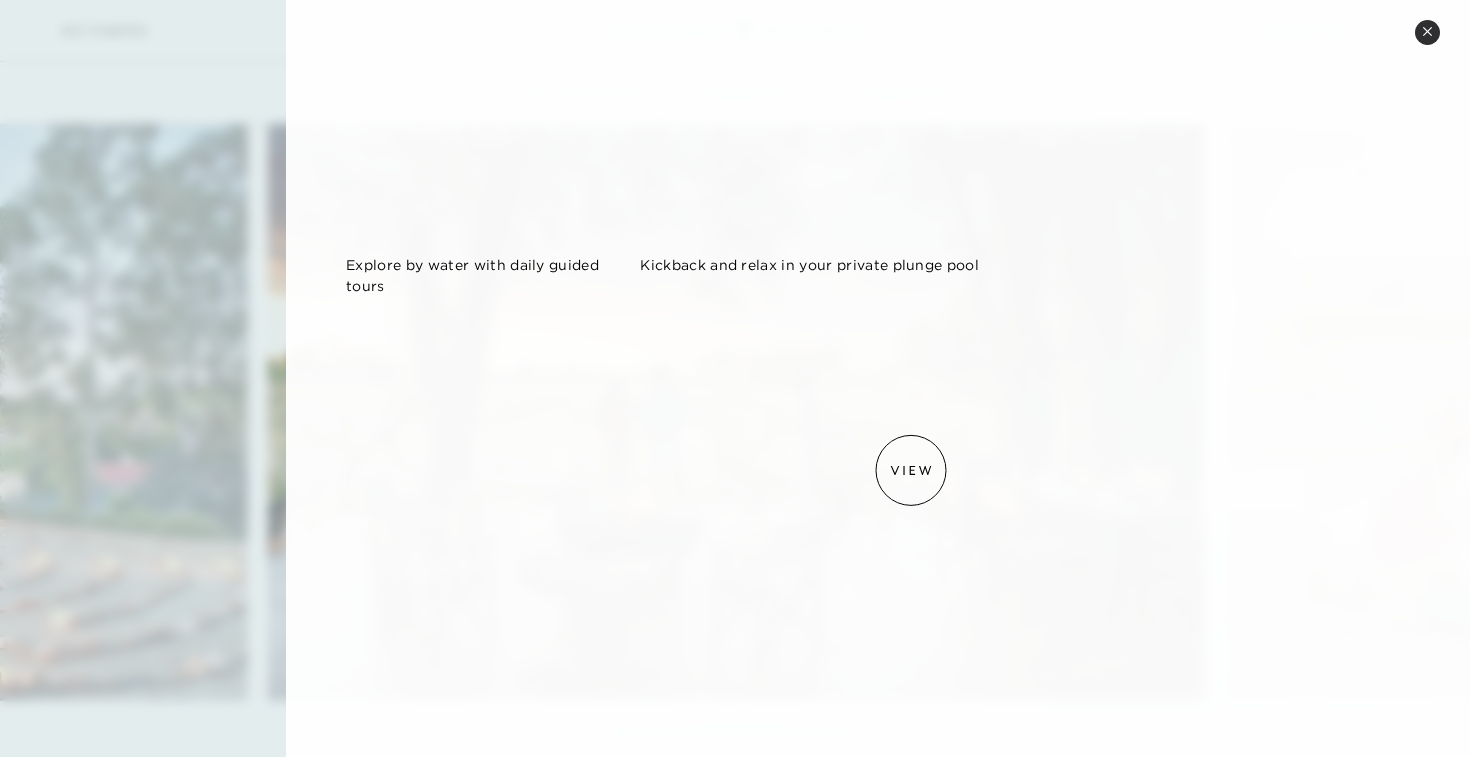 scroll, scrollTop: 2792, scrollLeft: 0, axis: vertical 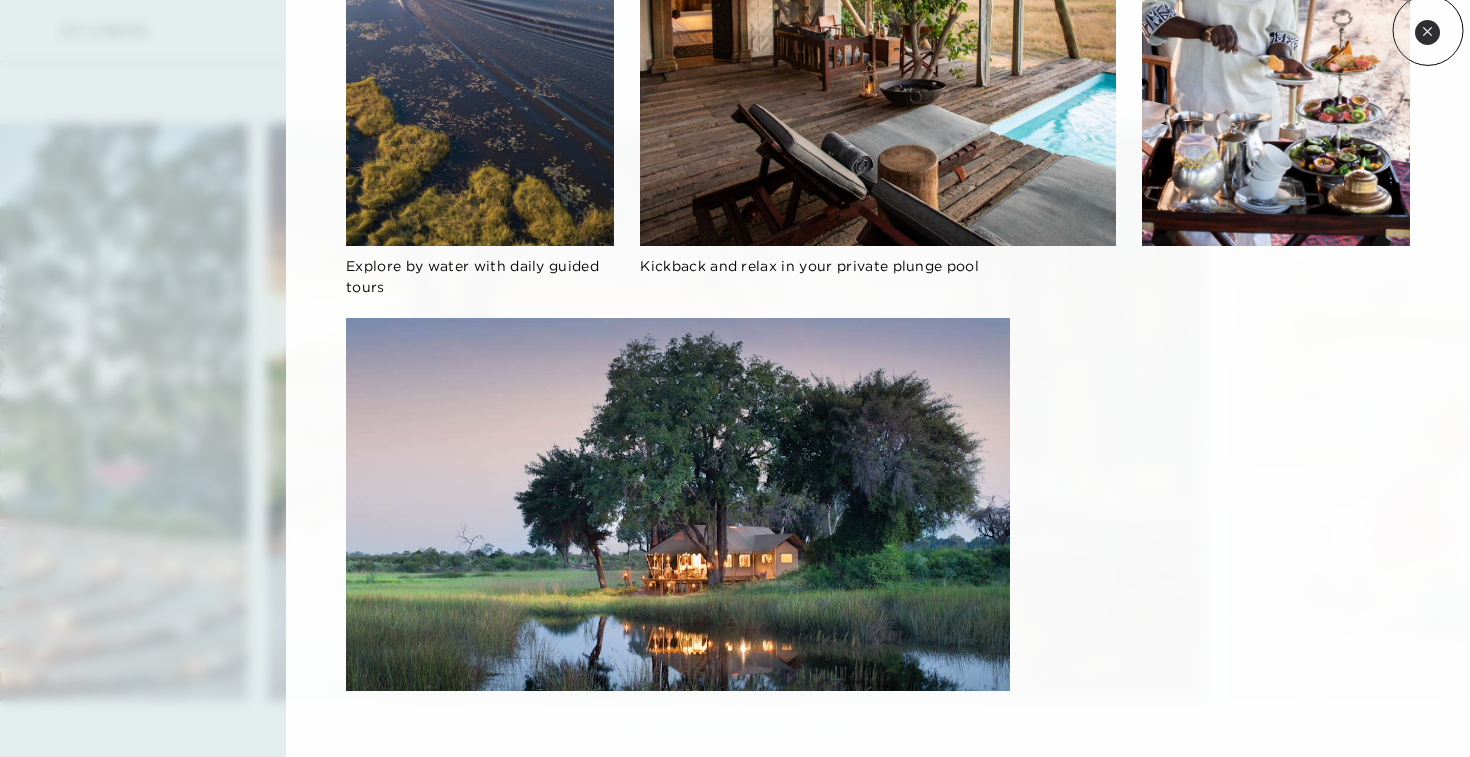click 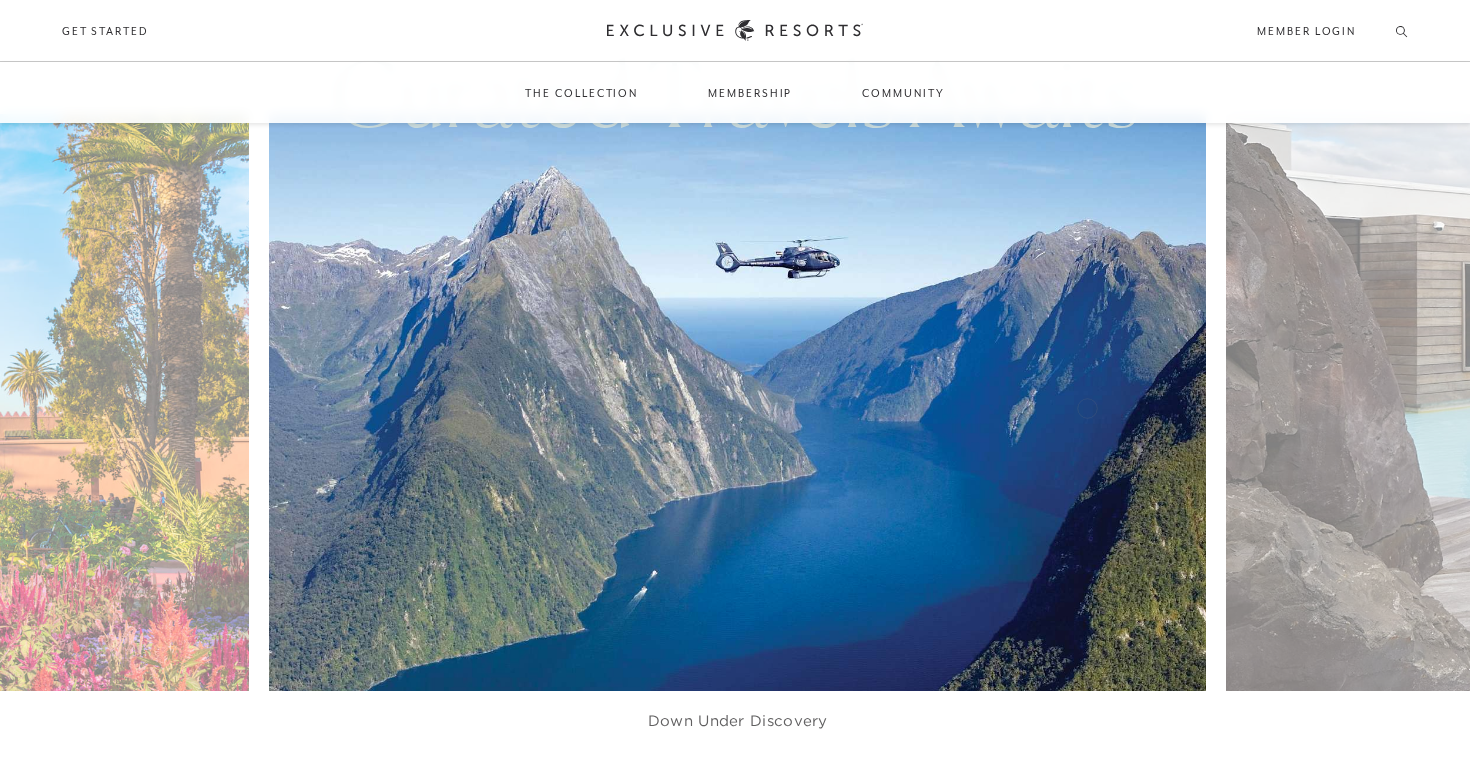 scroll, scrollTop: 1438, scrollLeft: 0, axis: vertical 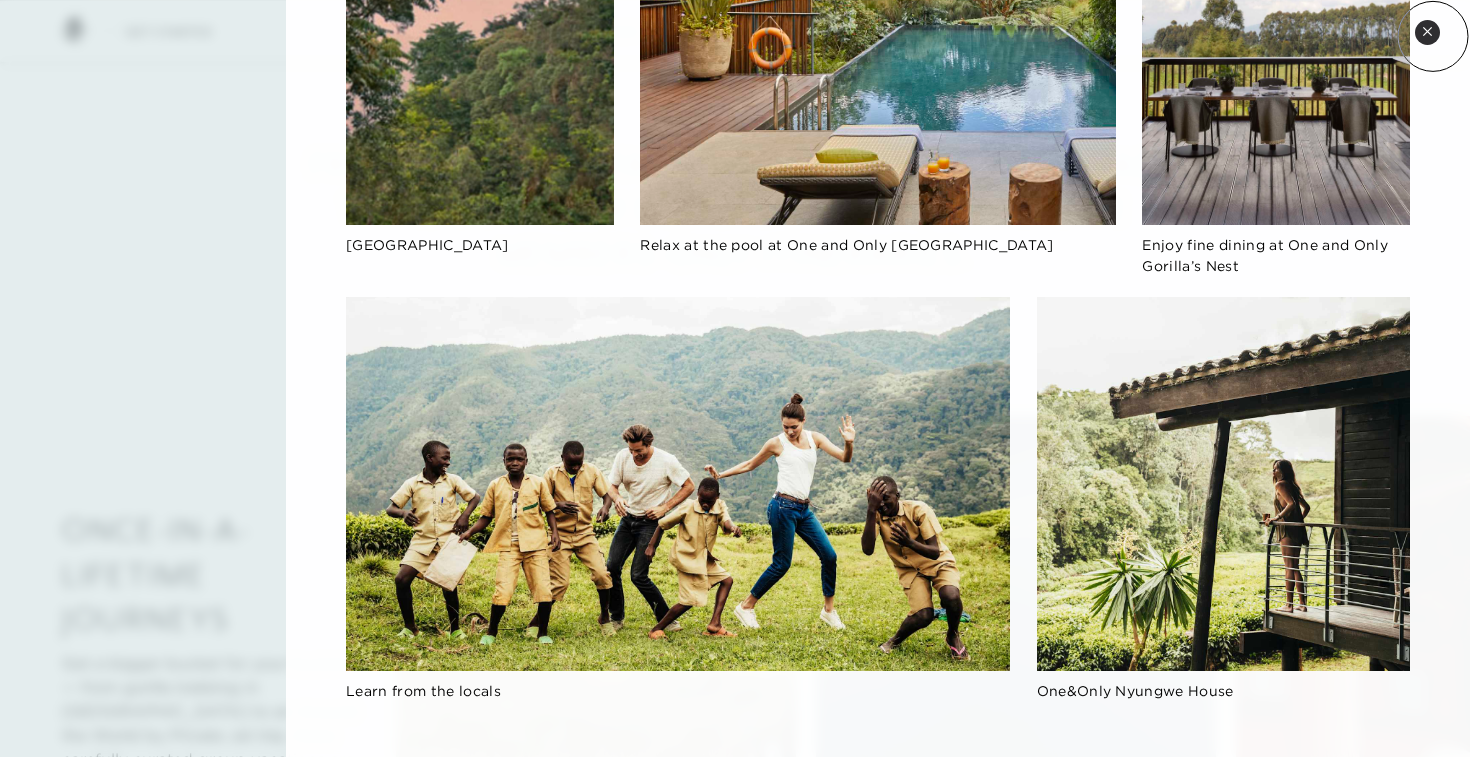 click on "Close quickview" at bounding box center (1427, 32) 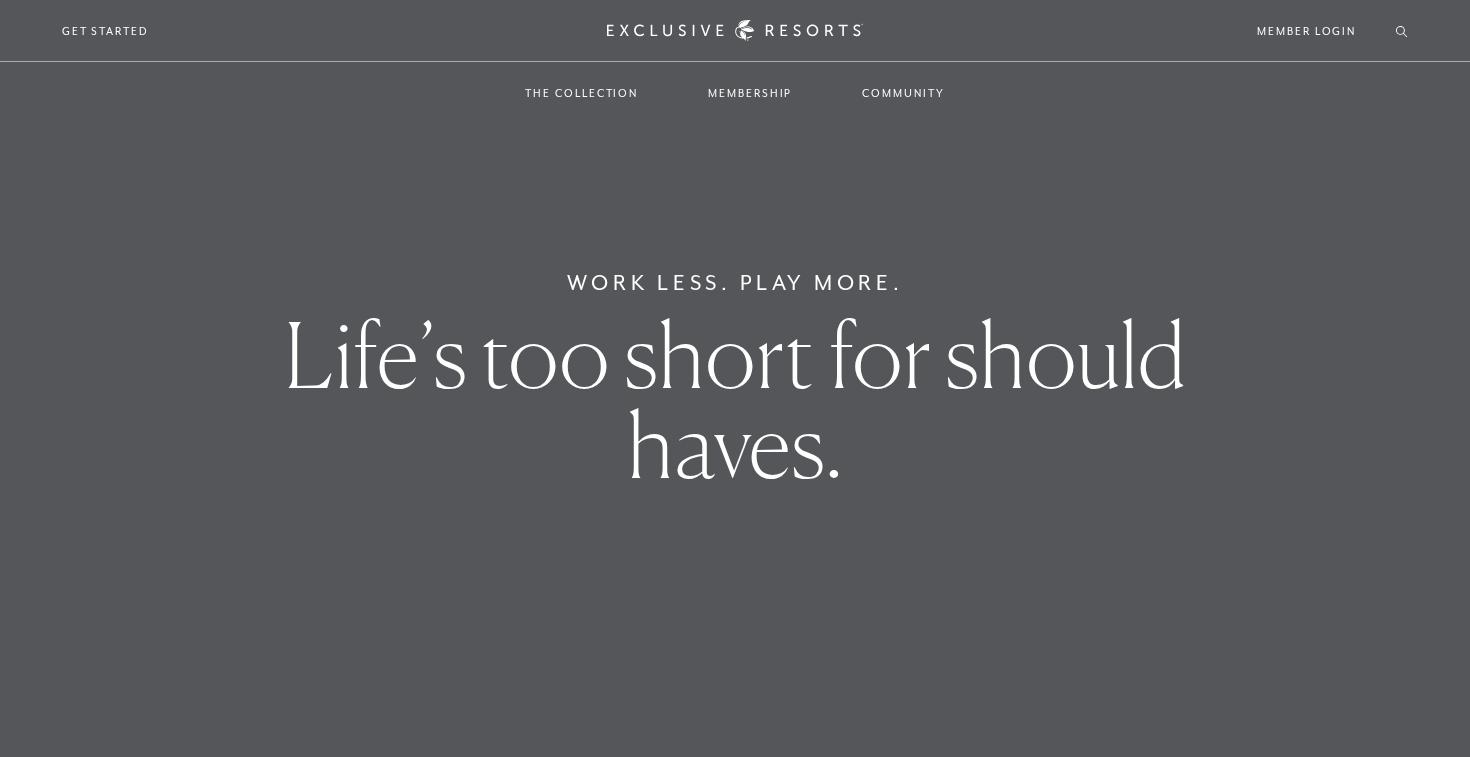 scroll, scrollTop: 0, scrollLeft: 0, axis: both 